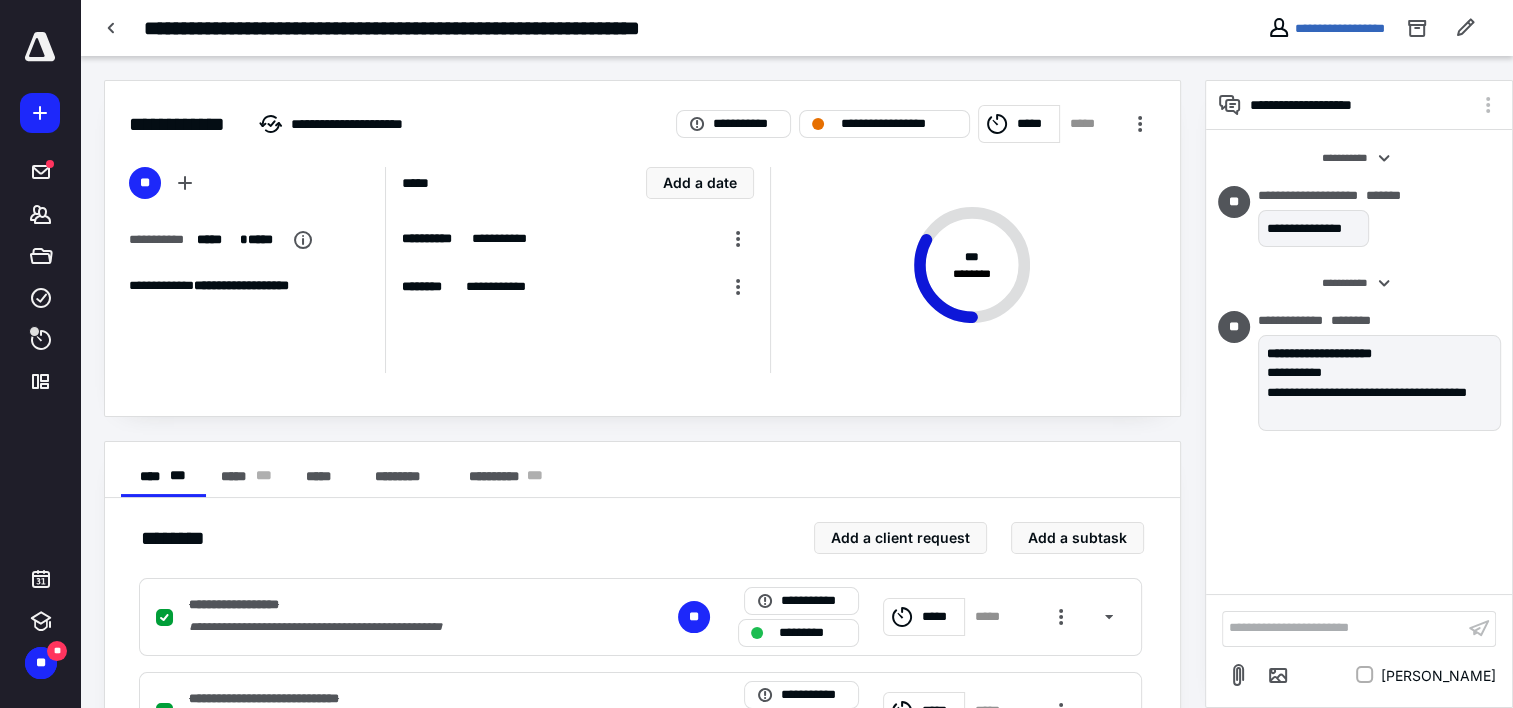 scroll, scrollTop: 0, scrollLeft: 0, axis: both 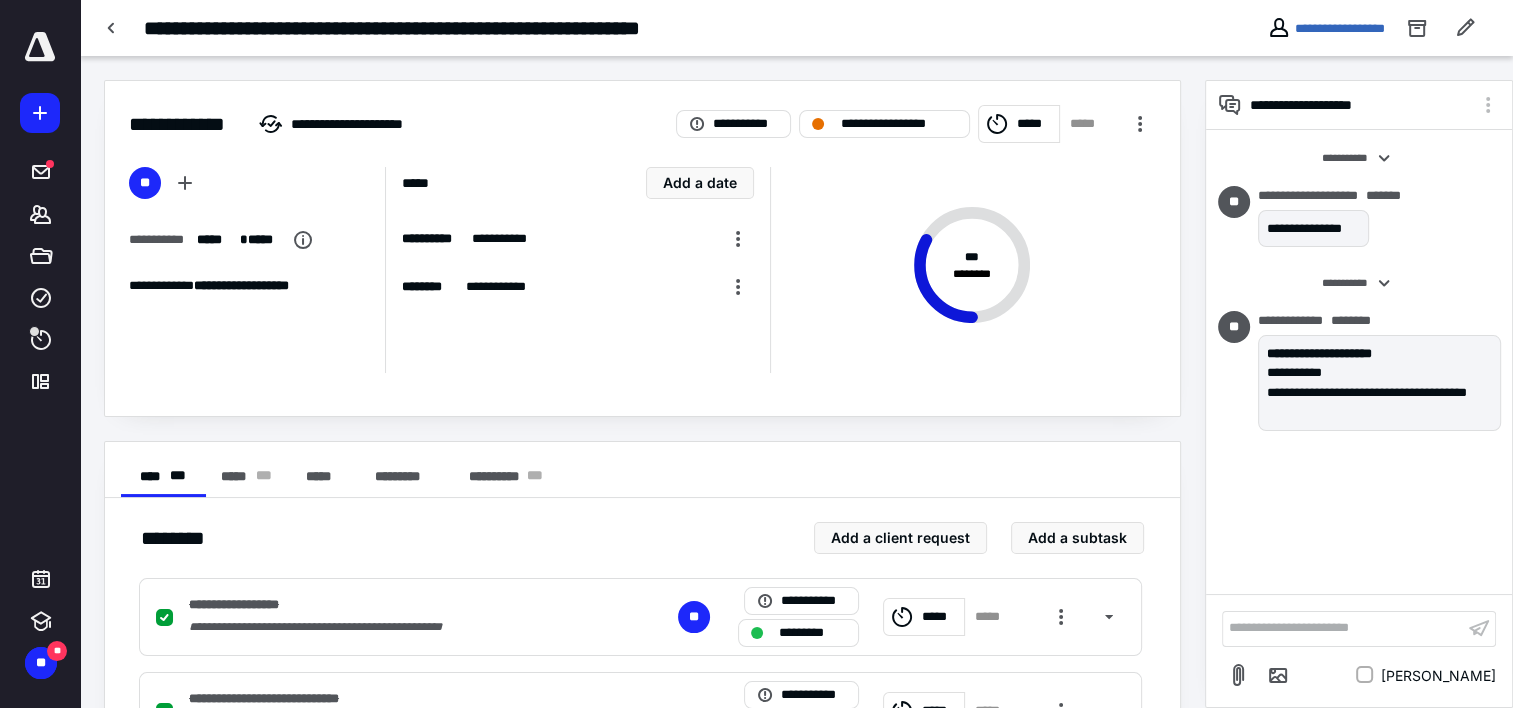click on "**********" at bounding box center (591, 28) 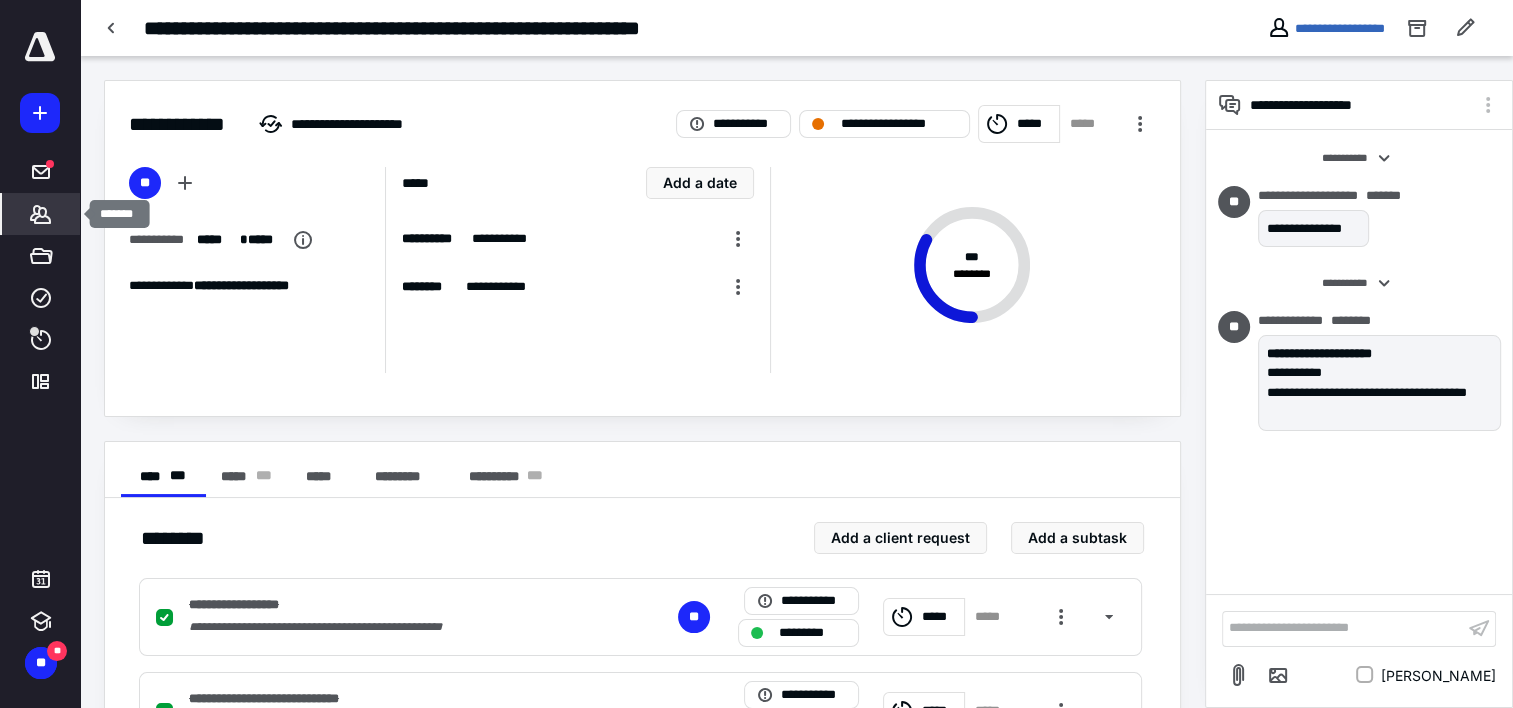 click 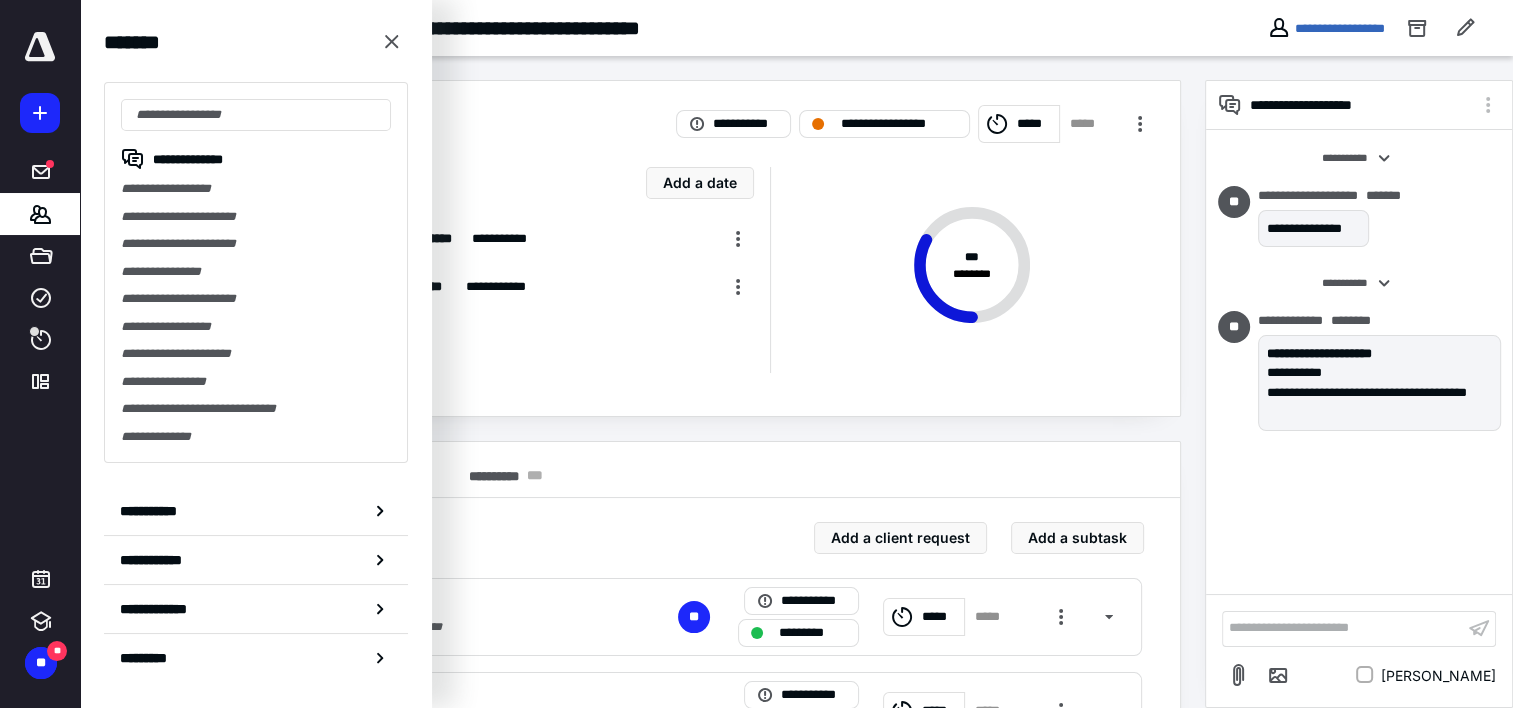 click on "**********" at bounding box center (591, 28) 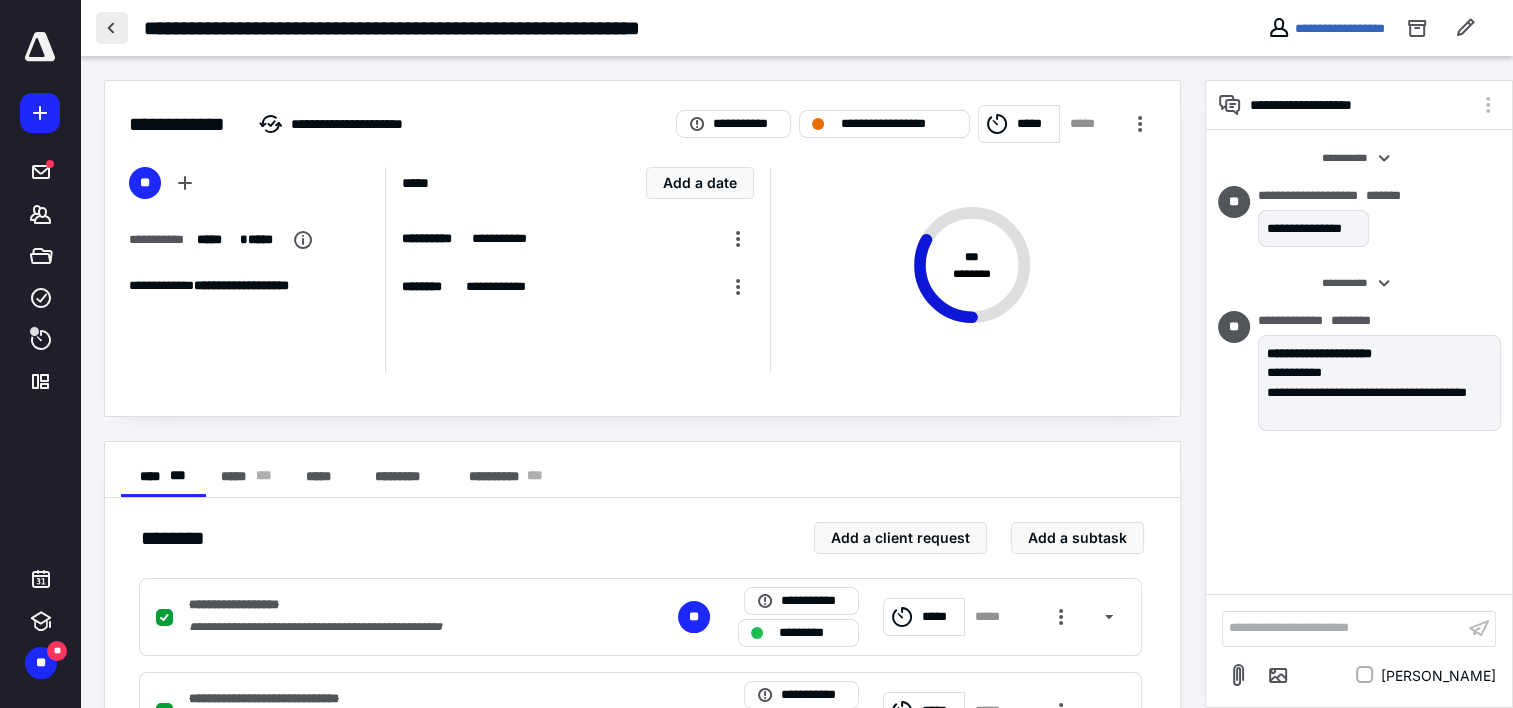 click at bounding box center [112, 28] 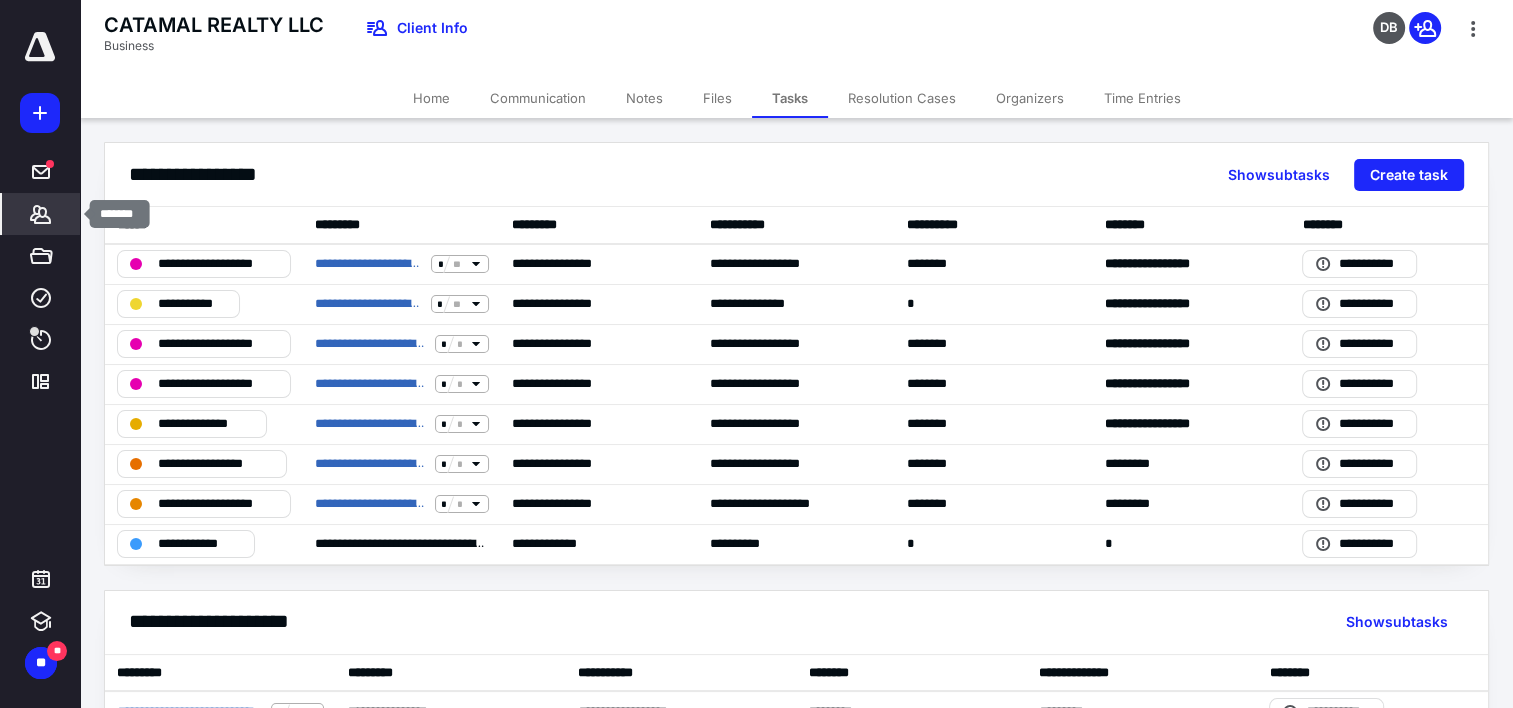 click 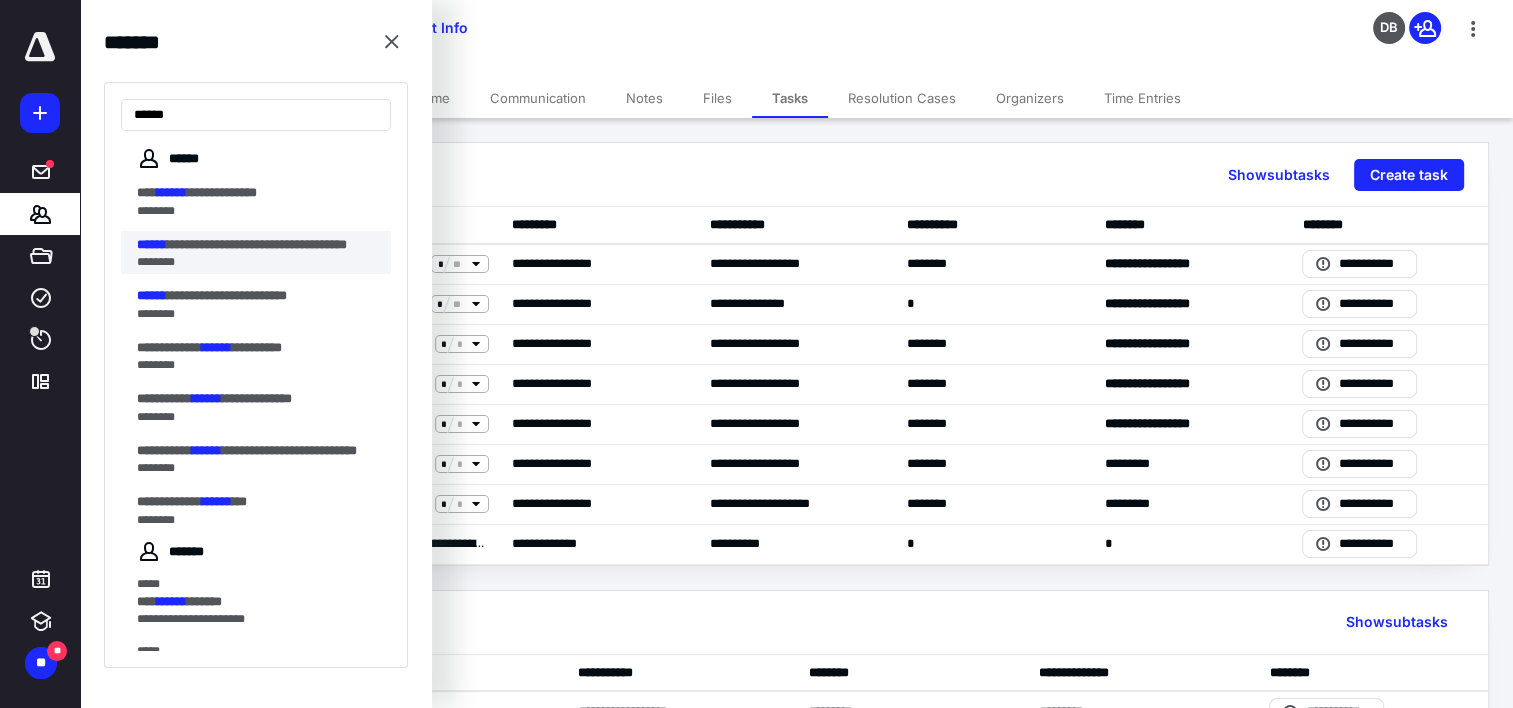 type on "******" 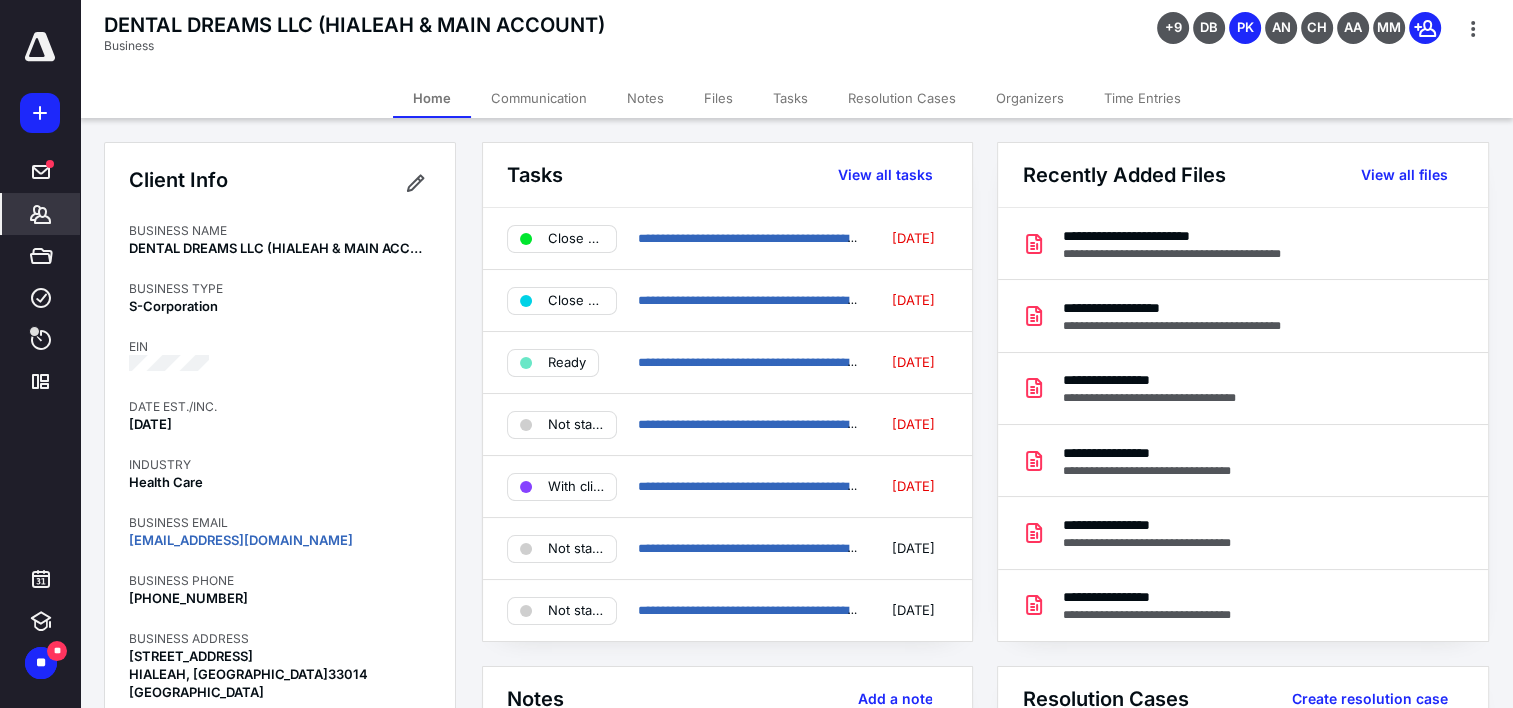 click on "Time Entries" at bounding box center (1142, 98) 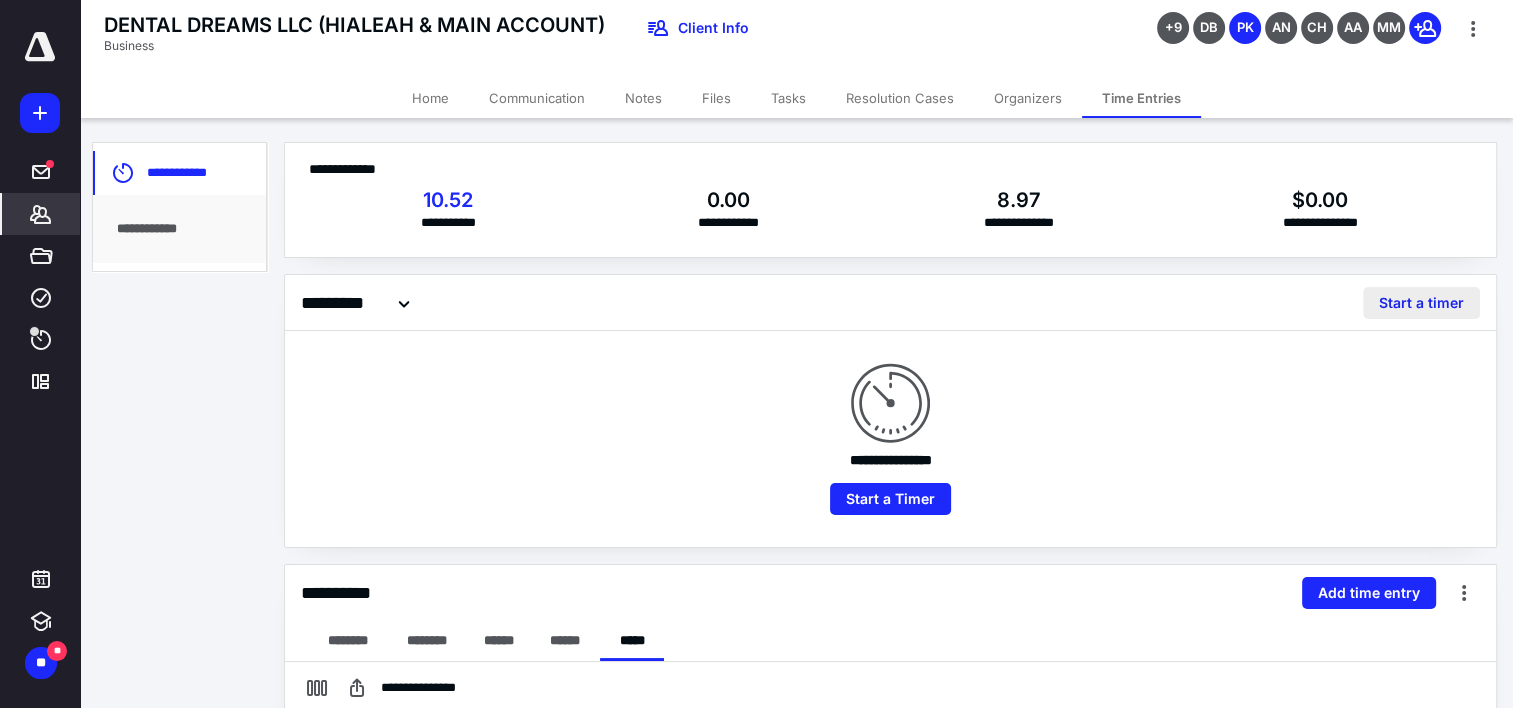 click on "Start a timer" at bounding box center [1421, 303] 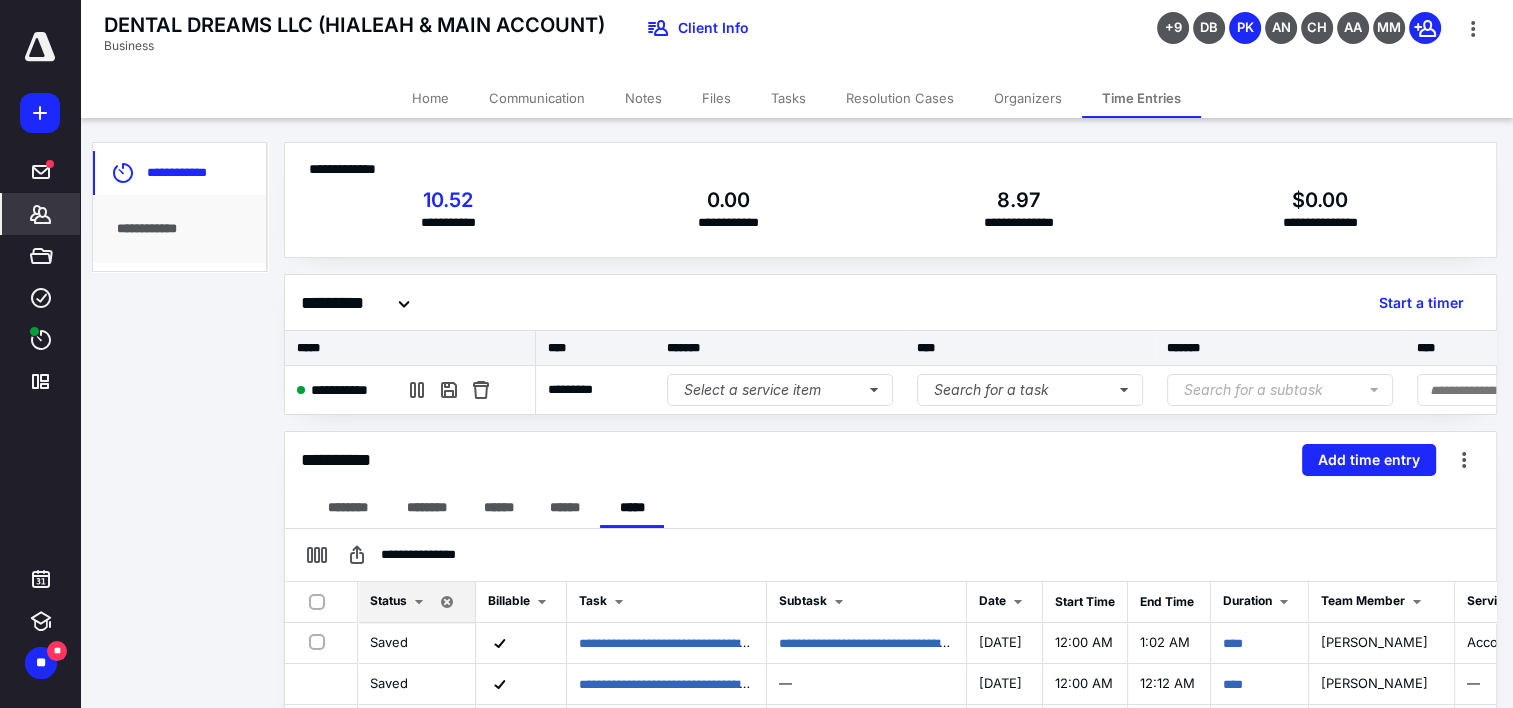 click on "Files" at bounding box center [716, 98] 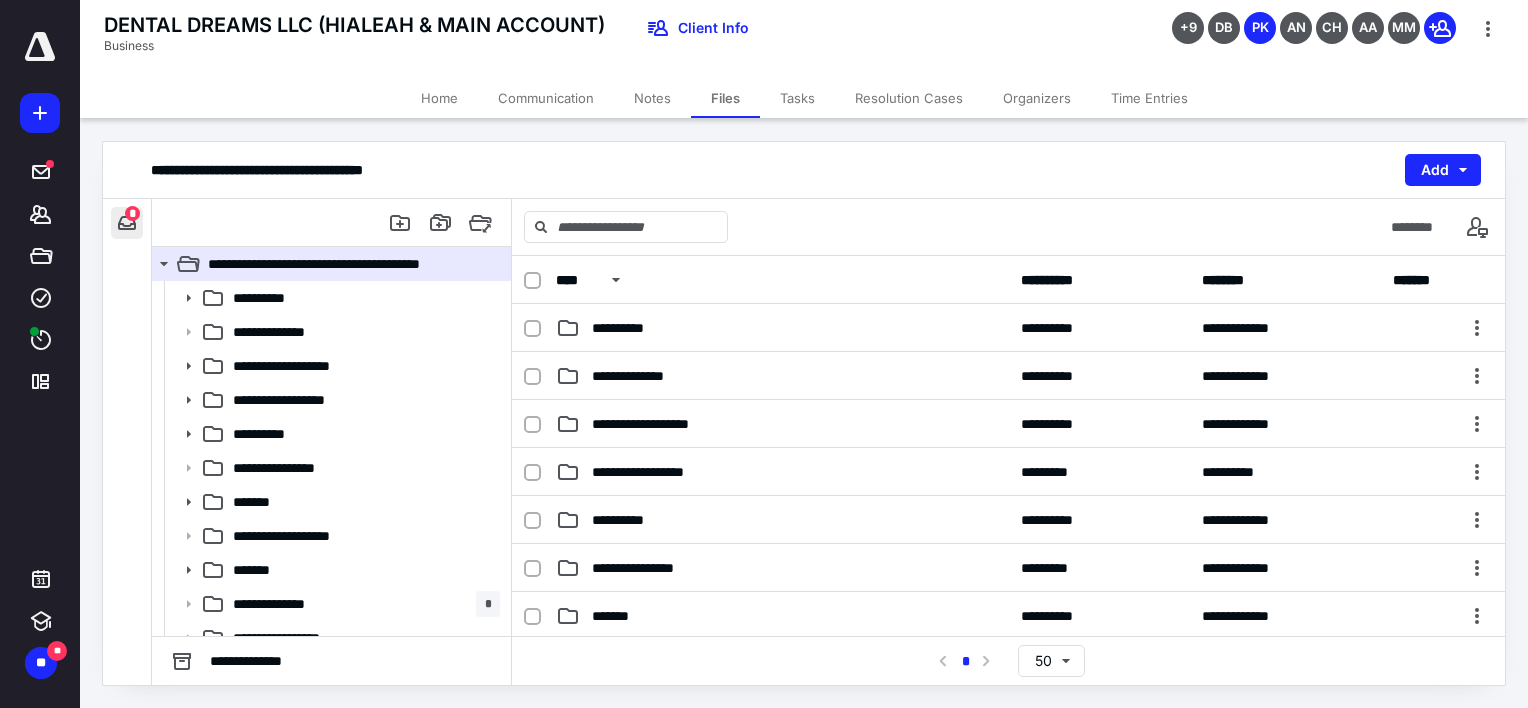 click at bounding box center (127, 223) 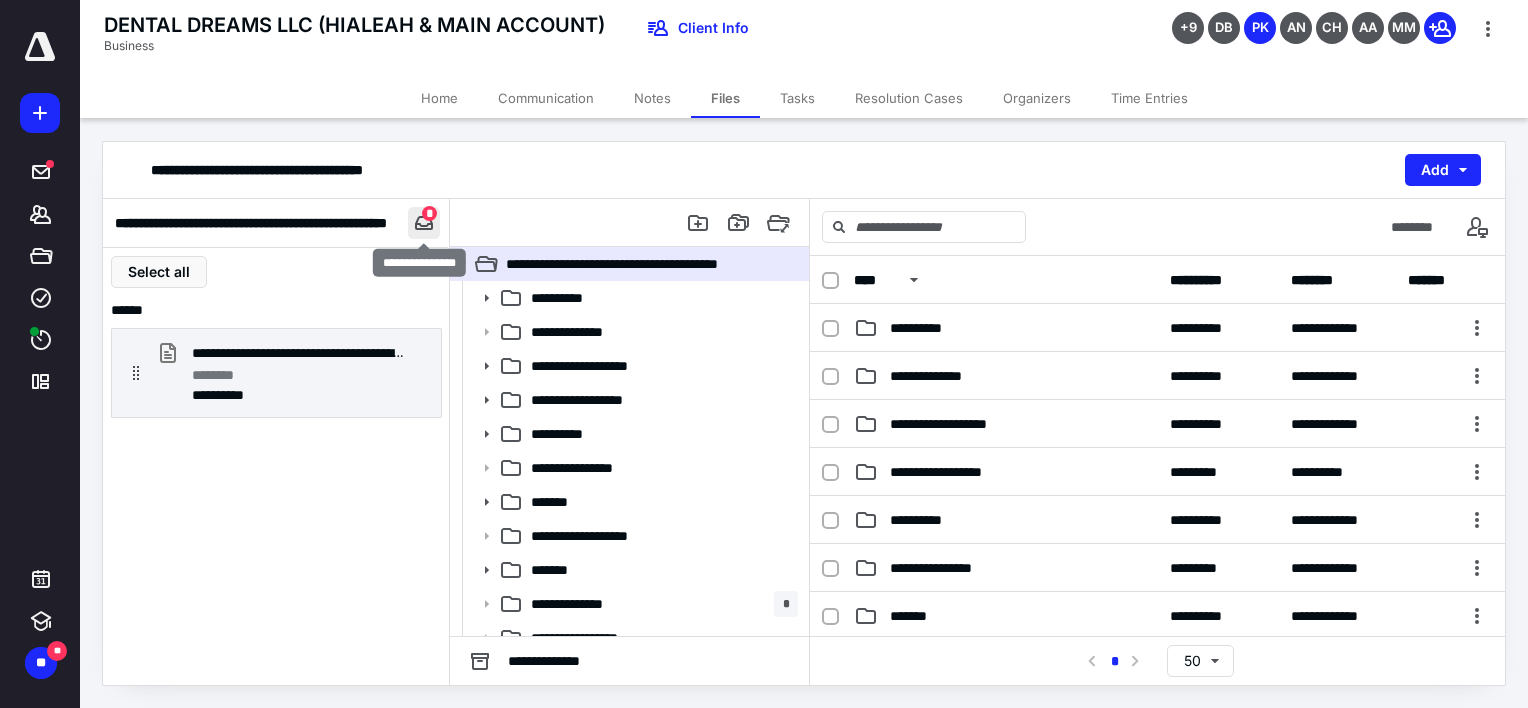 click at bounding box center (424, 223) 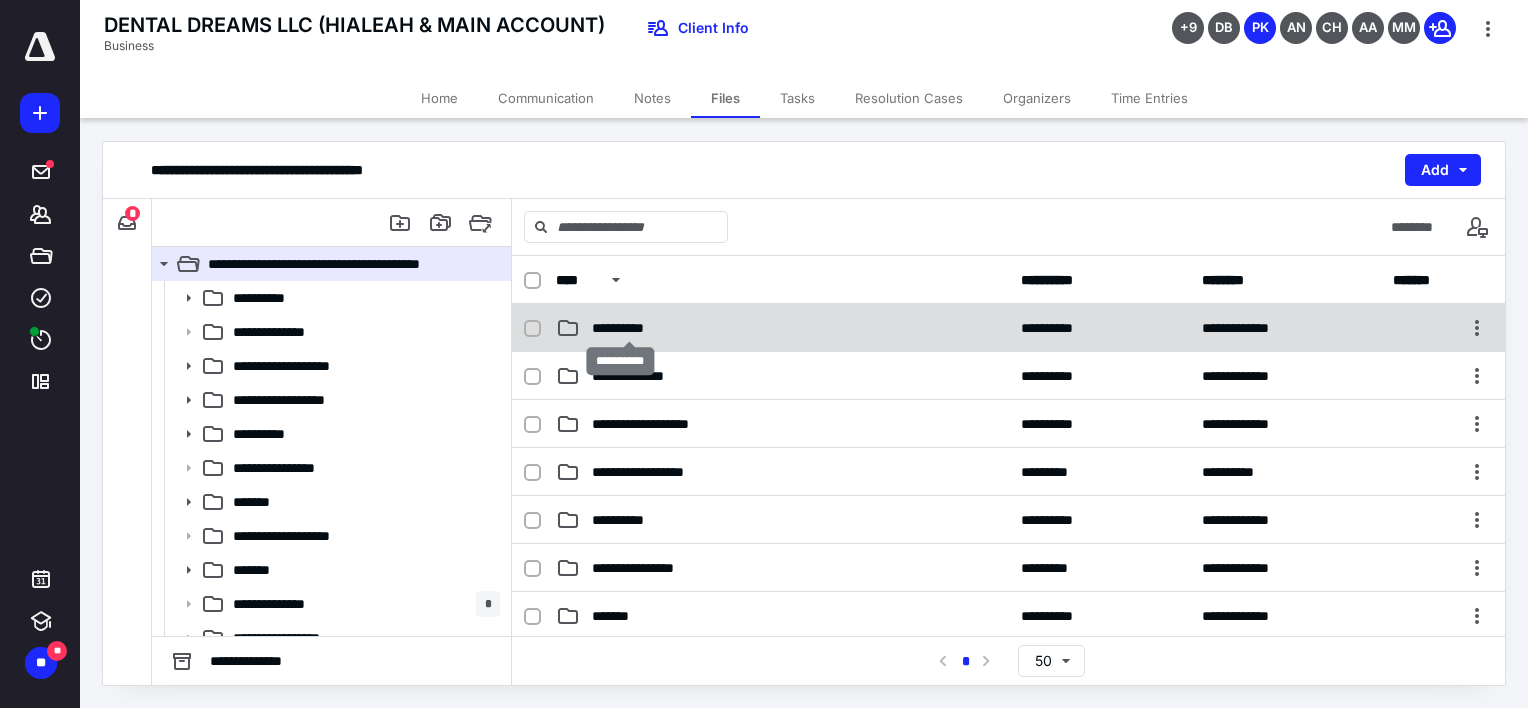 click on "**********" at bounding box center [629, 328] 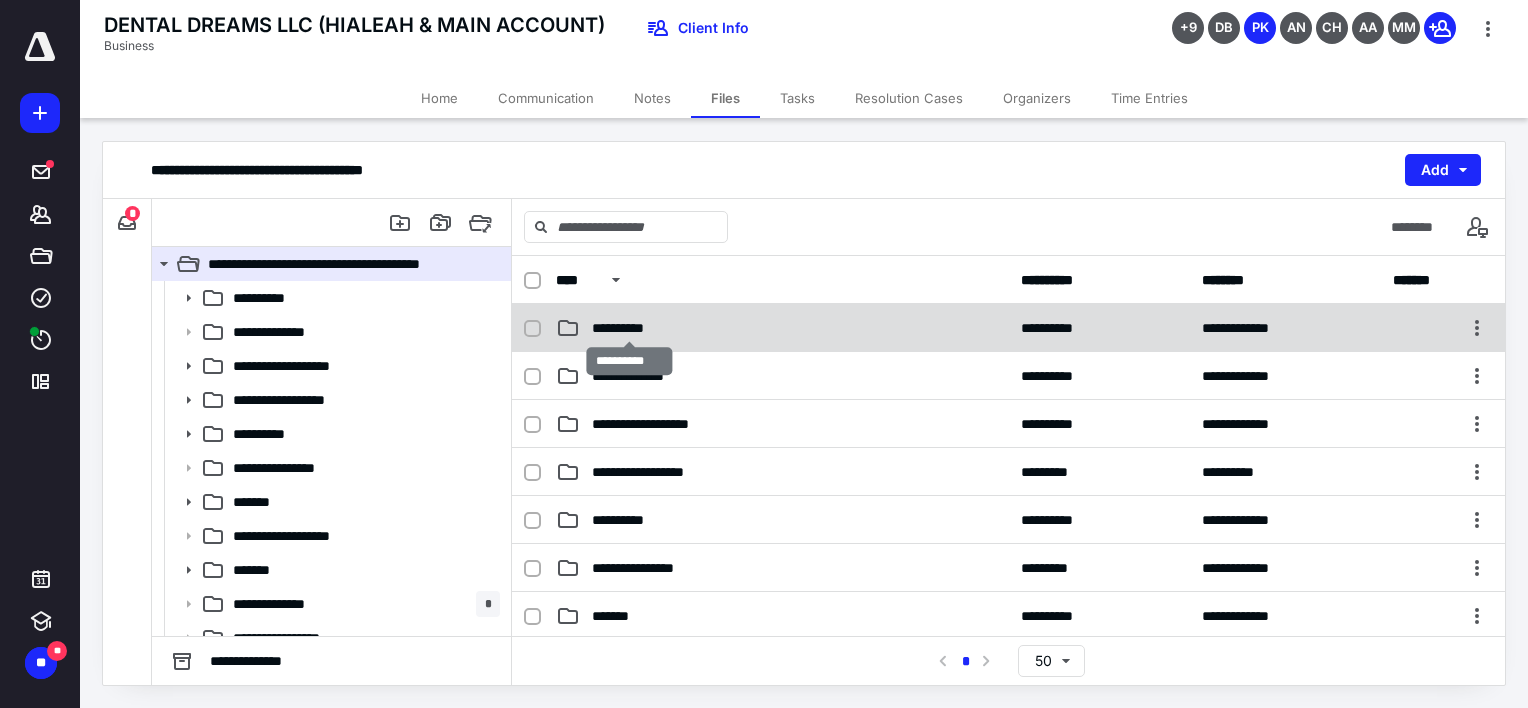 click on "**********" at bounding box center [629, 328] 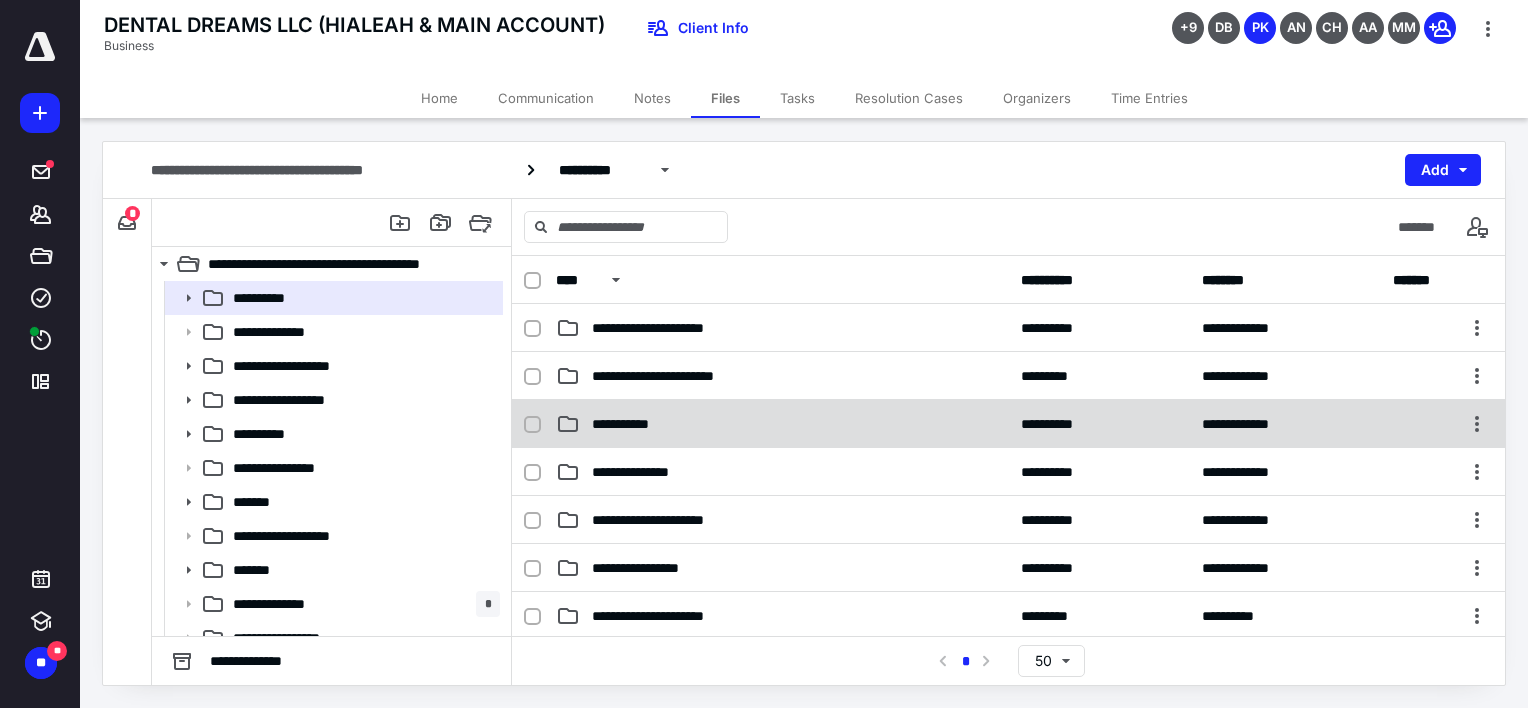 click at bounding box center [532, 425] 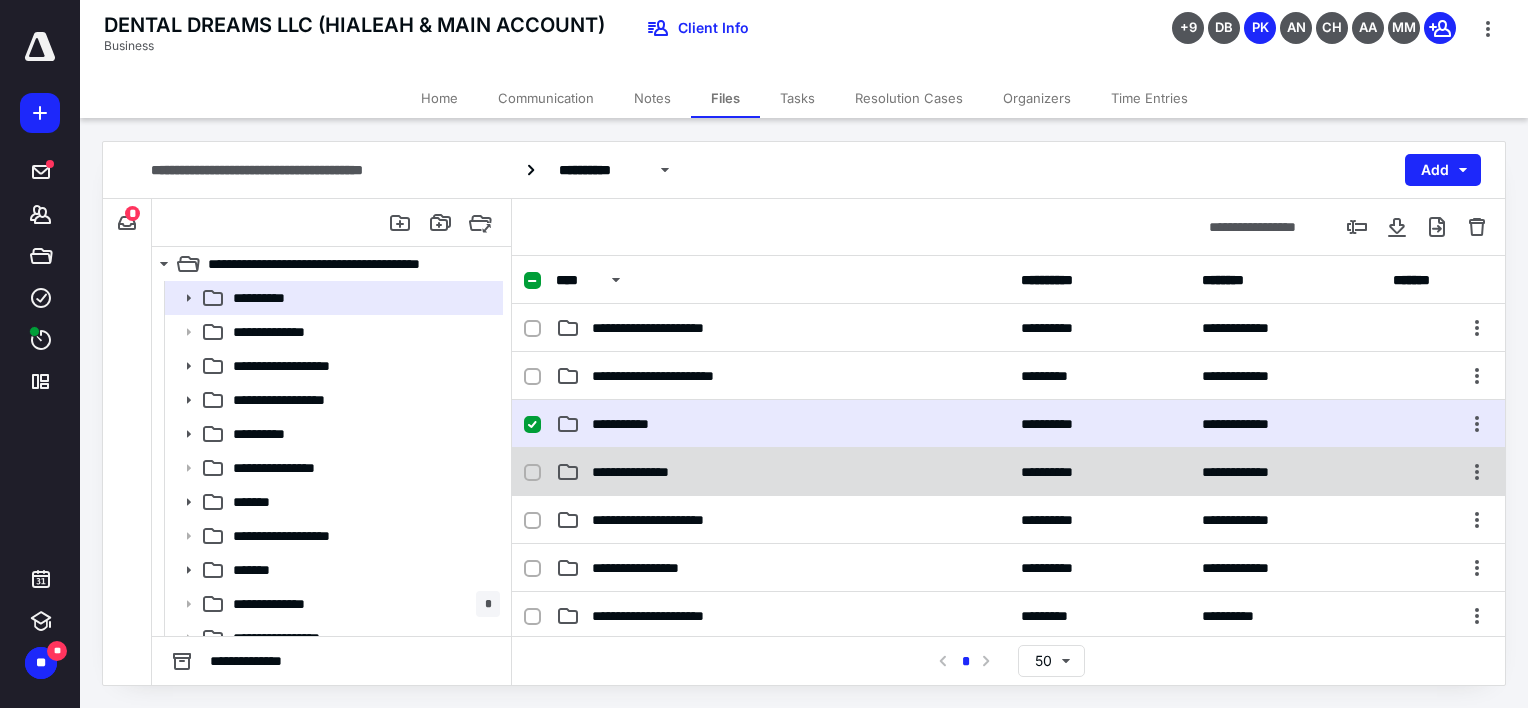 click at bounding box center [532, 473] 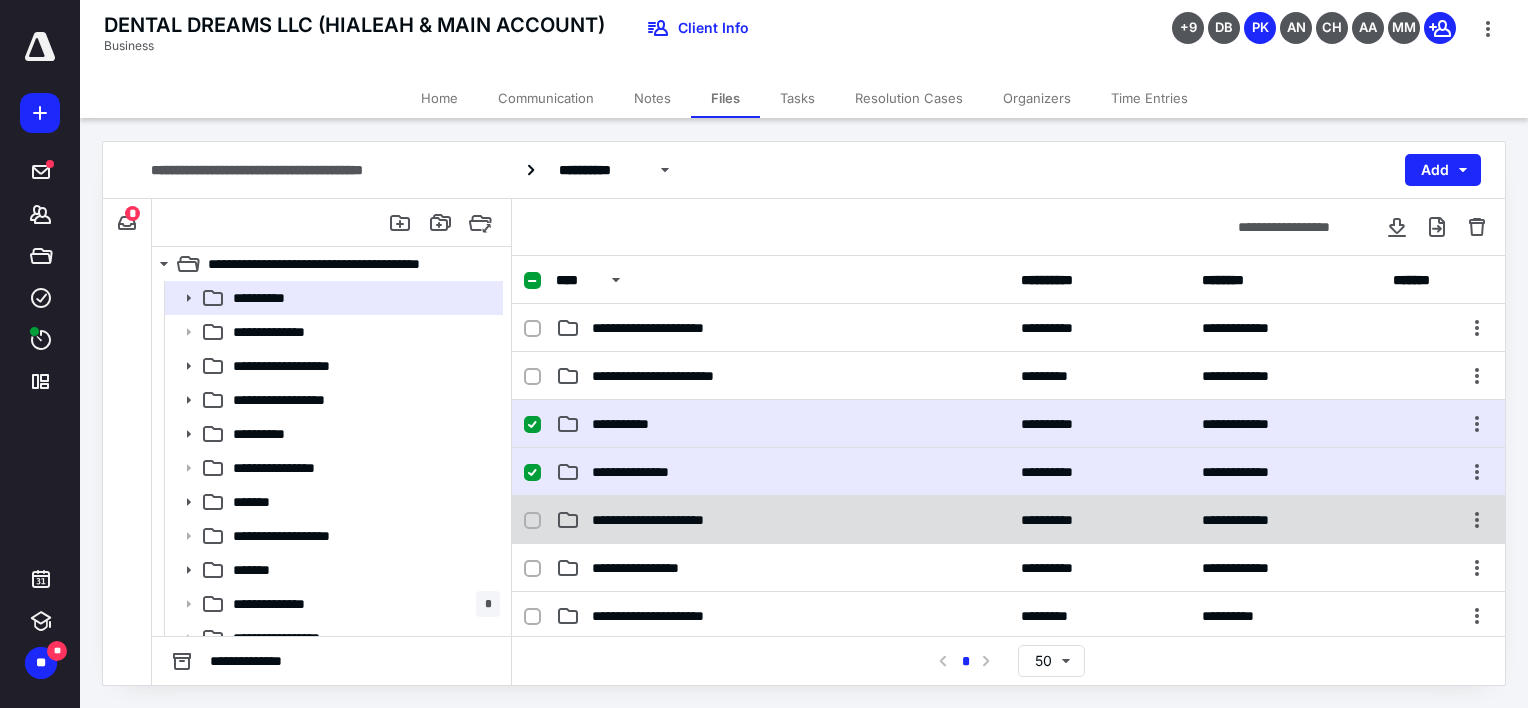 click 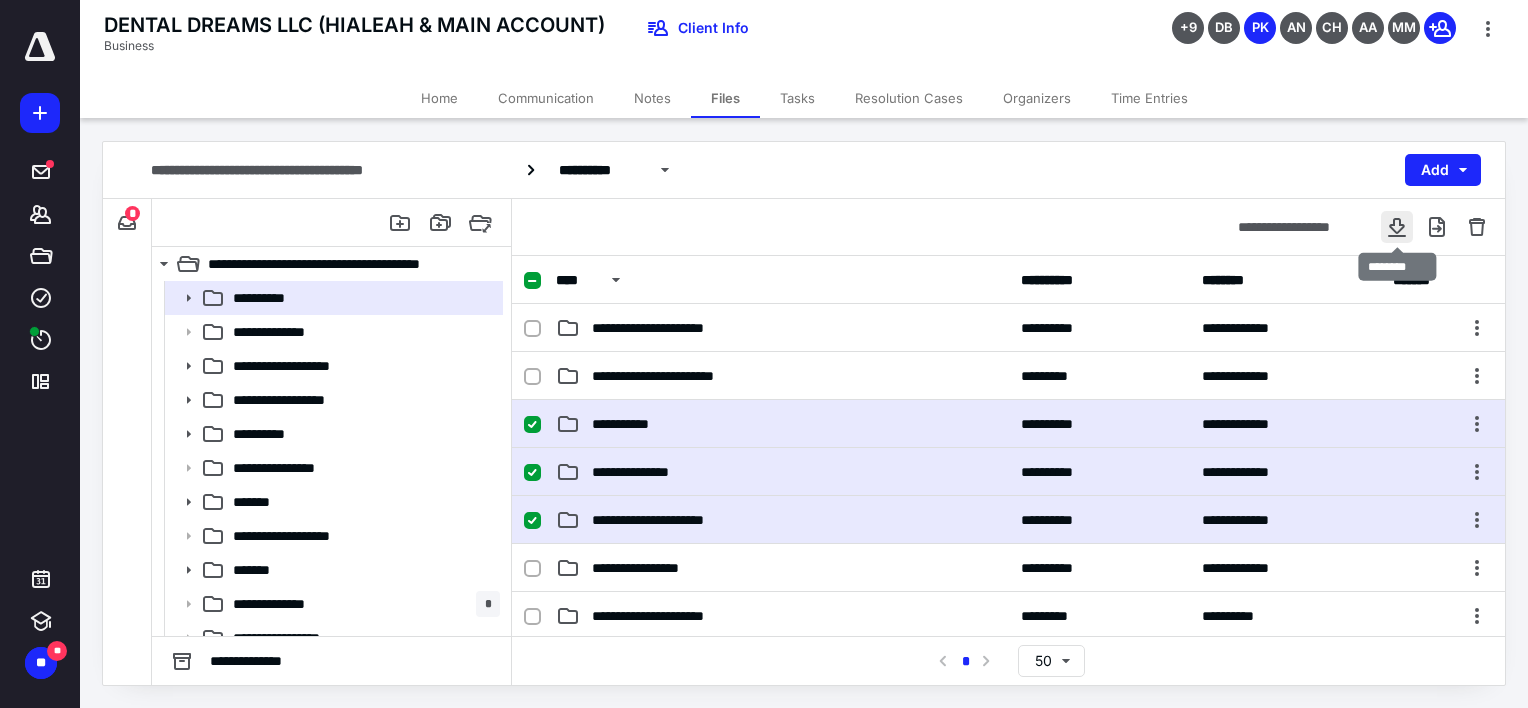 click at bounding box center (1397, 227) 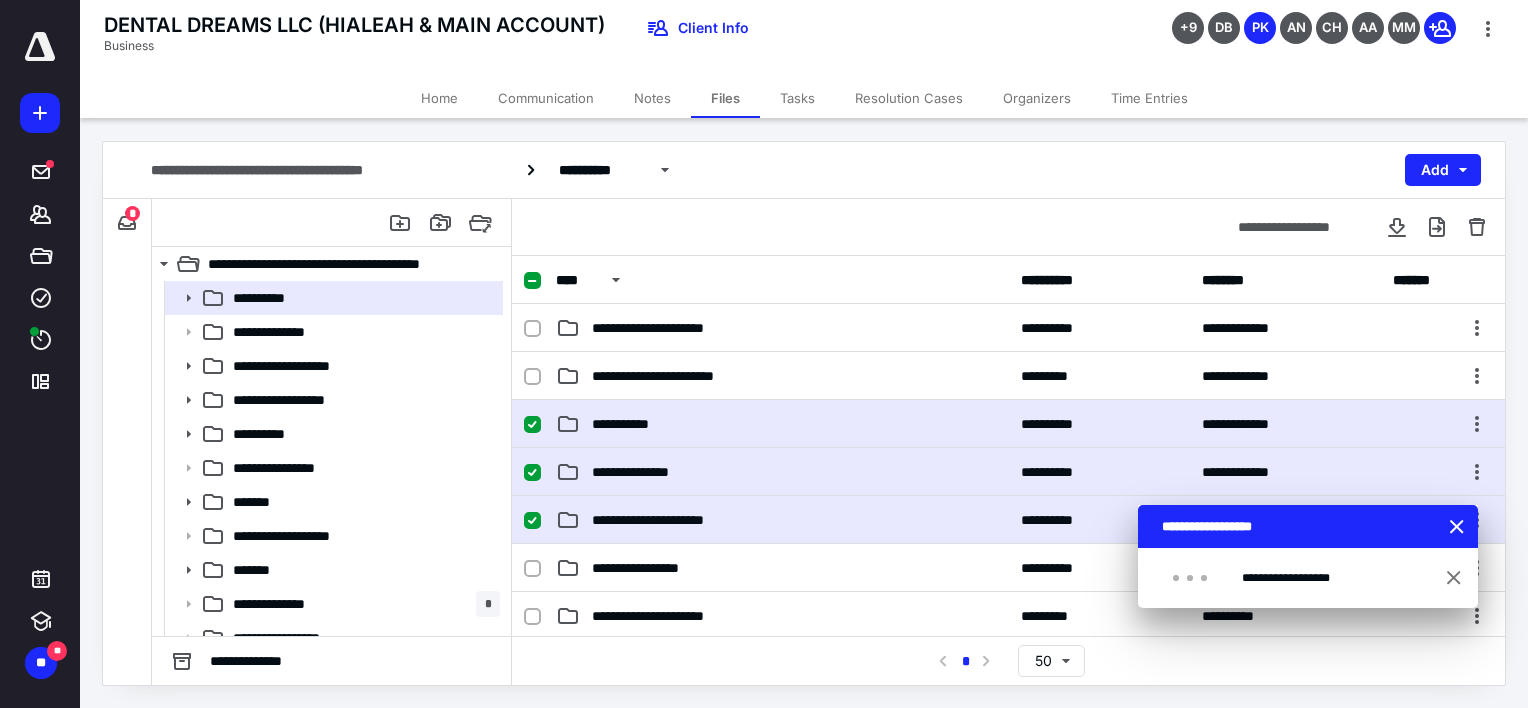 click on "DENTAL DREAMS LLC (HIALEAH & MAIN ACCOUNT) Business Client Info +9 DB PK AN CH AA MM" at bounding box center (804, 39) 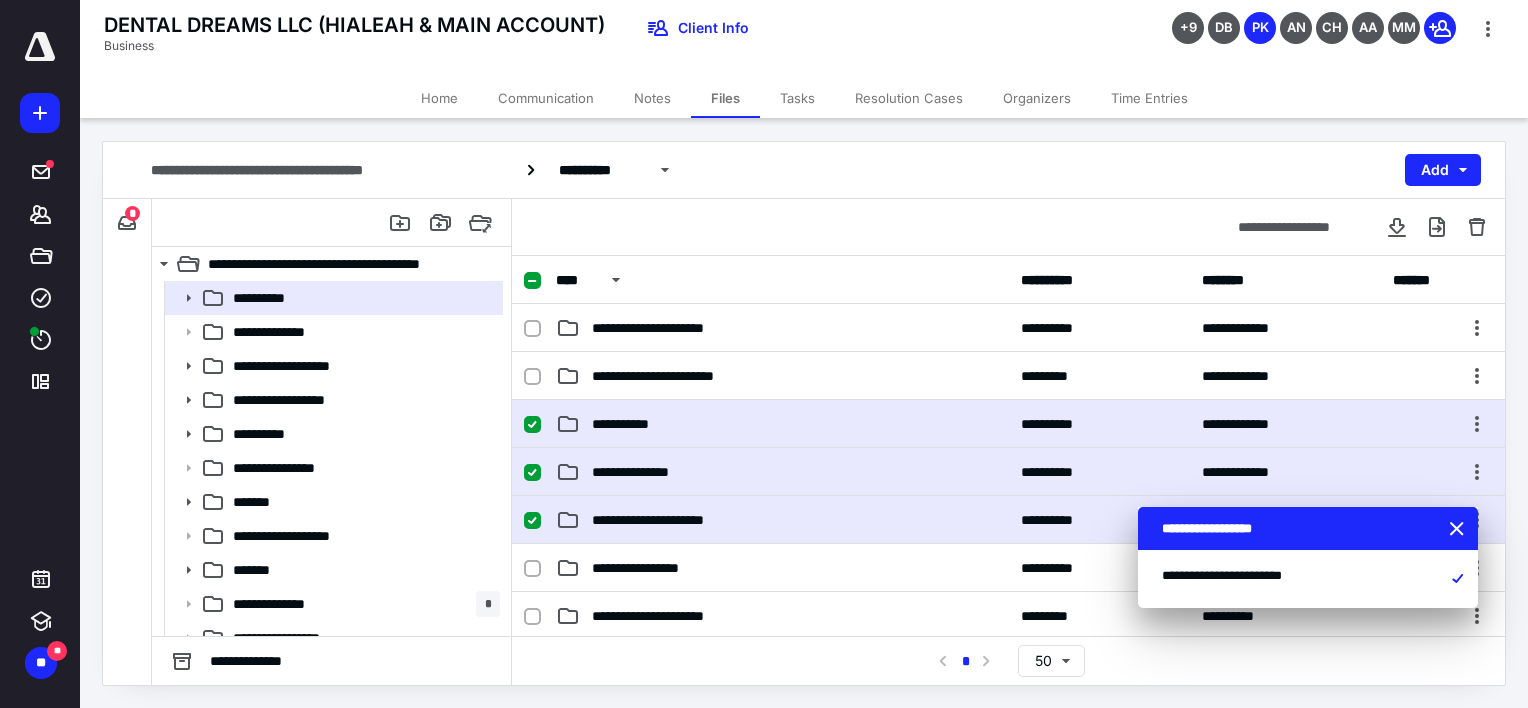 click on "DENTAL DREAMS LLC (HIALEAH & MAIN ACCOUNT) Business Client Info +9 DB PK AN CH AA MM" at bounding box center [804, 39] 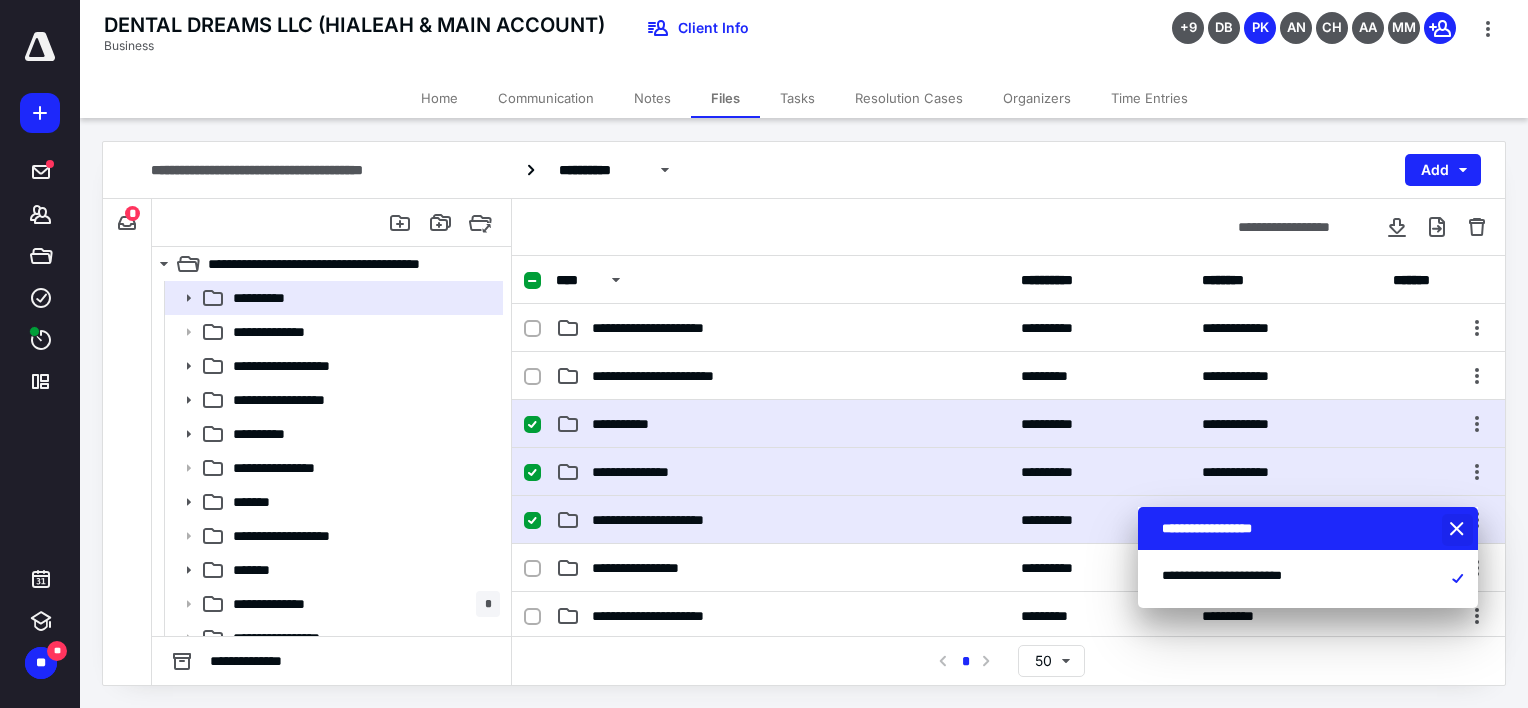 click at bounding box center [1459, 530] 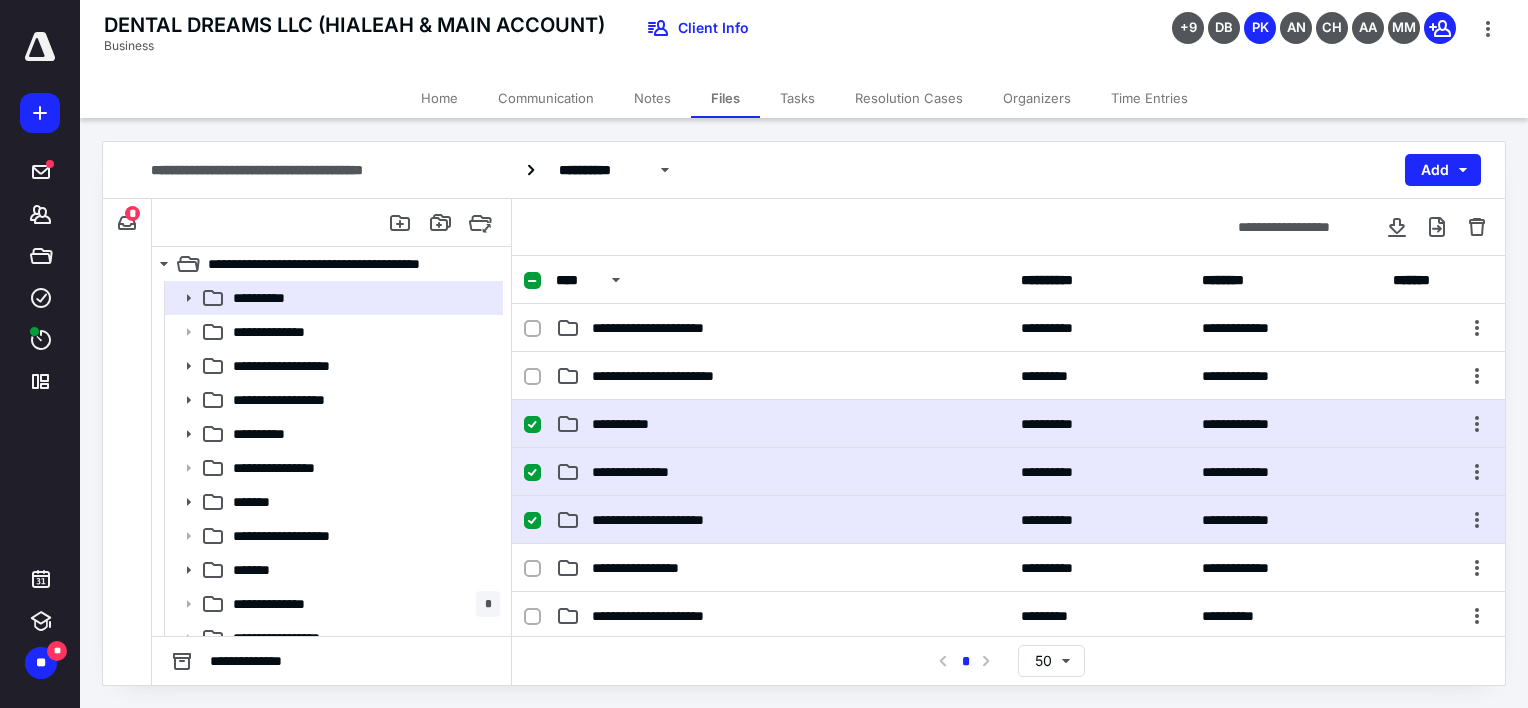 click on "DENTAL DREAMS LLC (HIALEAH & MAIN ACCOUNT) Business Client Info +9 DB PK AN CH AA MM" at bounding box center [804, 39] 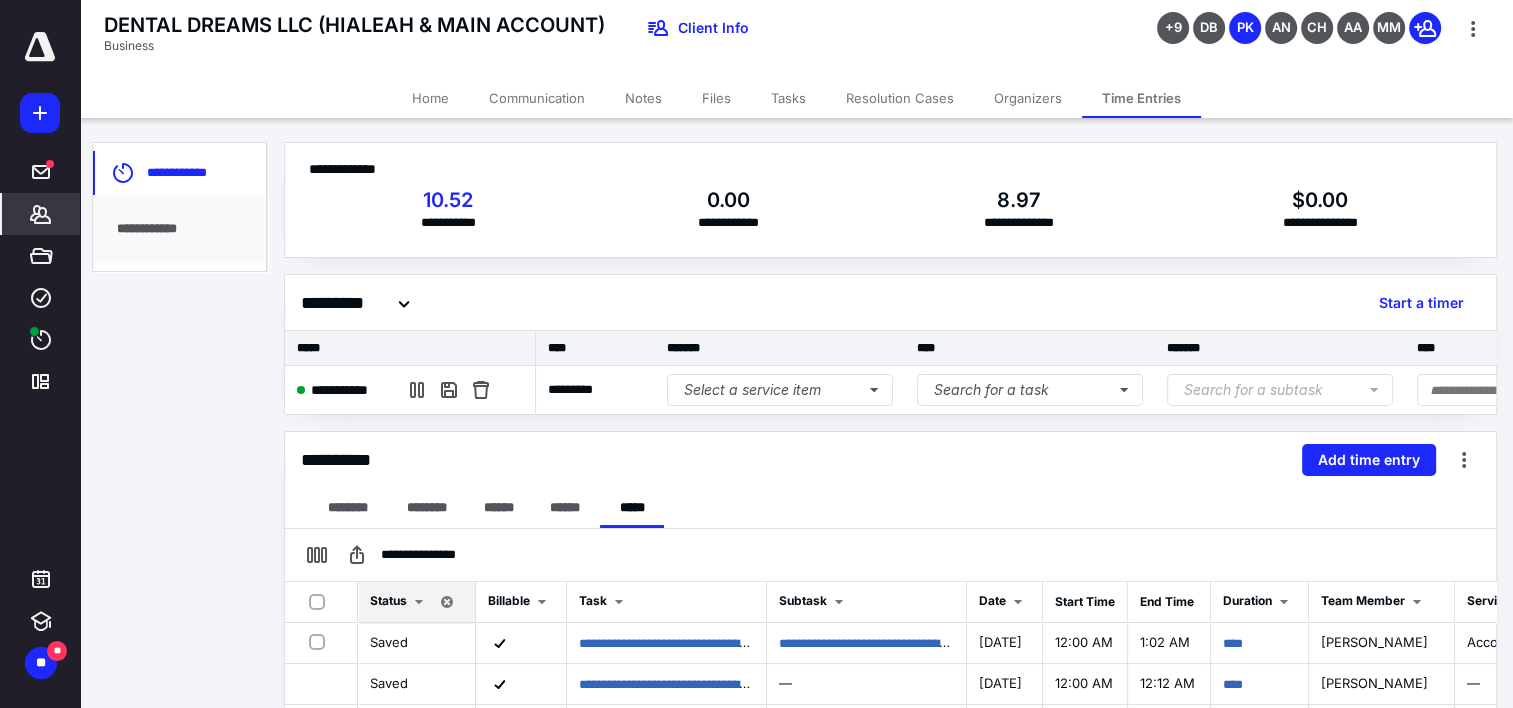 click on "DENTAL DREAMS LLC (HIALEAH & MAIN ACCOUNT) Business Client Info +9 DB PK AN CH AA MM" at bounding box center (796, 39) 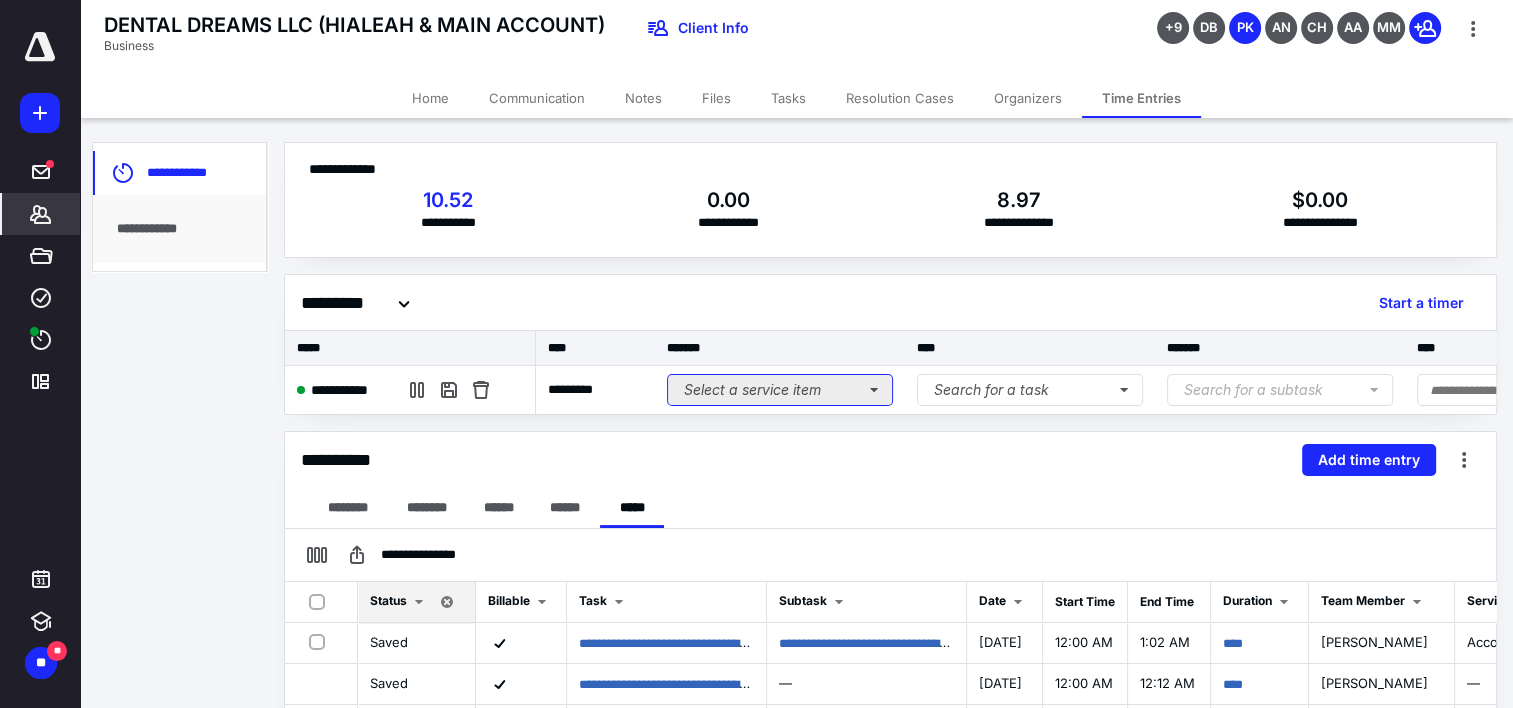 click on "Select a service item" at bounding box center (780, 390) 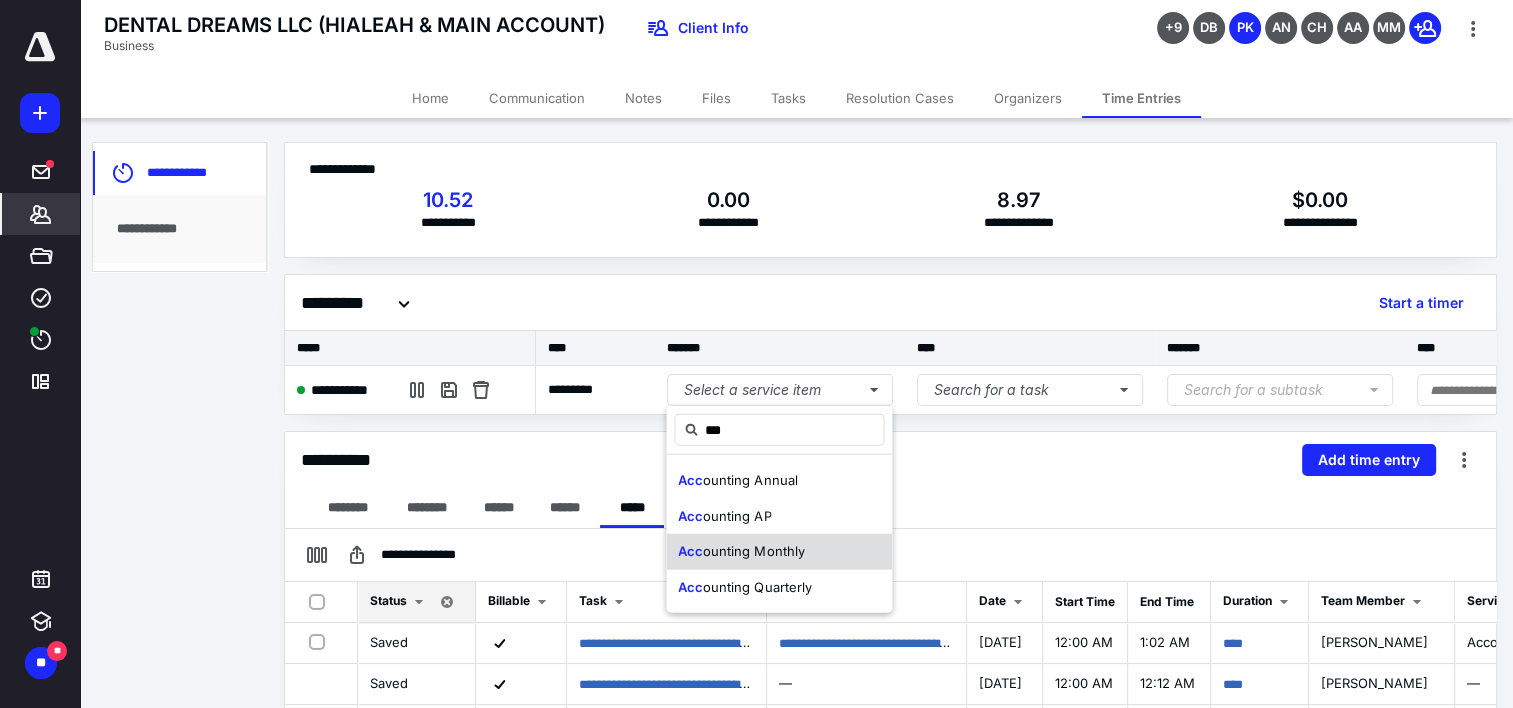 click on "ounting Monthly" at bounding box center (753, 551) 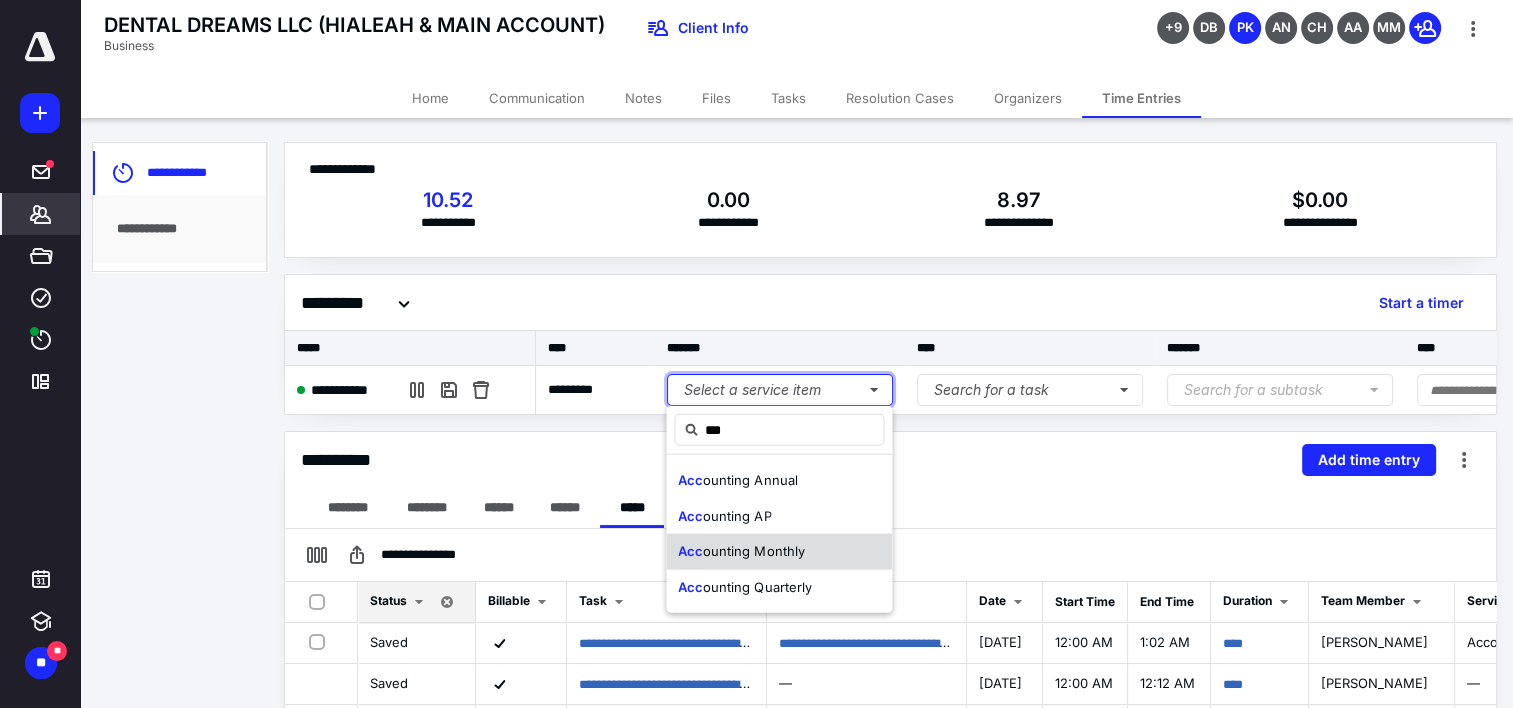 type 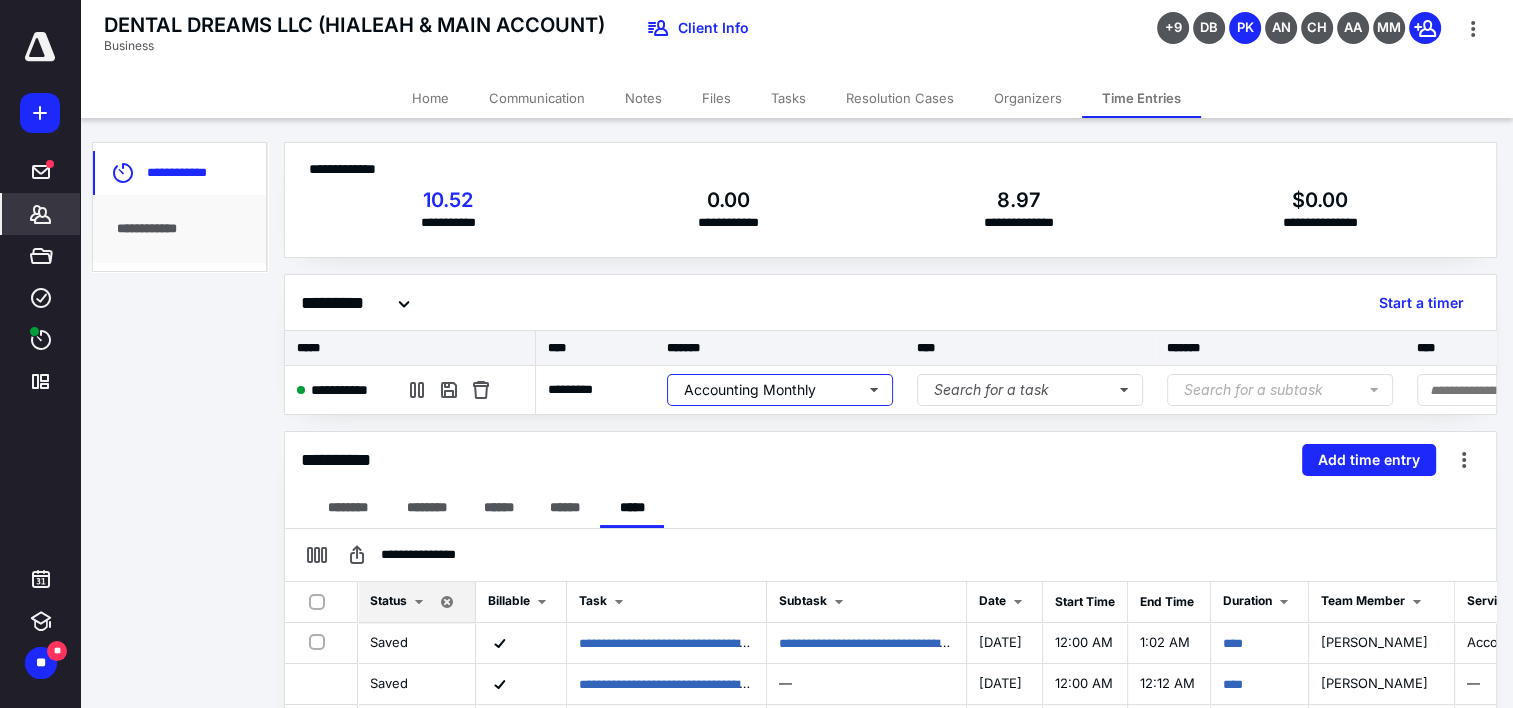 scroll, scrollTop: 0, scrollLeft: 308, axis: horizontal 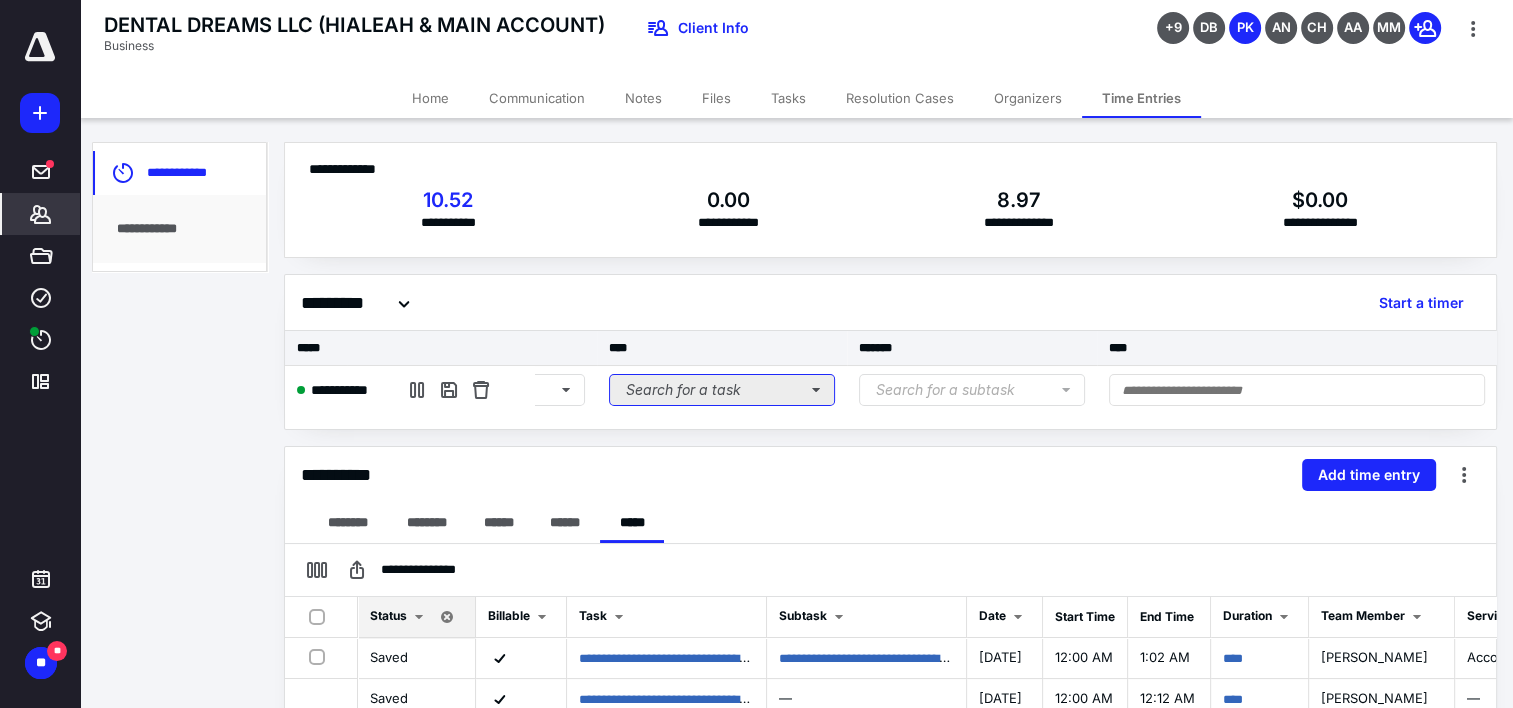 click on "Search for a task" at bounding box center [722, 390] 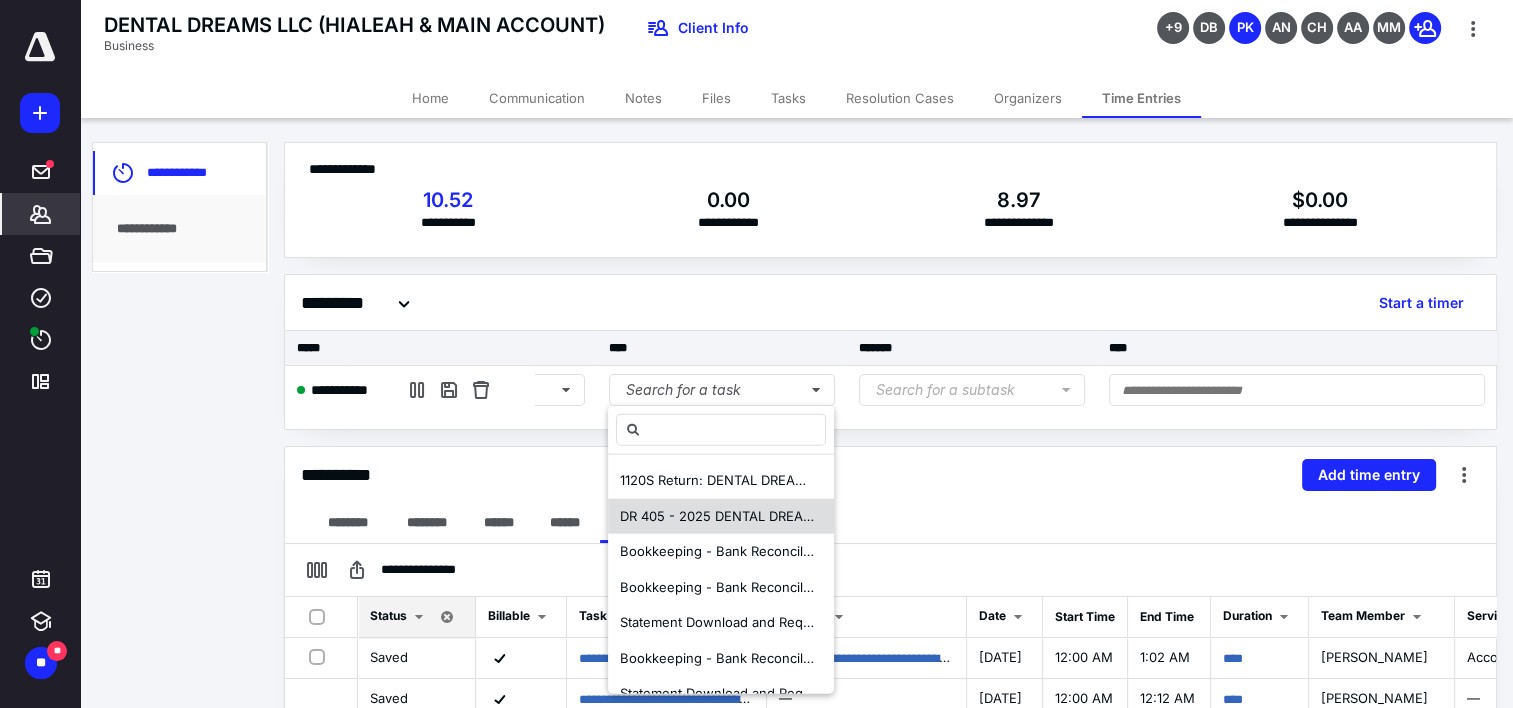 scroll, scrollTop: 60, scrollLeft: 0, axis: vertical 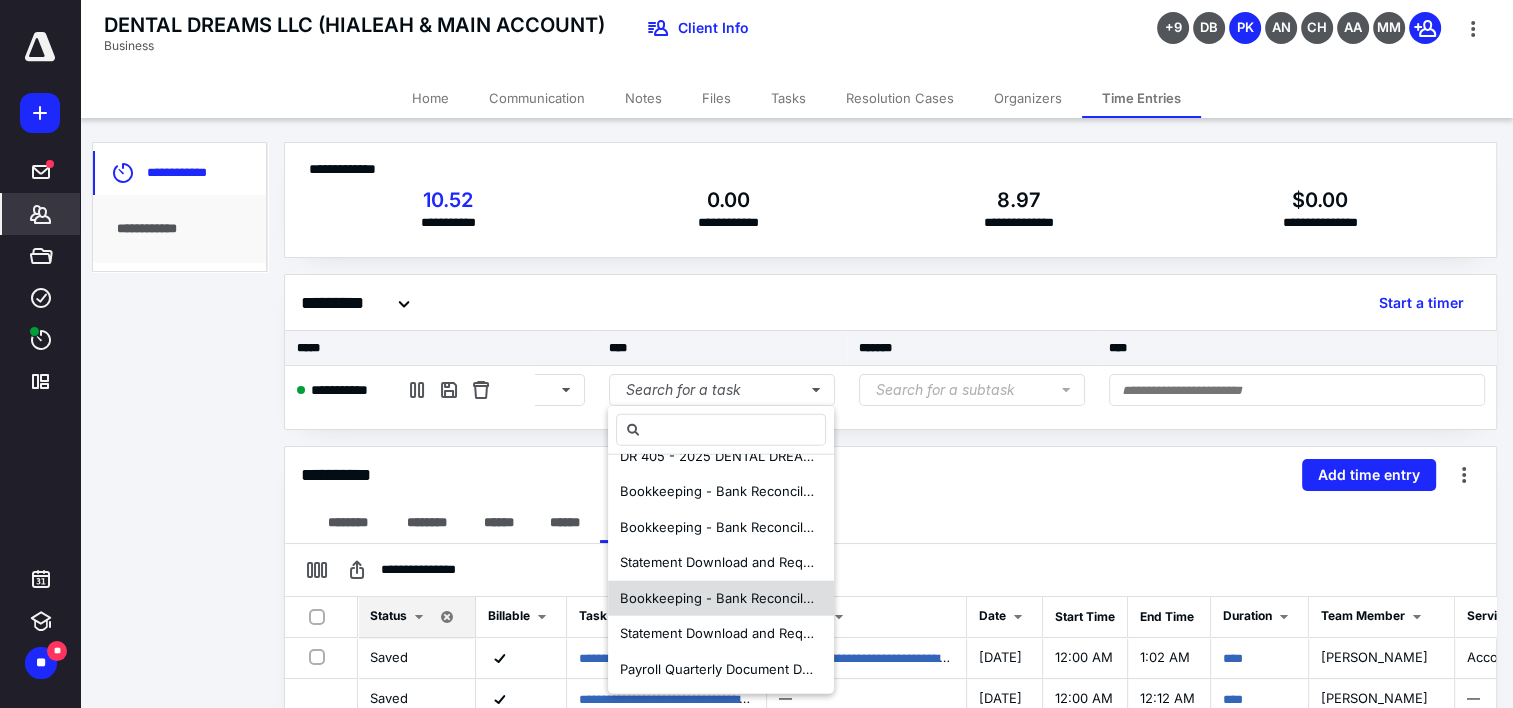 click on "Bookkeeping - Bank Reconciliation Praveen - DENTAL DREAMS LLC (HIALEAH & MAIN ACCOUNT)" at bounding box center (926, 597) 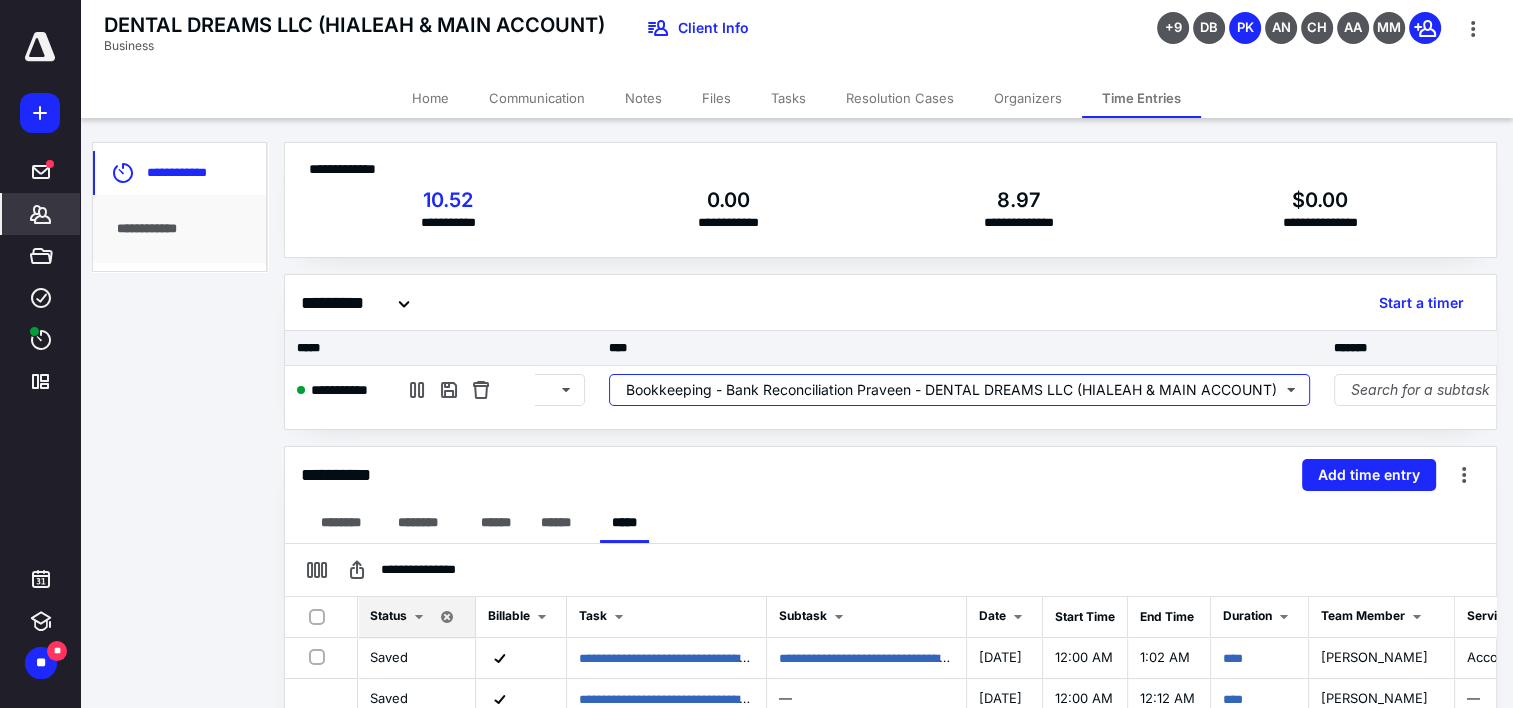scroll, scrollTop: 0, scrollLeft: 0, axis: both 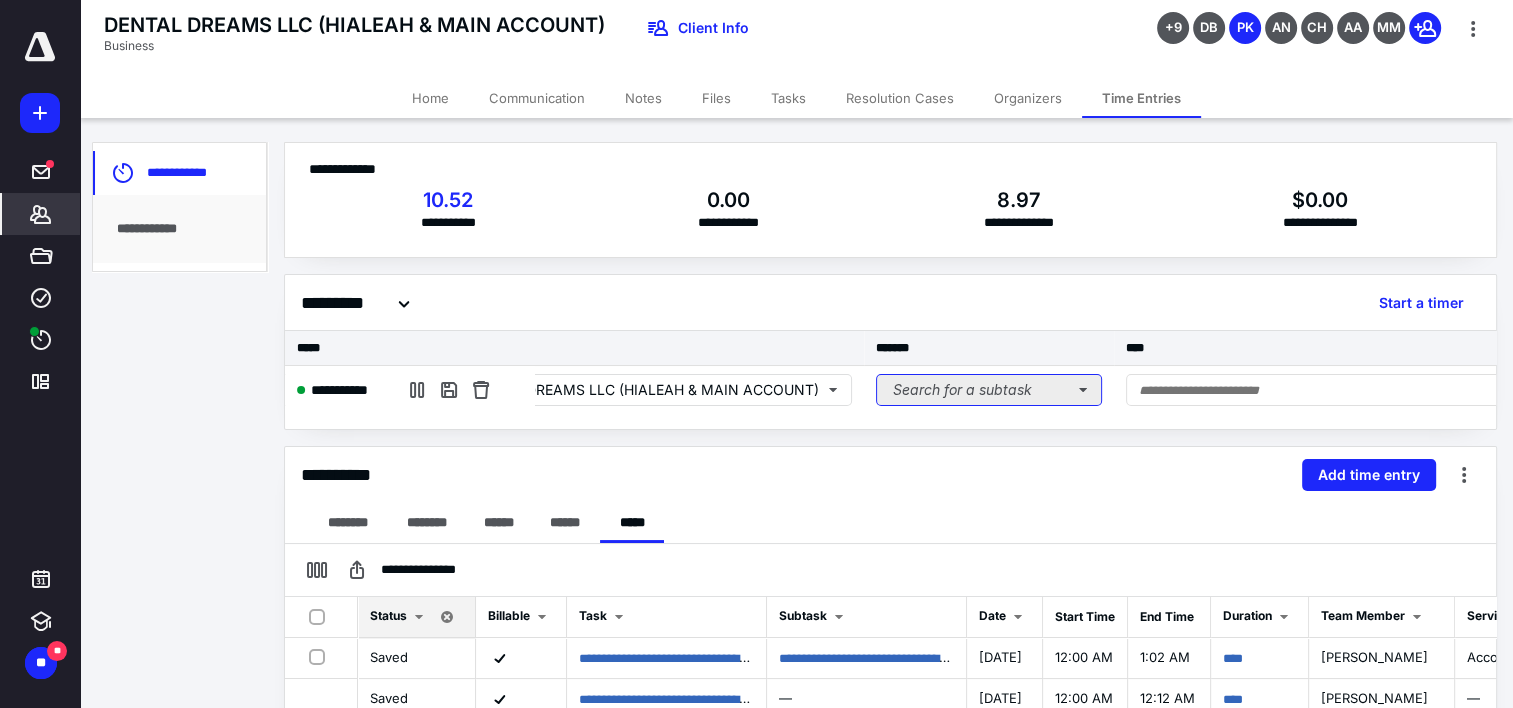 click on "Search for a subtask" at bounding box center [989, 390] 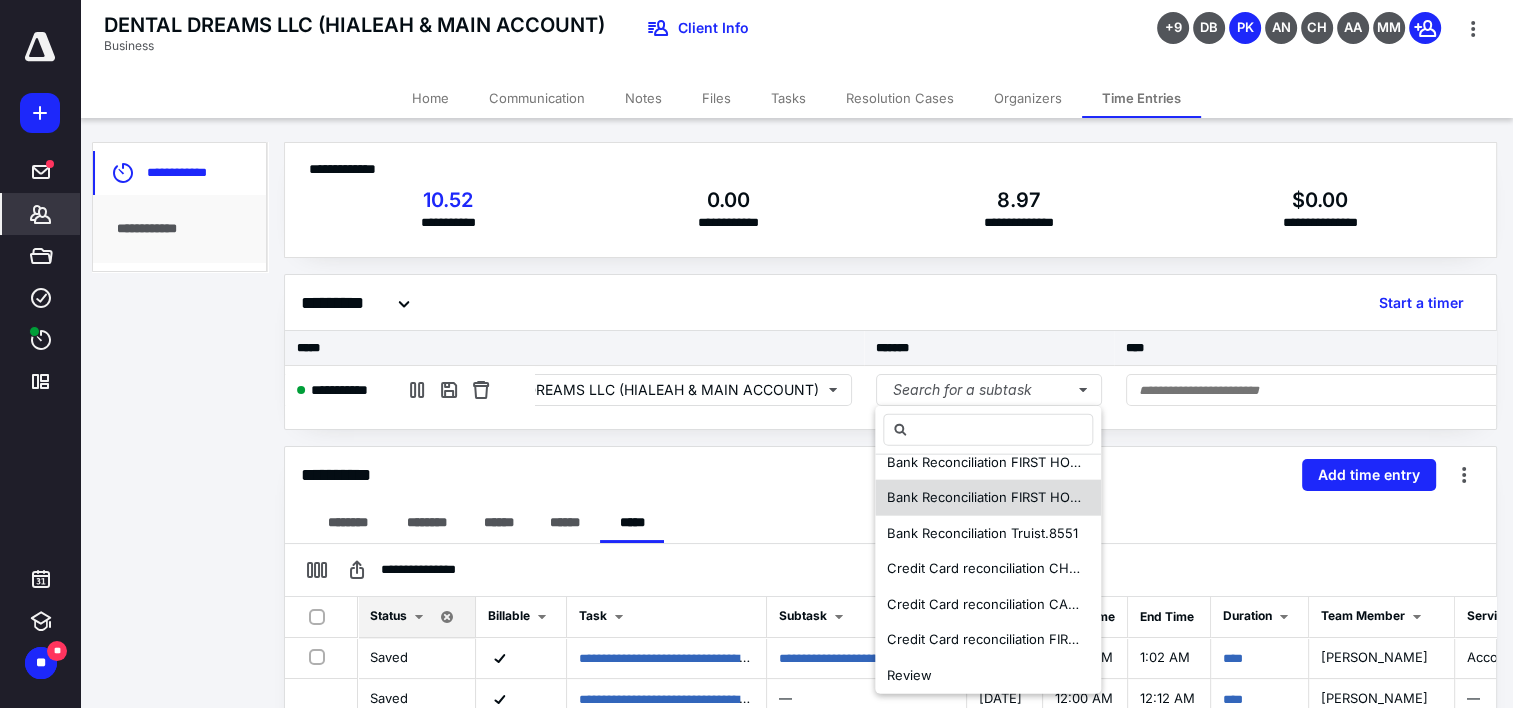 scroll, scrollTop: 100, scrollLeft: 0, axis: vertical 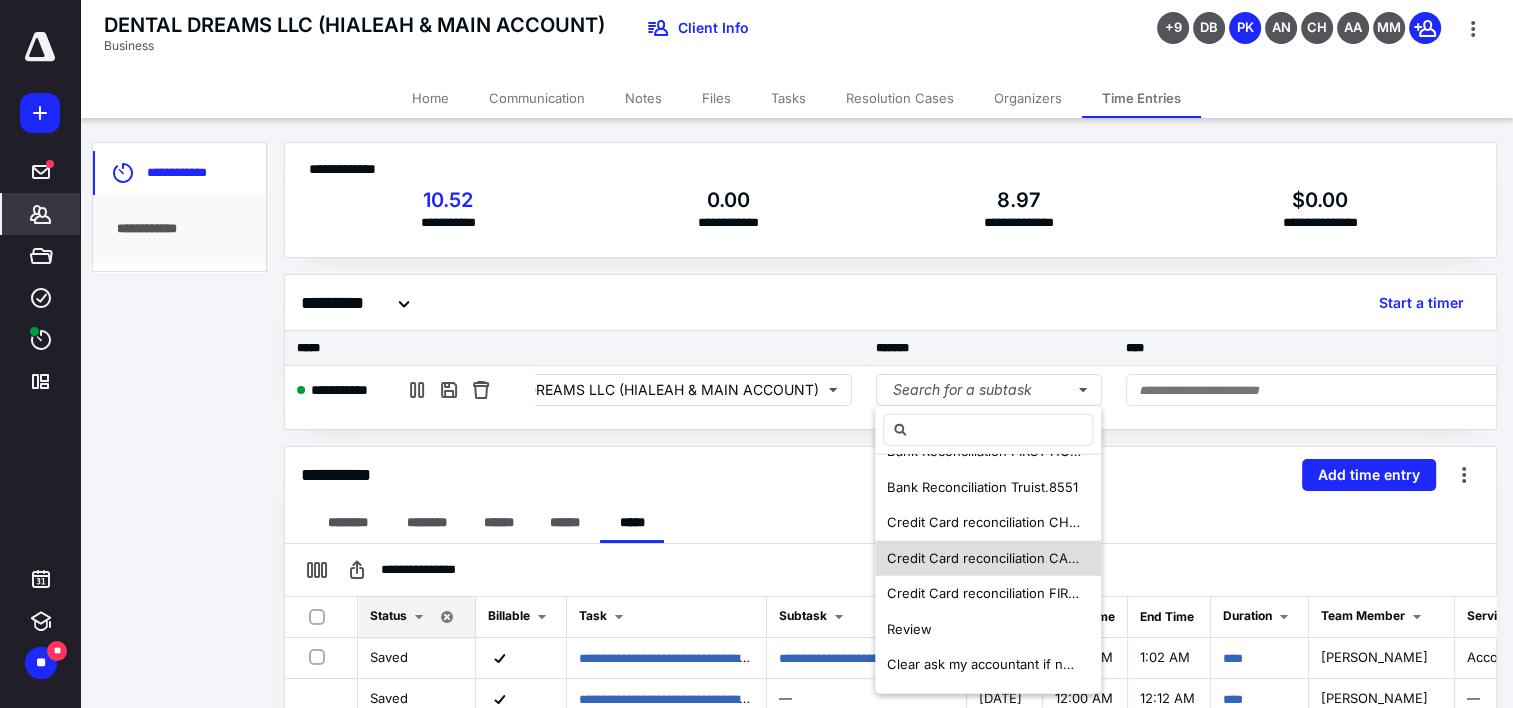 click on "Credit Card reconciliation CAPITAL ONE CC.7845" at bounding box center (1040, 557) 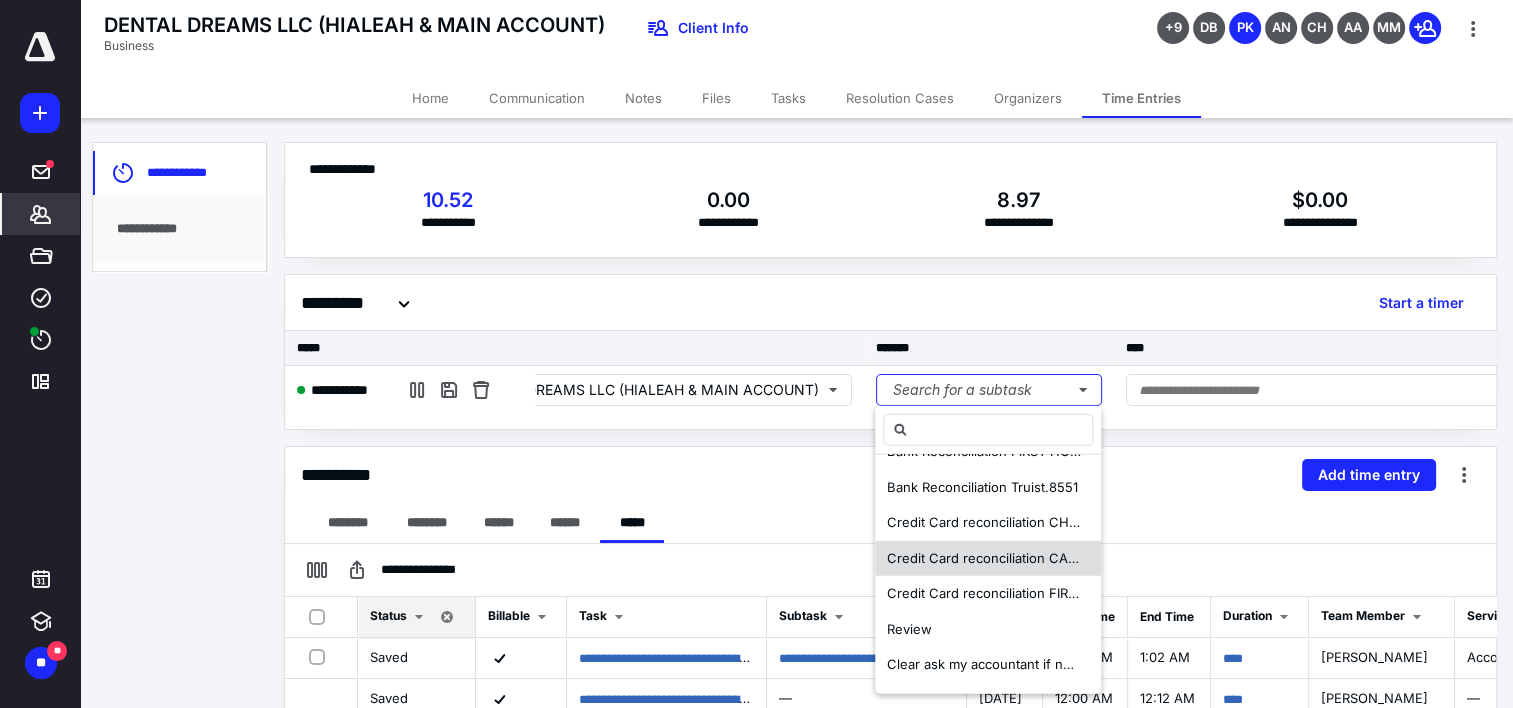 scroll, scrollTop: 0, scrollLeft: 0, axis: both 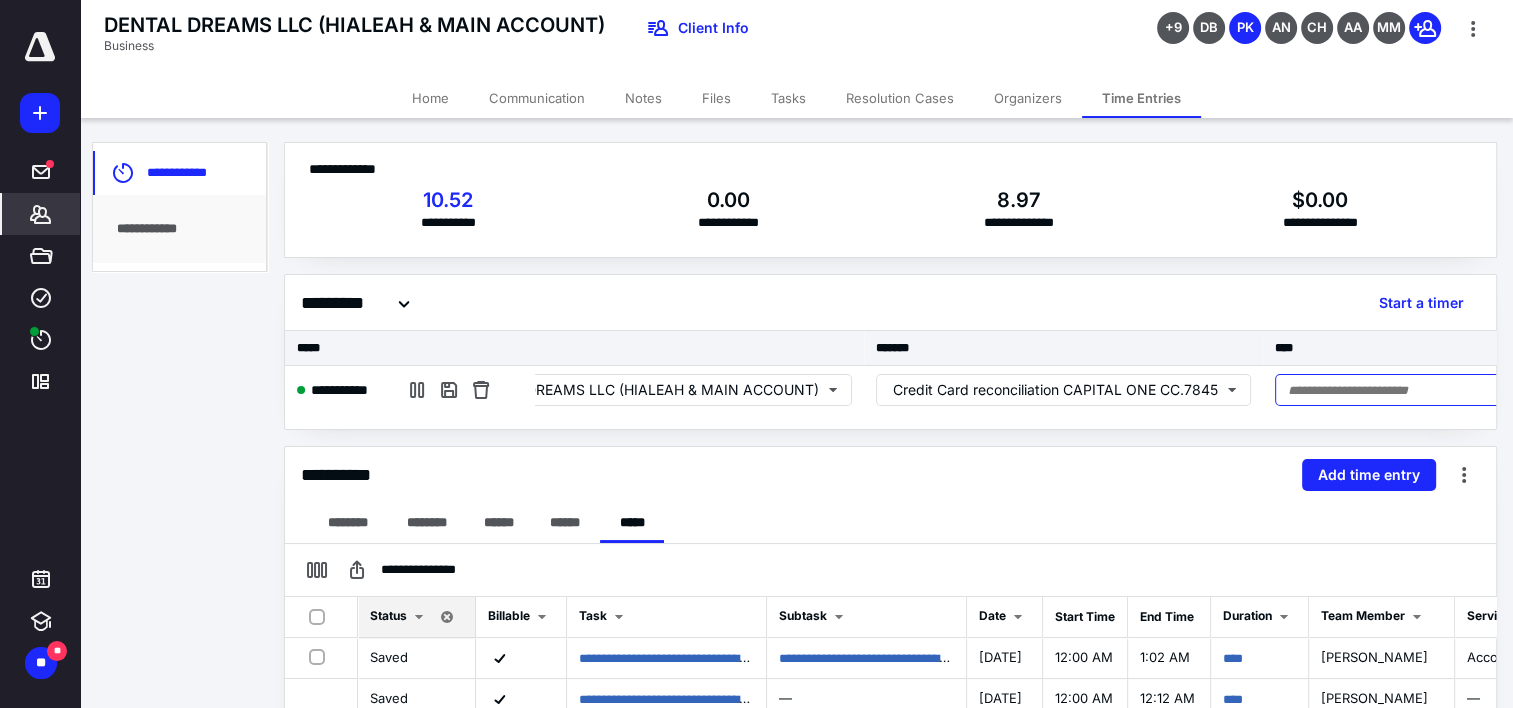 click at bounding box center [1463, 390] 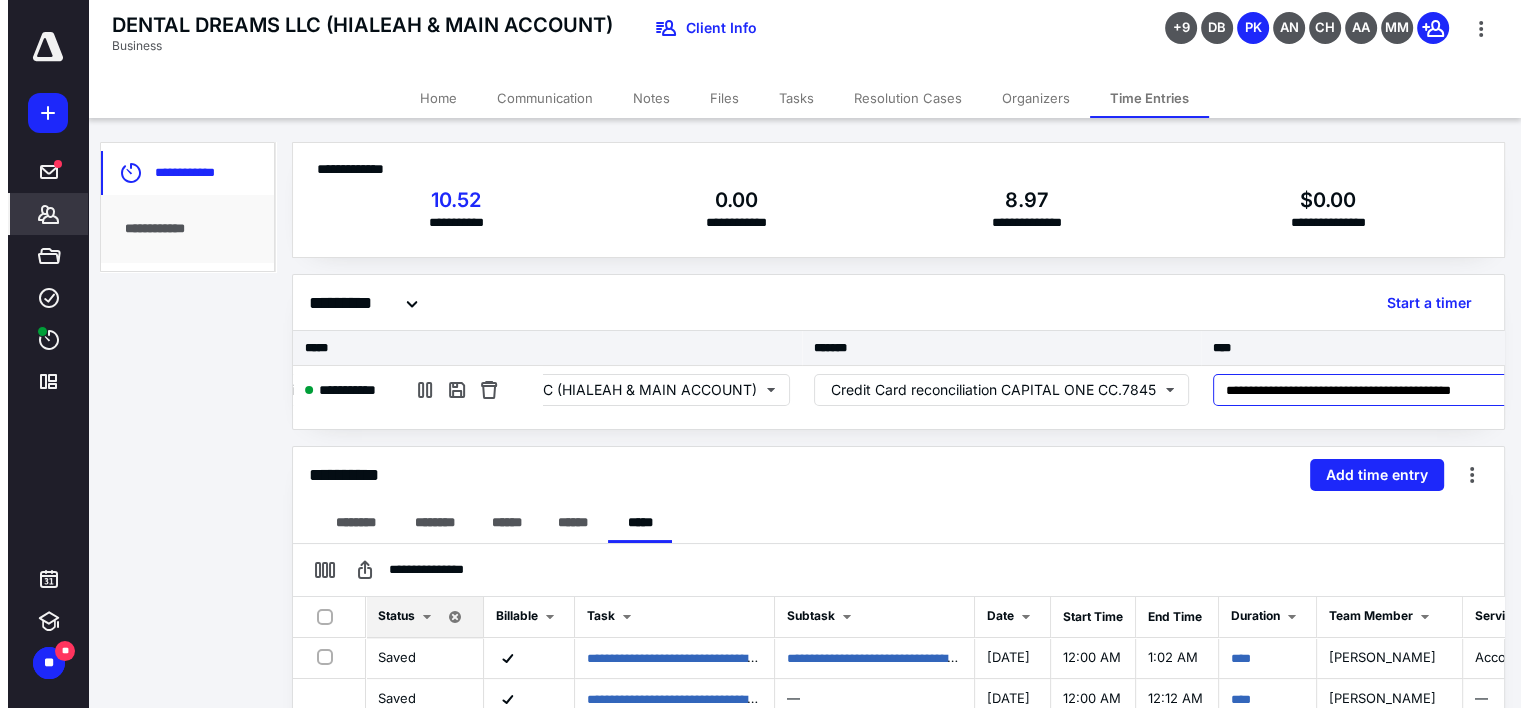 scroll, scrollTop: 0, scrollLeft: 840, axis: horizontal 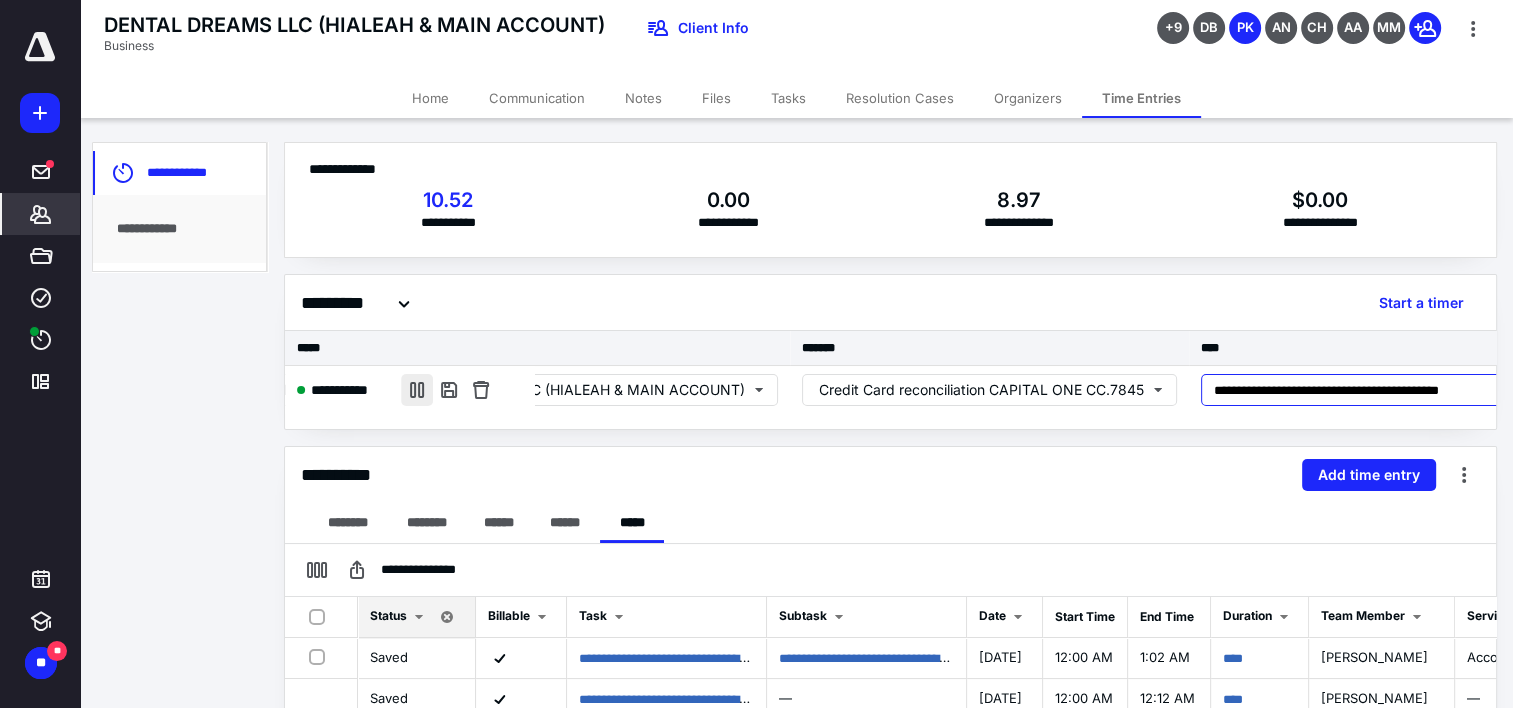 type on "**********" 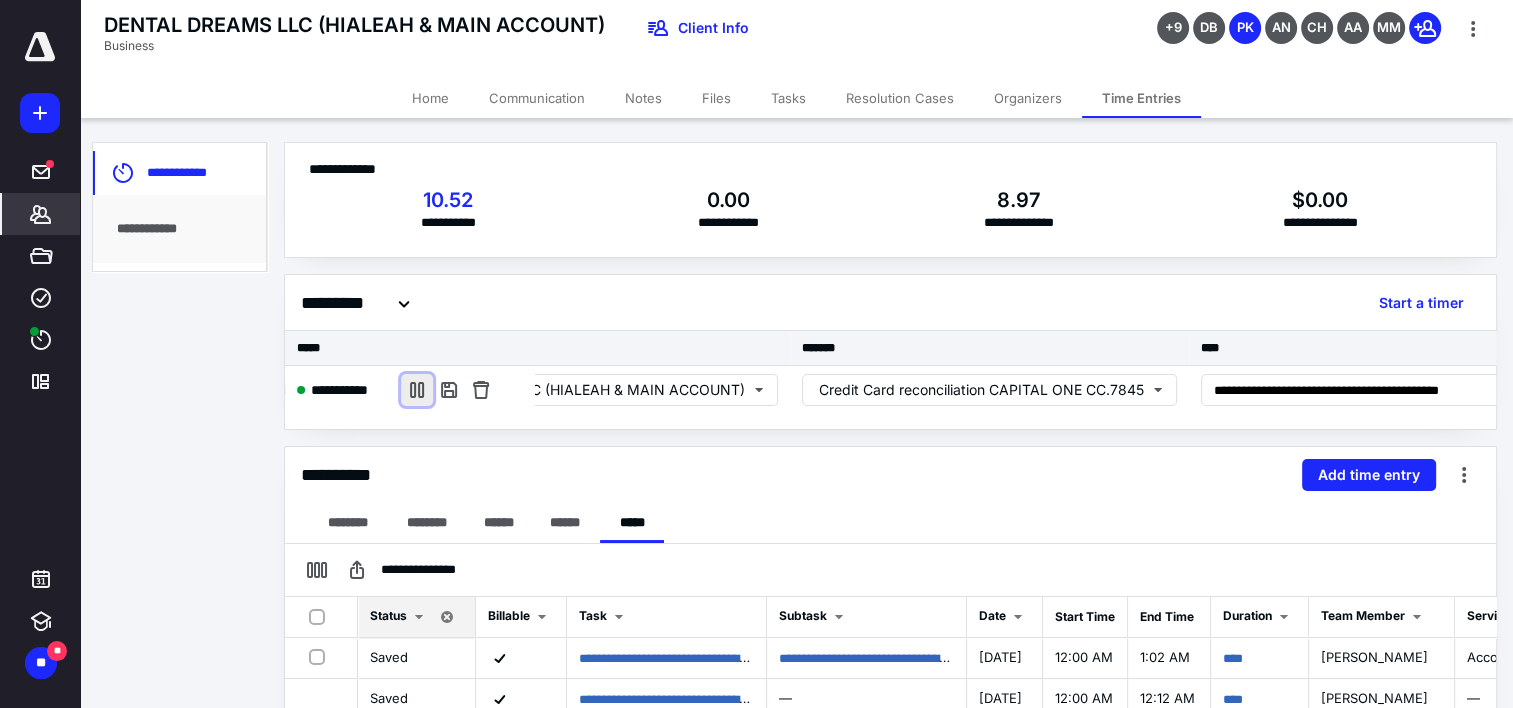 click at bounding box center (417, 390) 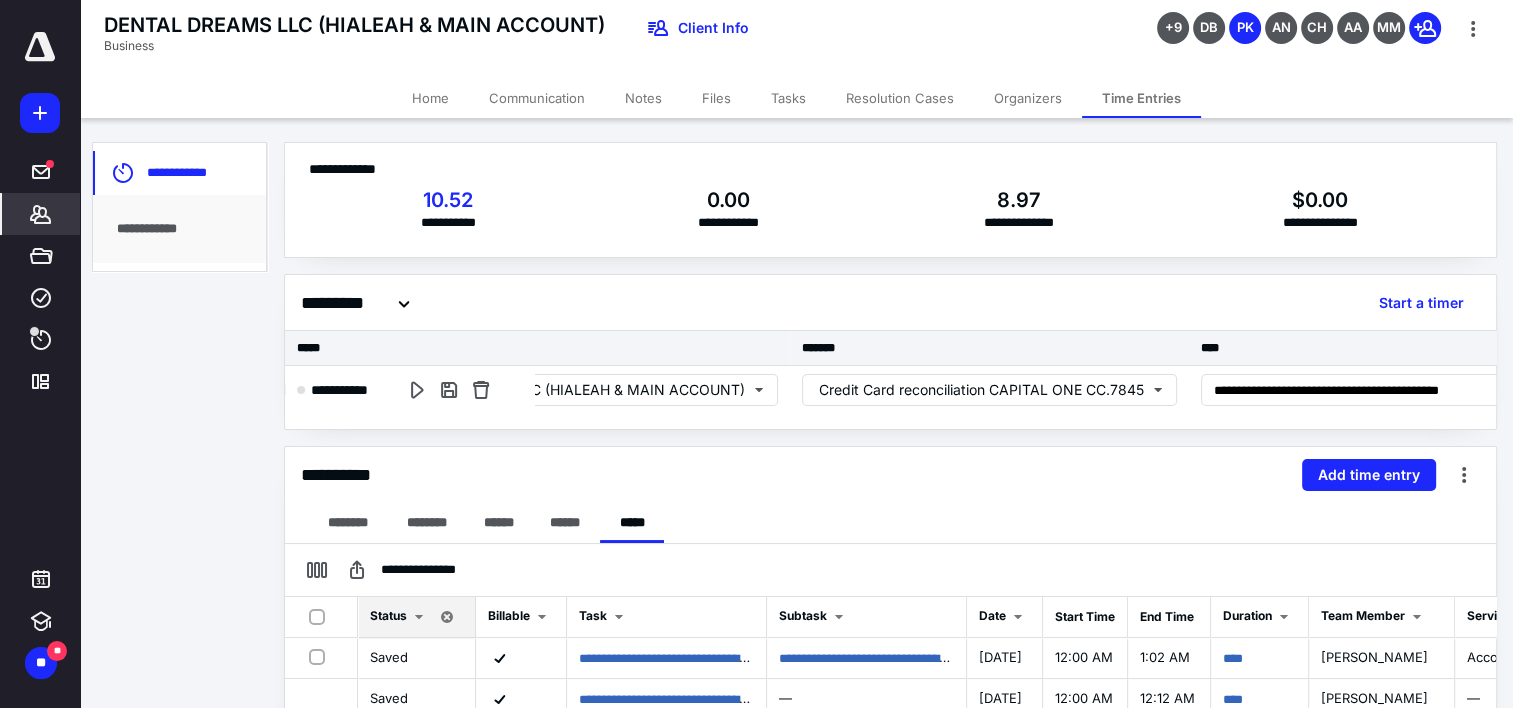 click on "**********" at bounding box center [410, 390] 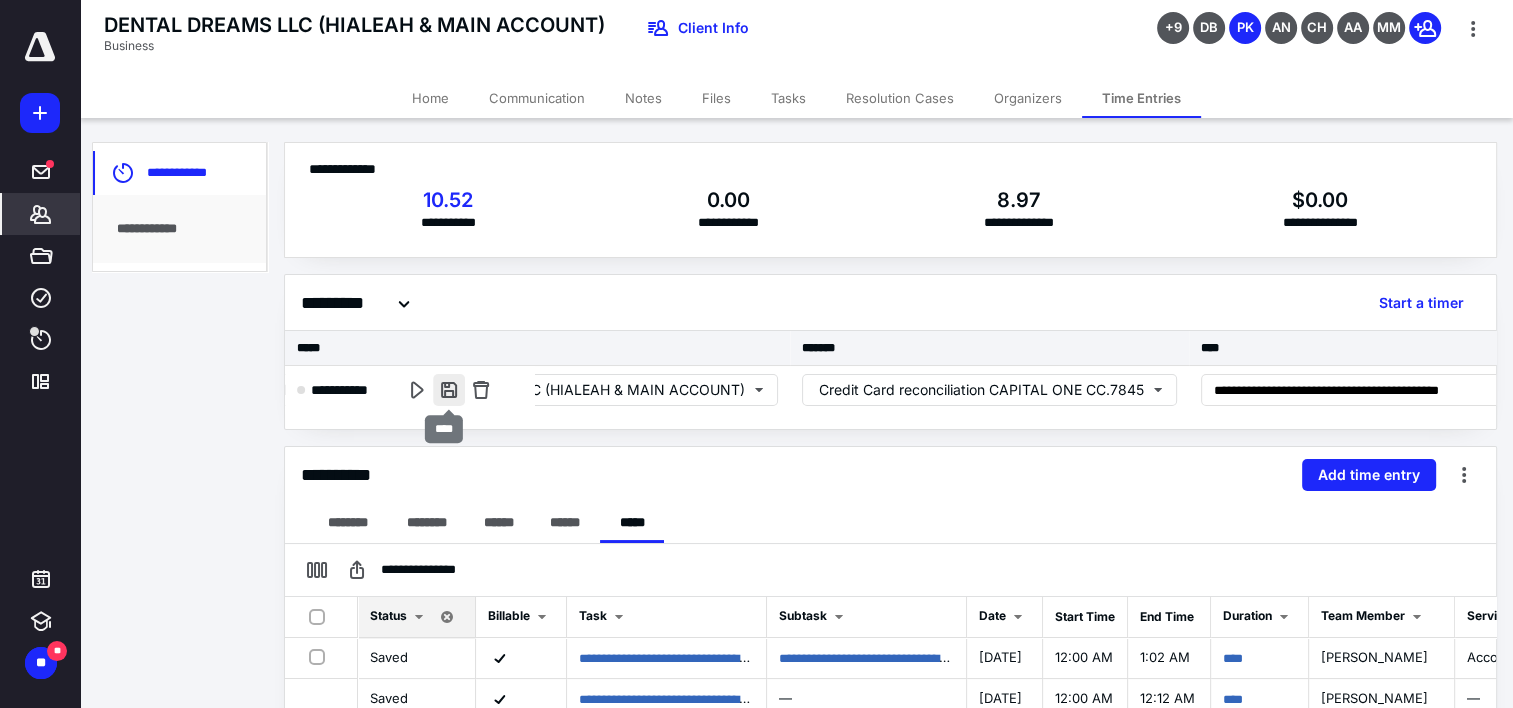 click at bounding box center (449, 390) 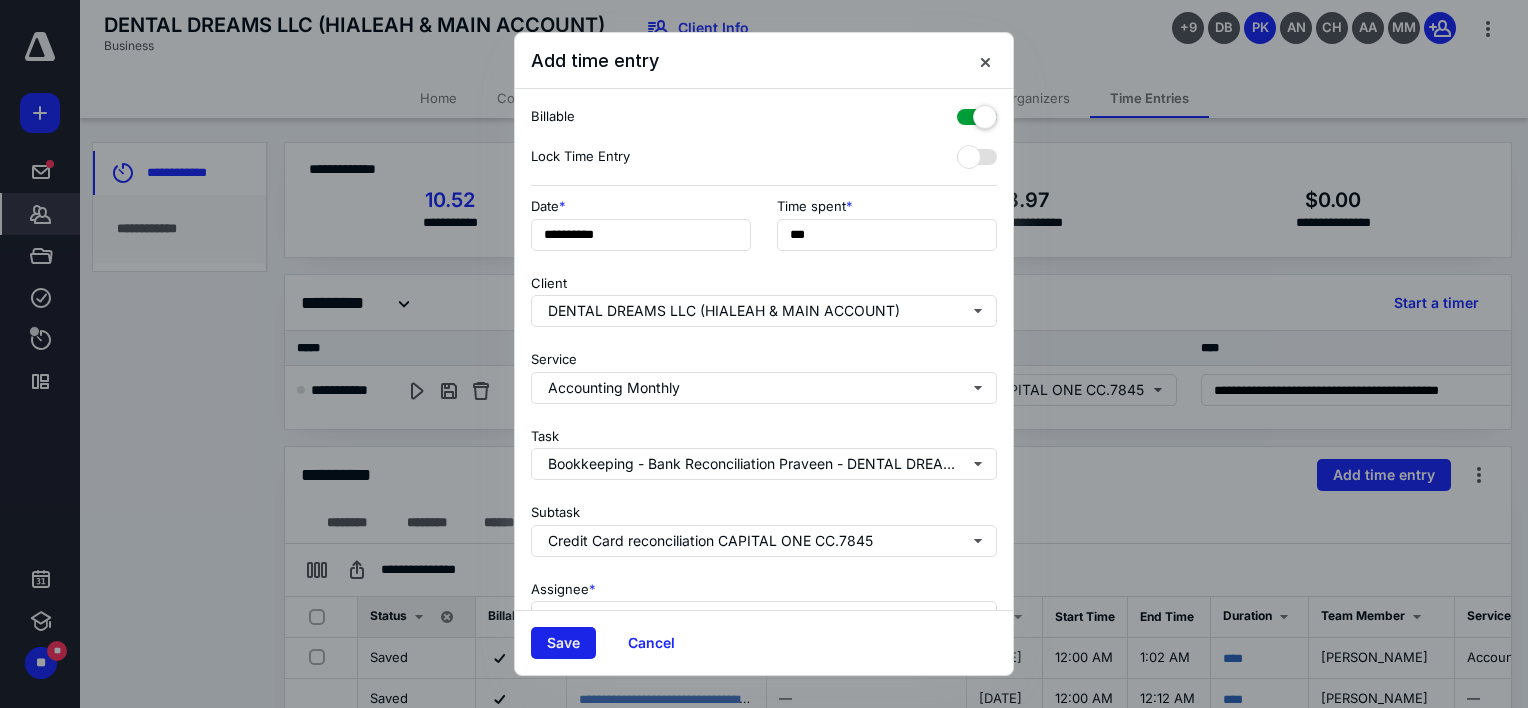 click on "Save" at bounding box center (563, 643) 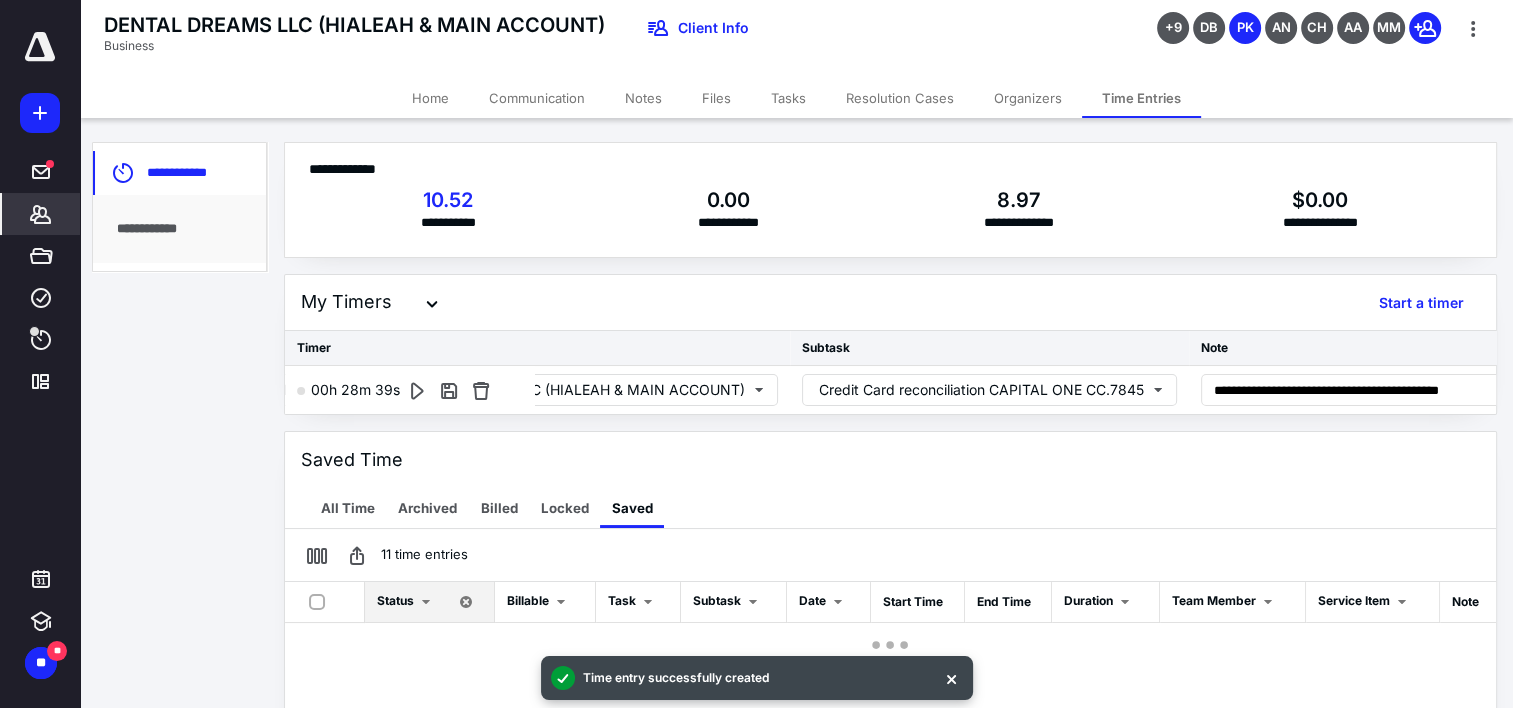 scroll, scrollTop: 0, scrollLeft: 0, axis: both 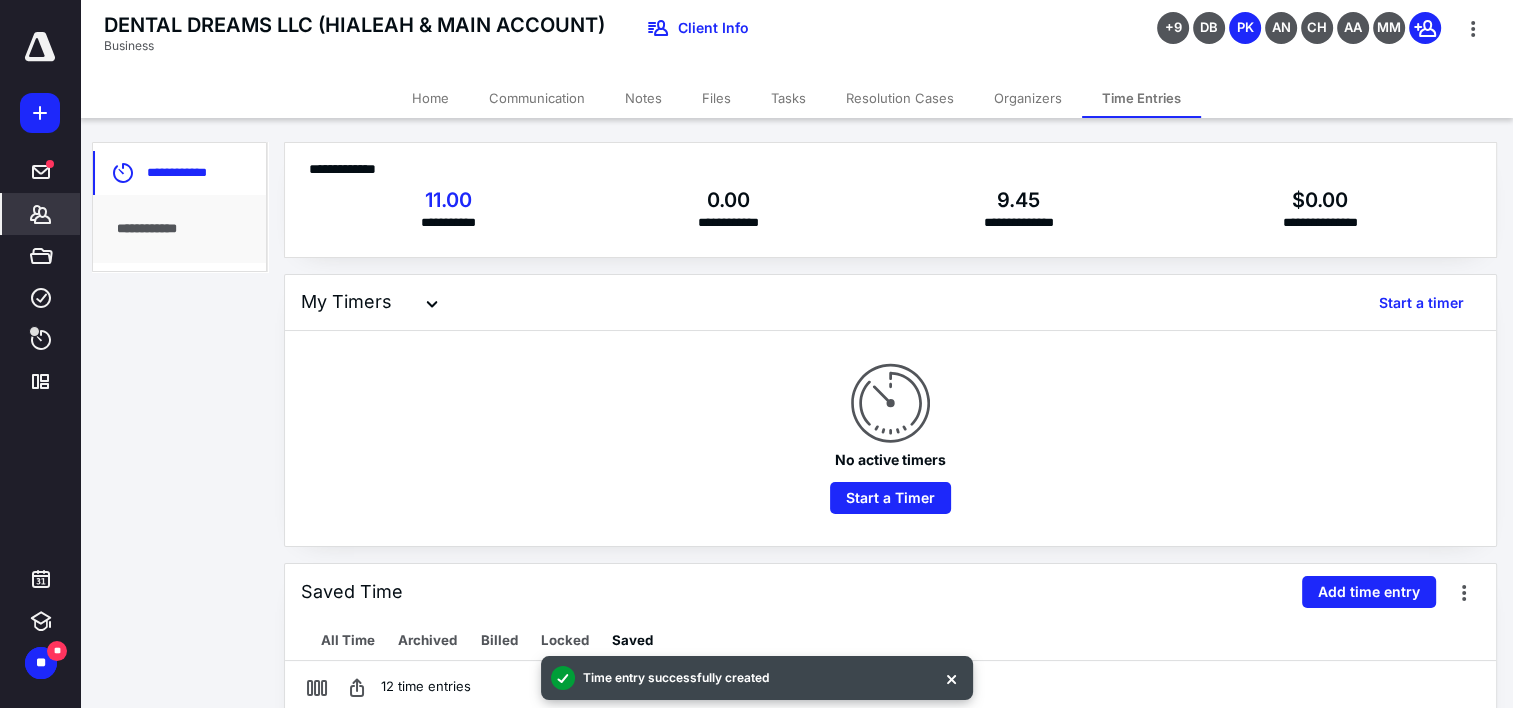 click on "Tasks" at bounding box center (788, 98) 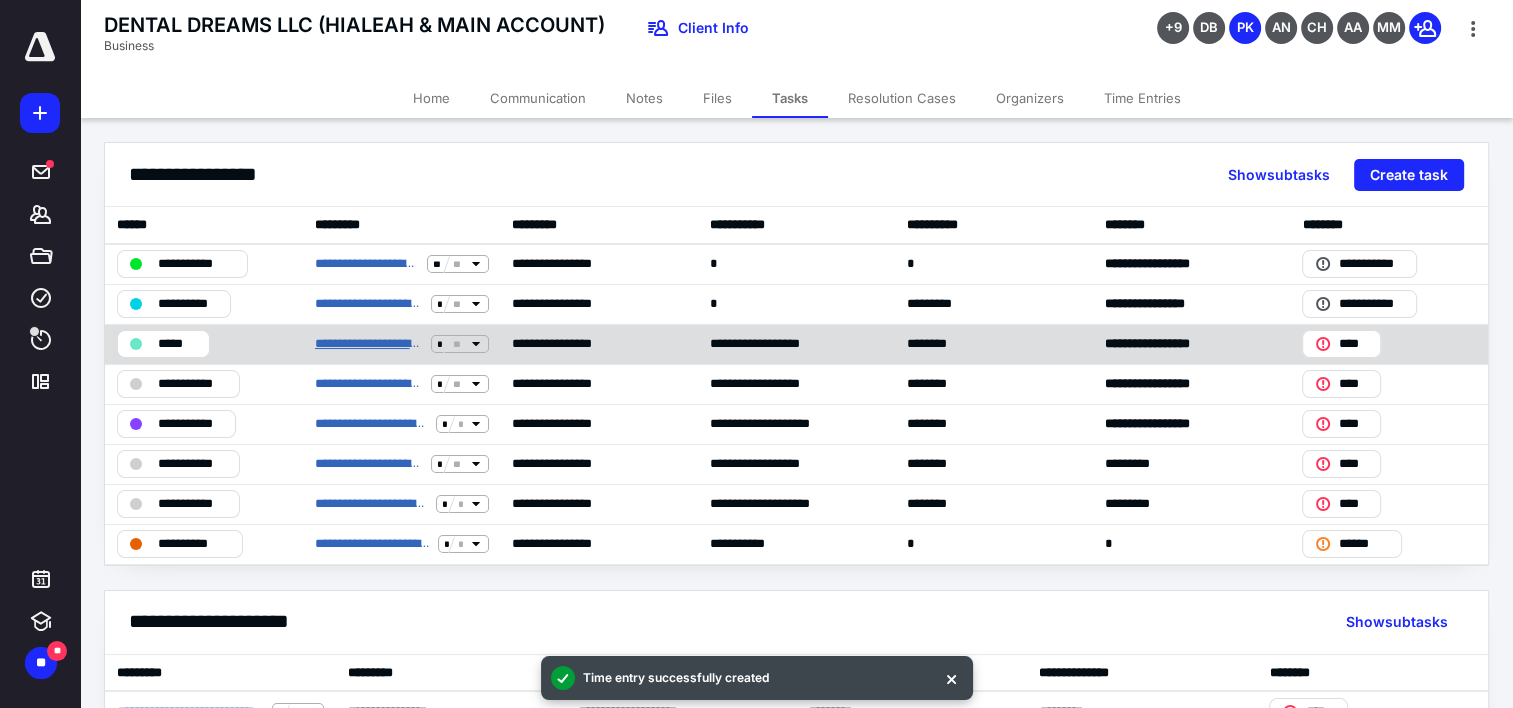 click on "**********" at bounding box center [369, 344] 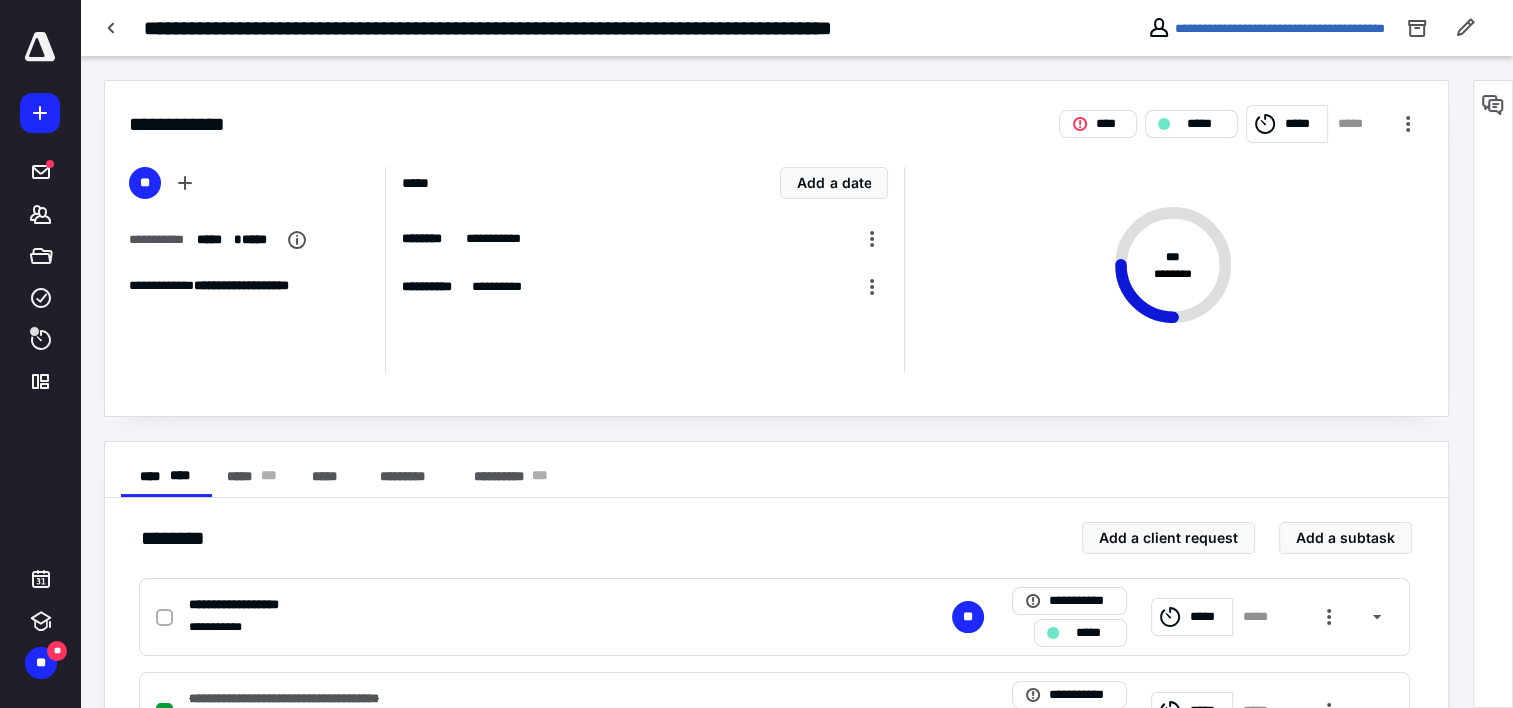 click on "*****" at bounding box center (1191, 124) 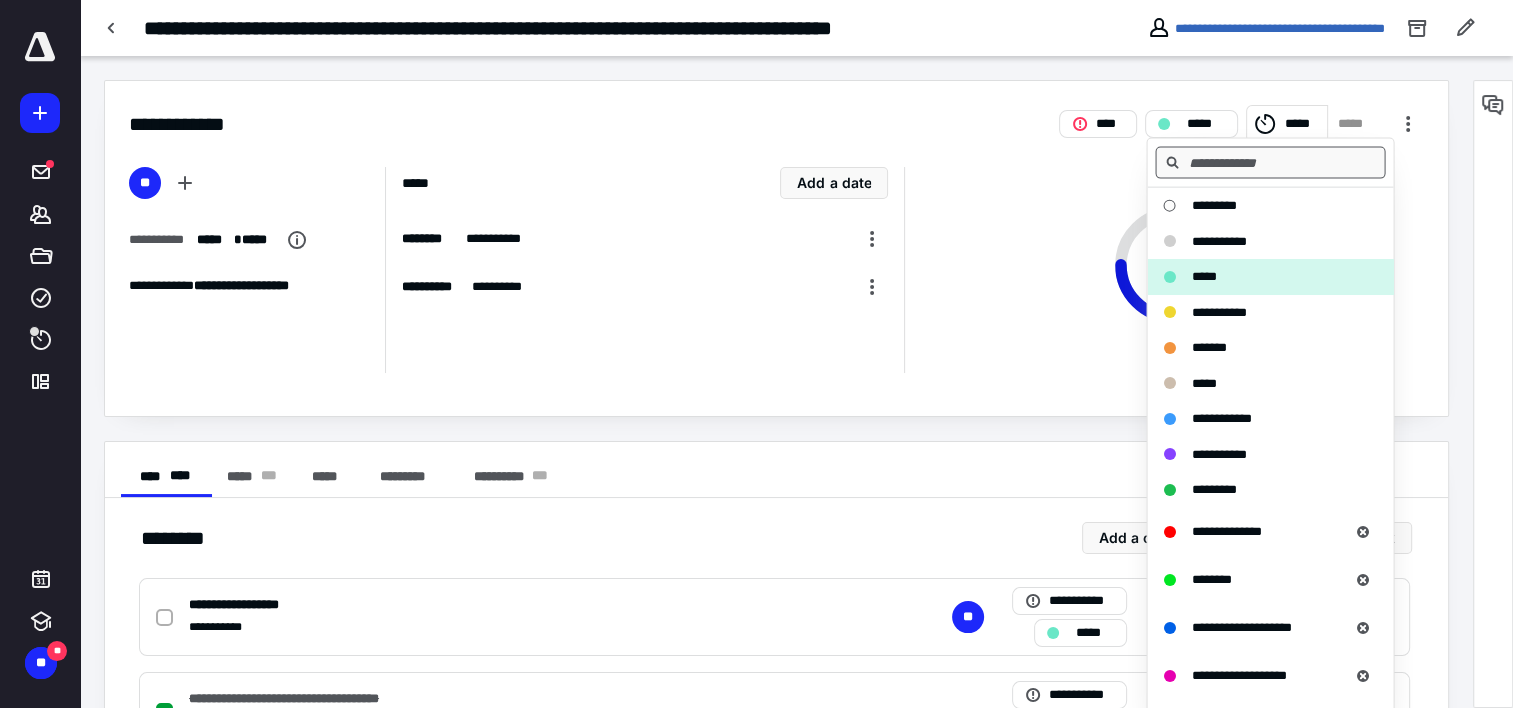 click at bounding box center [1270, 163] 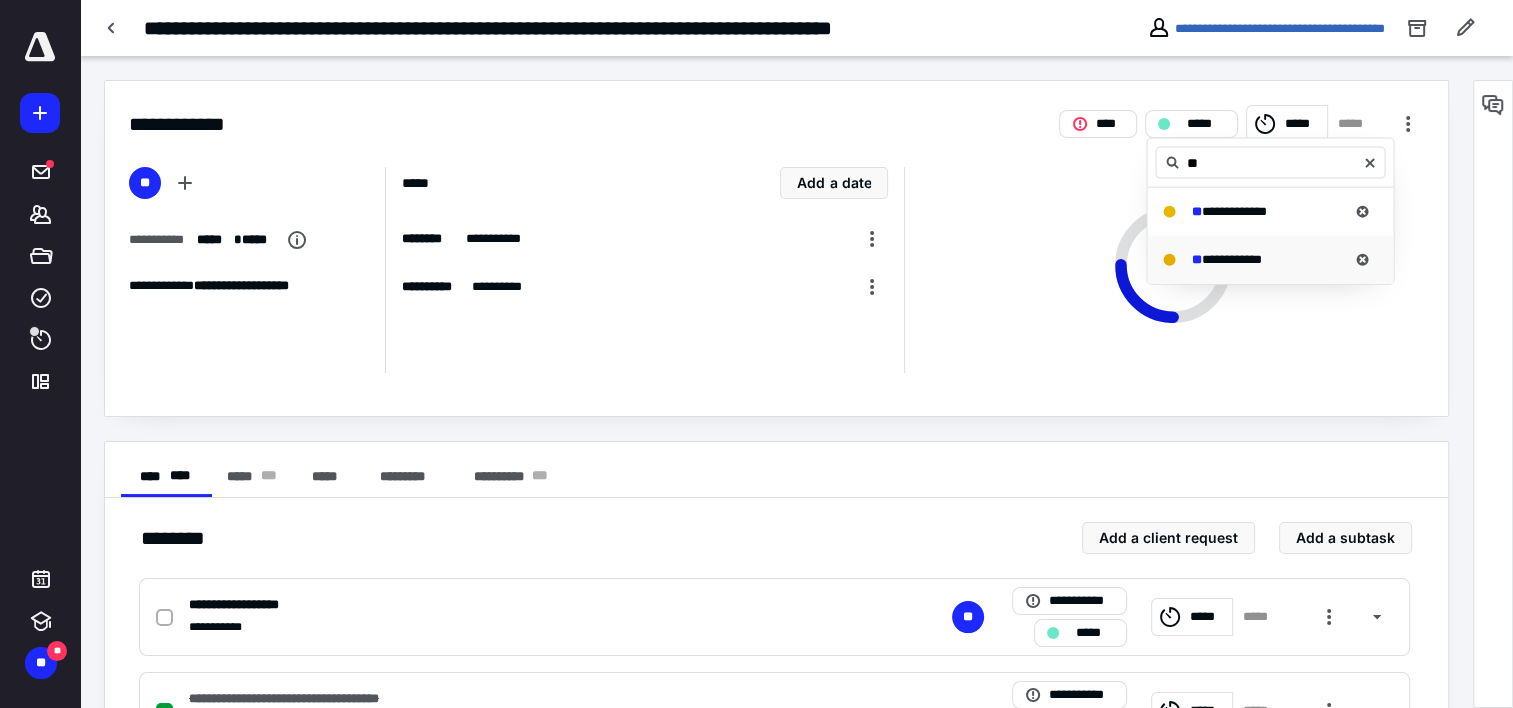 type on "**" 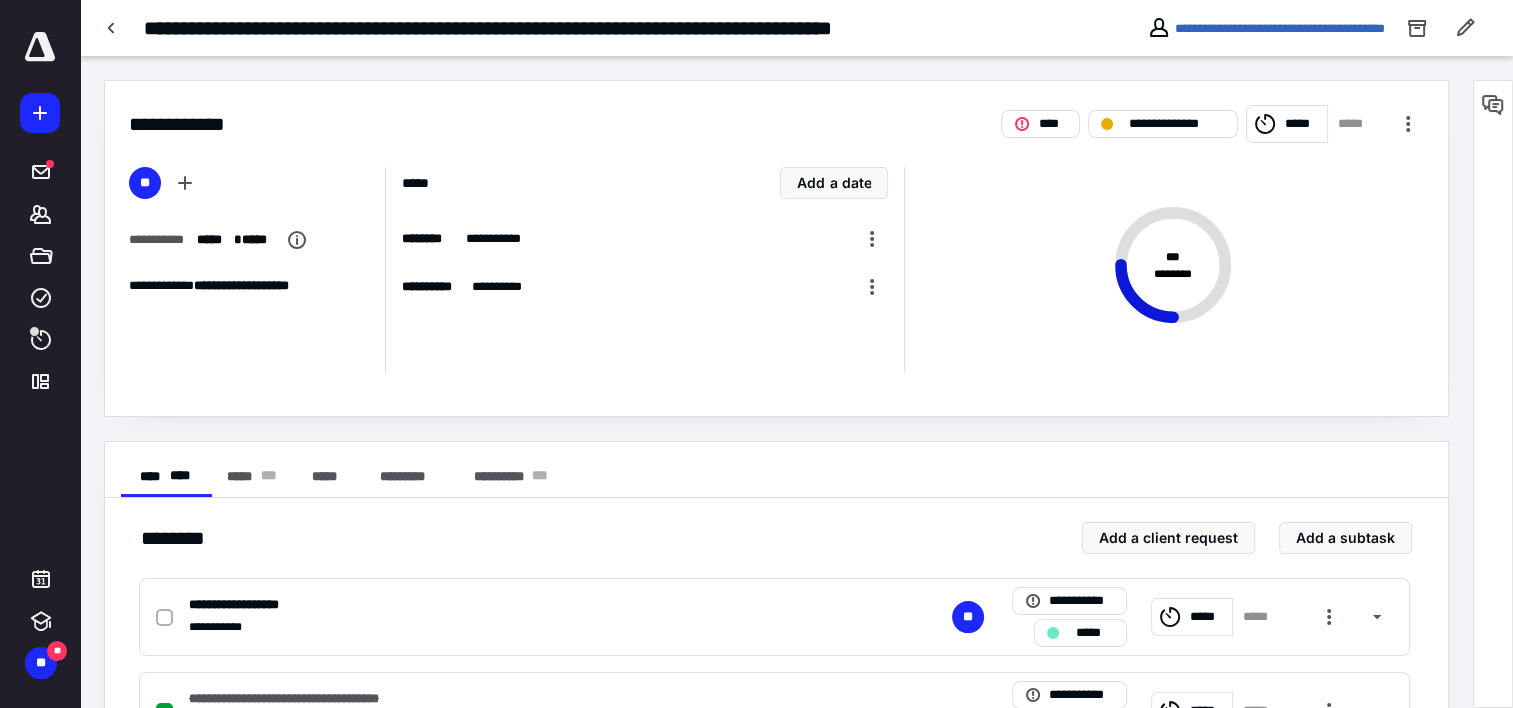 scroll, scrollTop: 400, scrollLeft: 0, axis: vertical 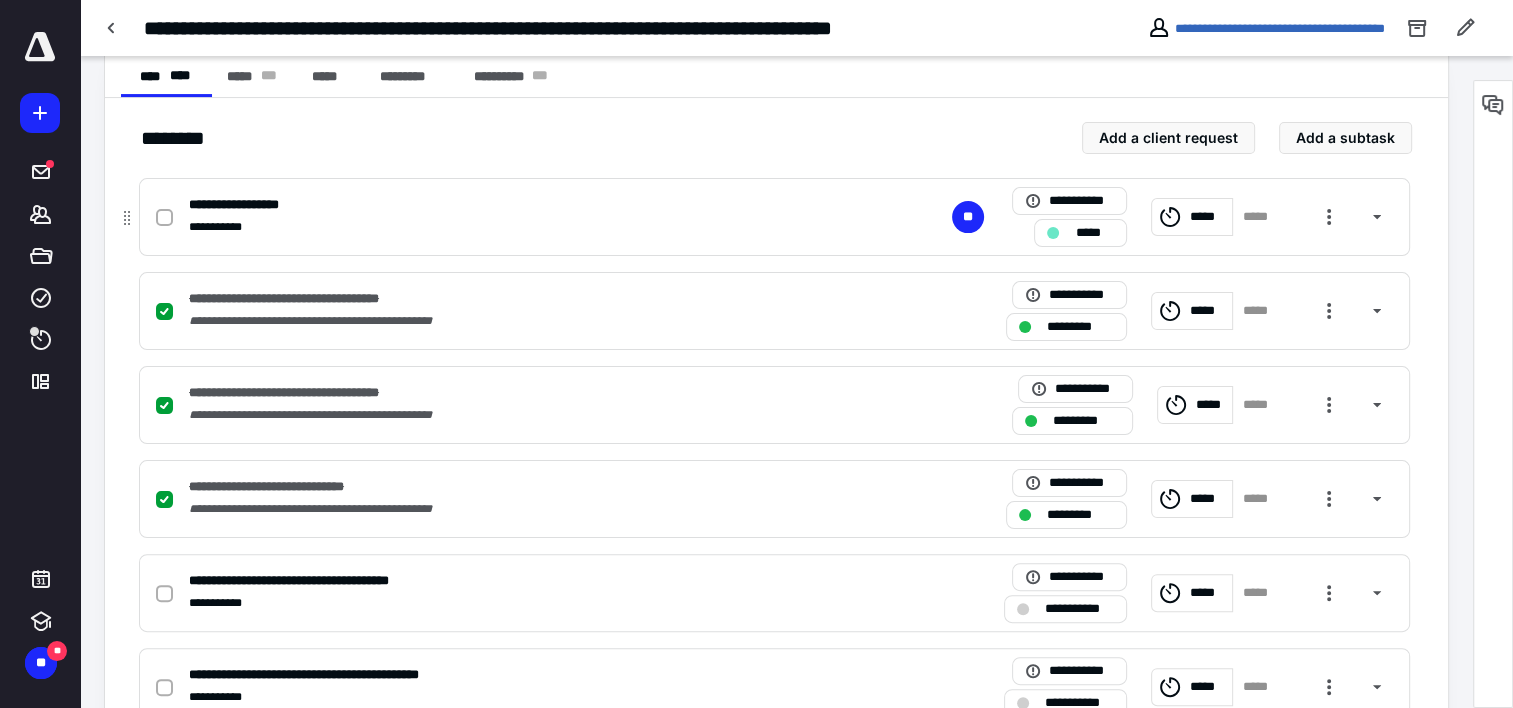 click 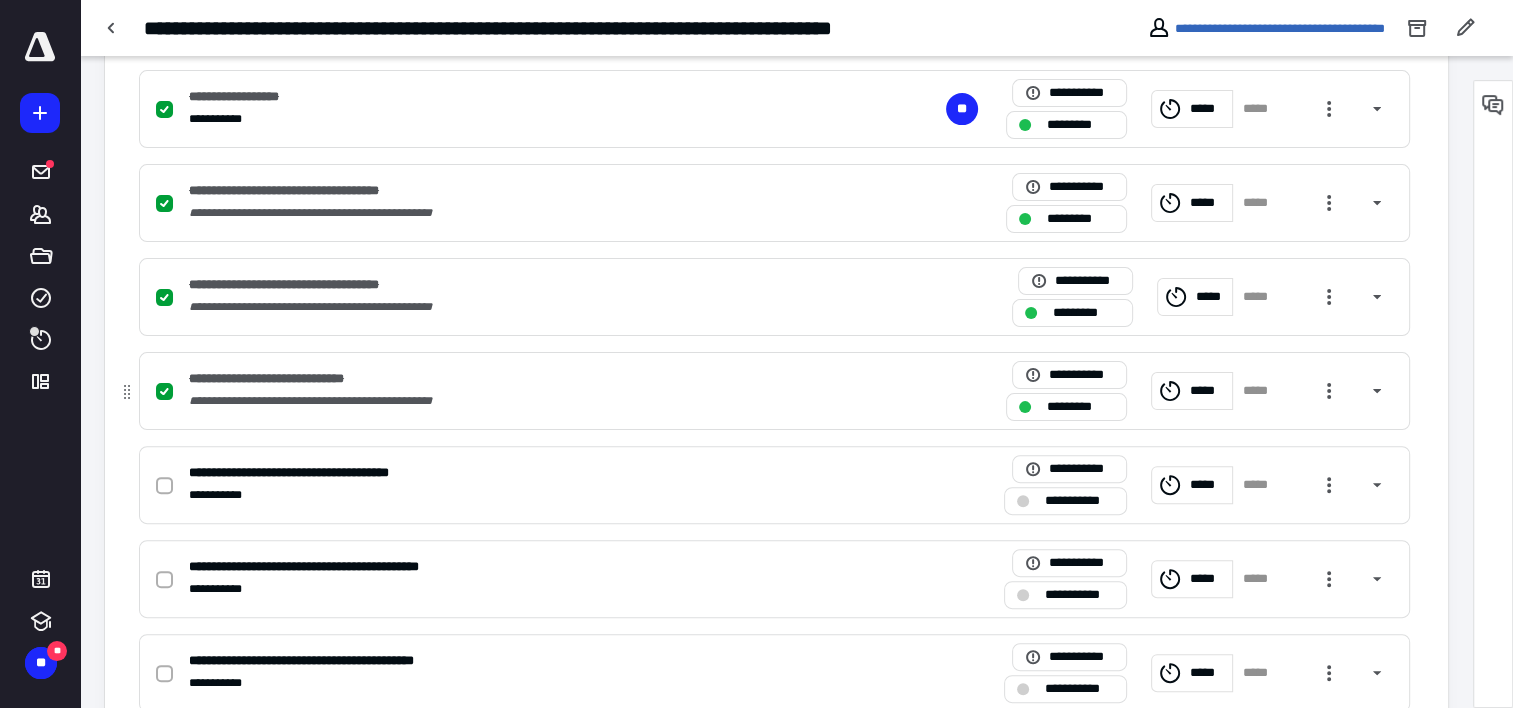 scroll, scrollTop: 600, scrollLeft: 0, axis: vertical 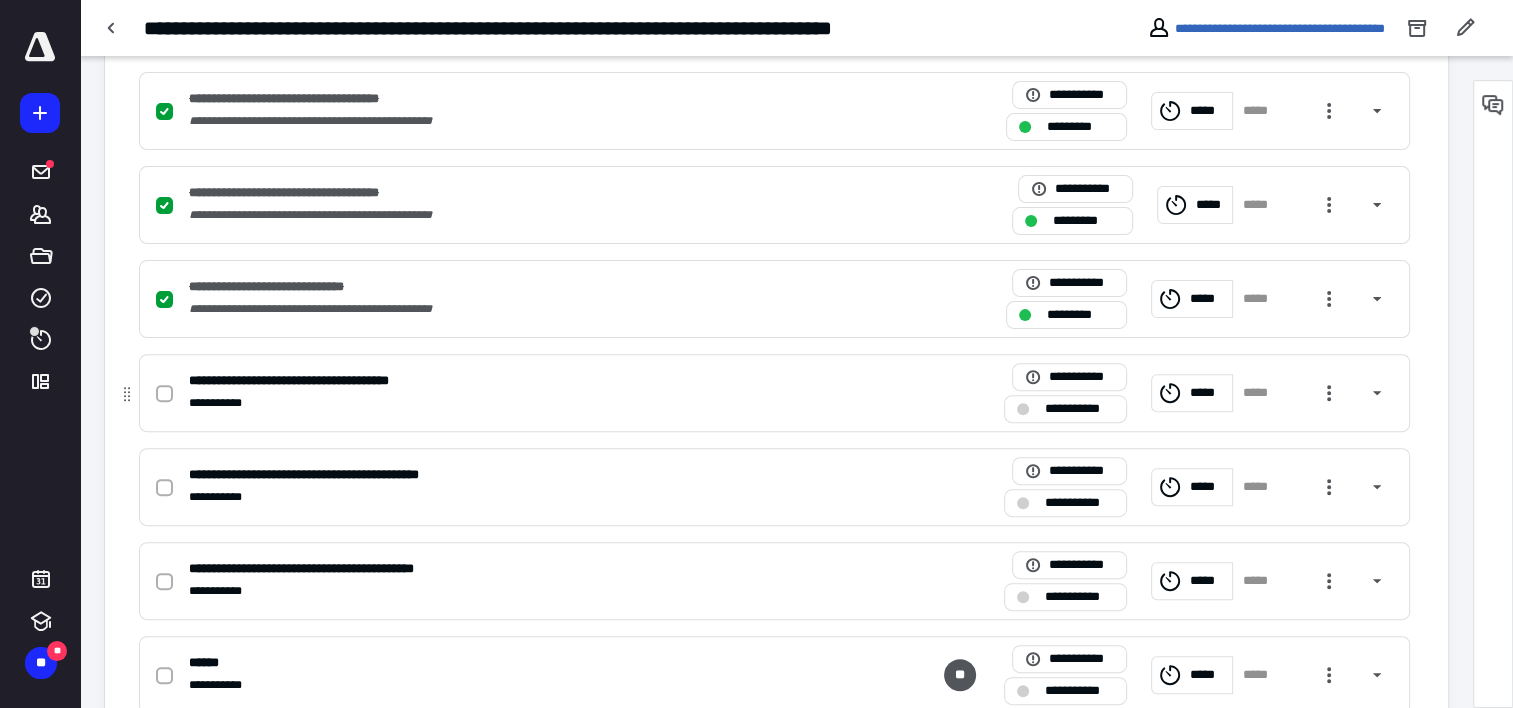 click on "**********" at bounding box center [512, 403] 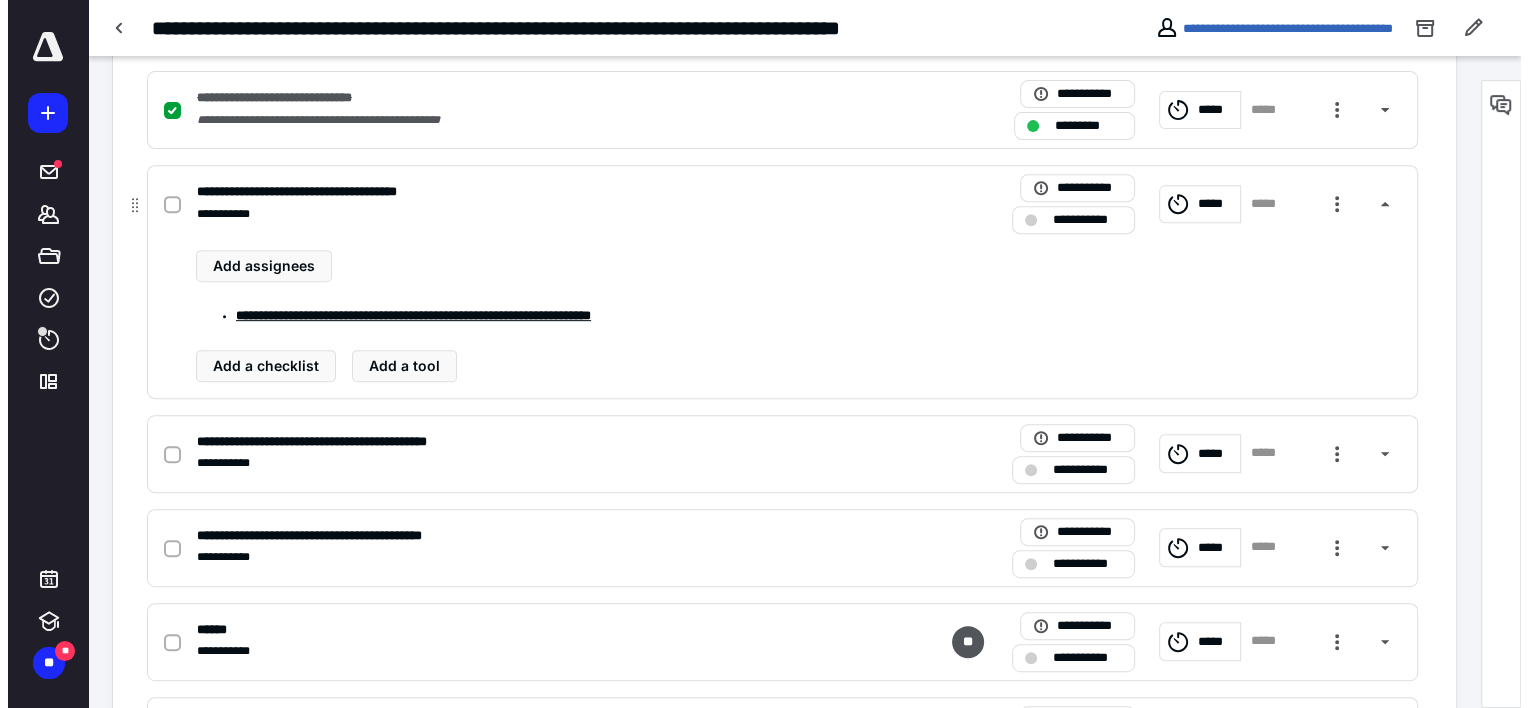 scroll, scrollTop: 800, scrollLeft: 0, axis: vertical 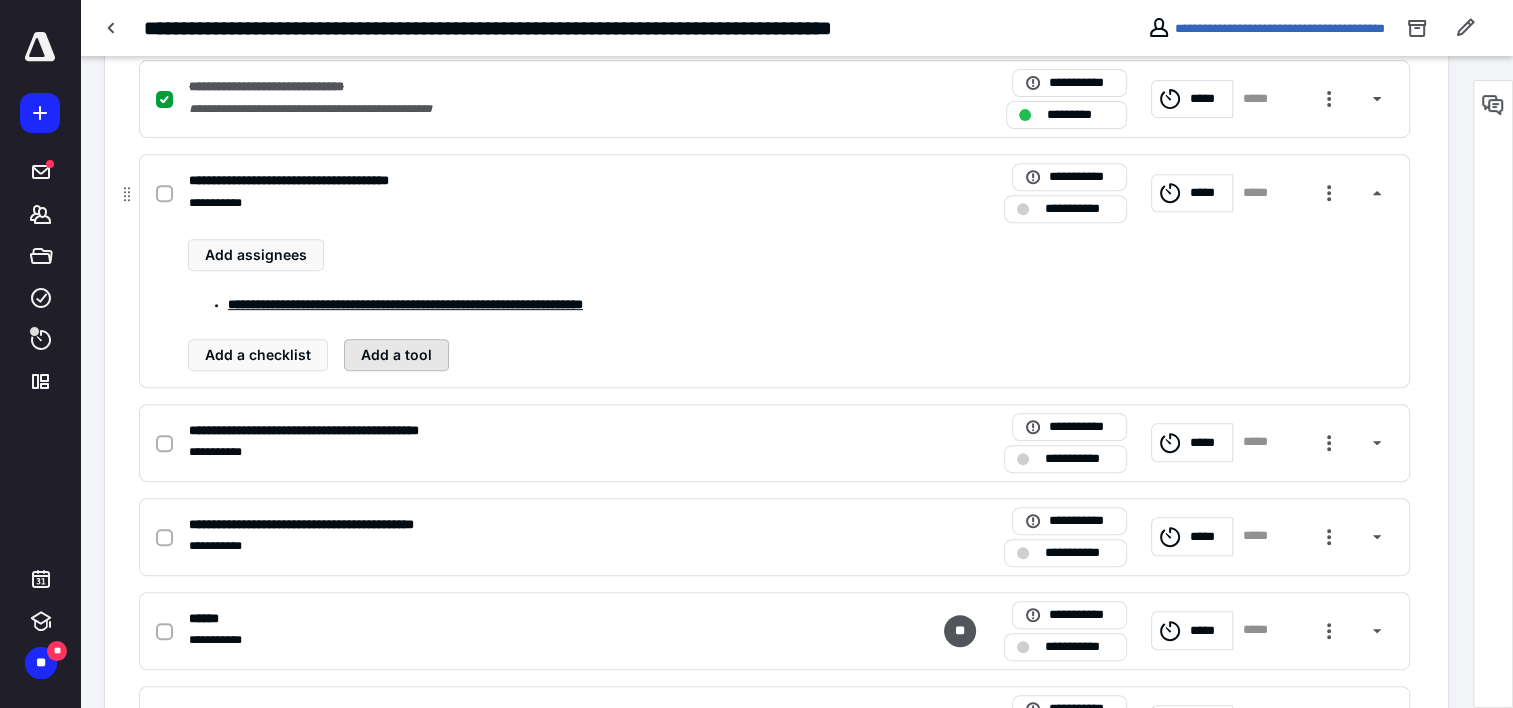 click on "Add a tool" at bounding box center (396, 355) 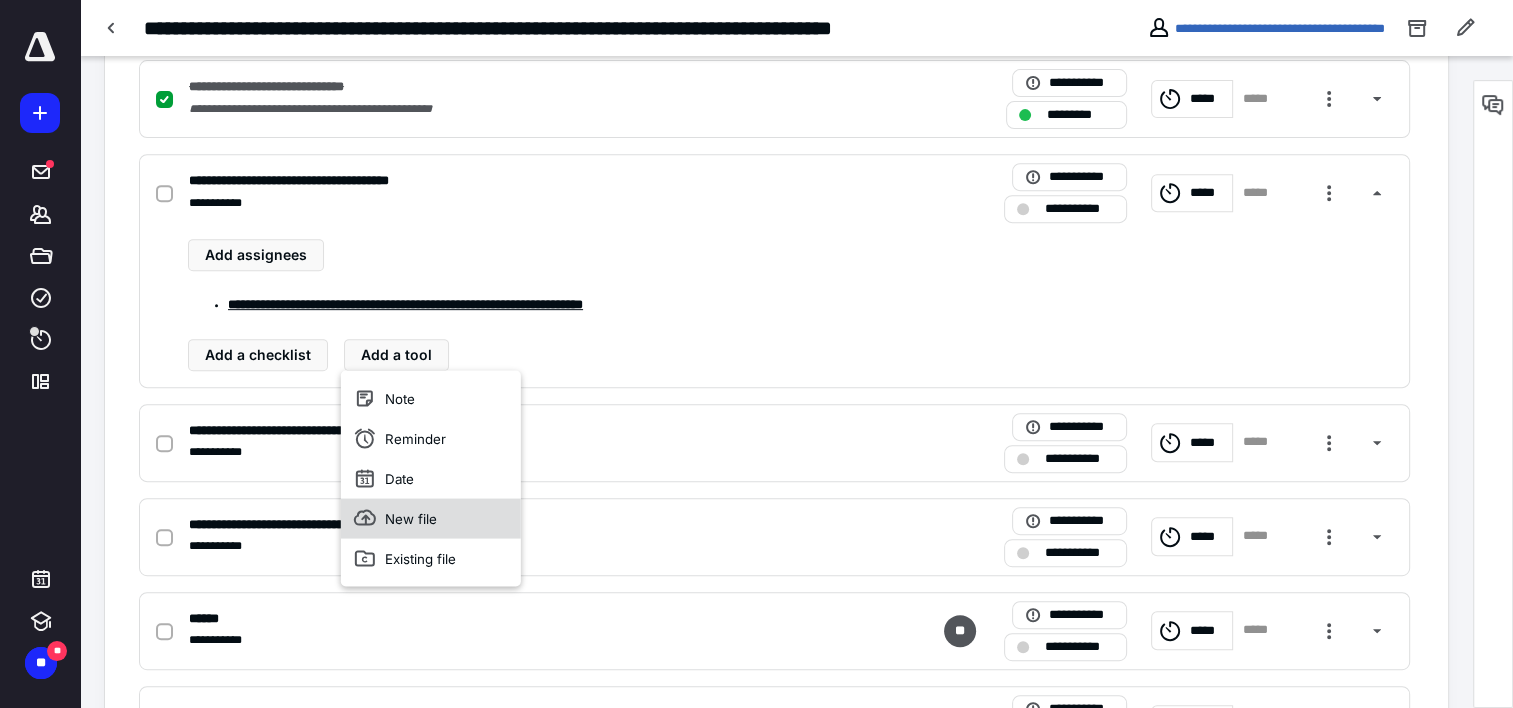 click on "New file" at bounding box center (431, 518) 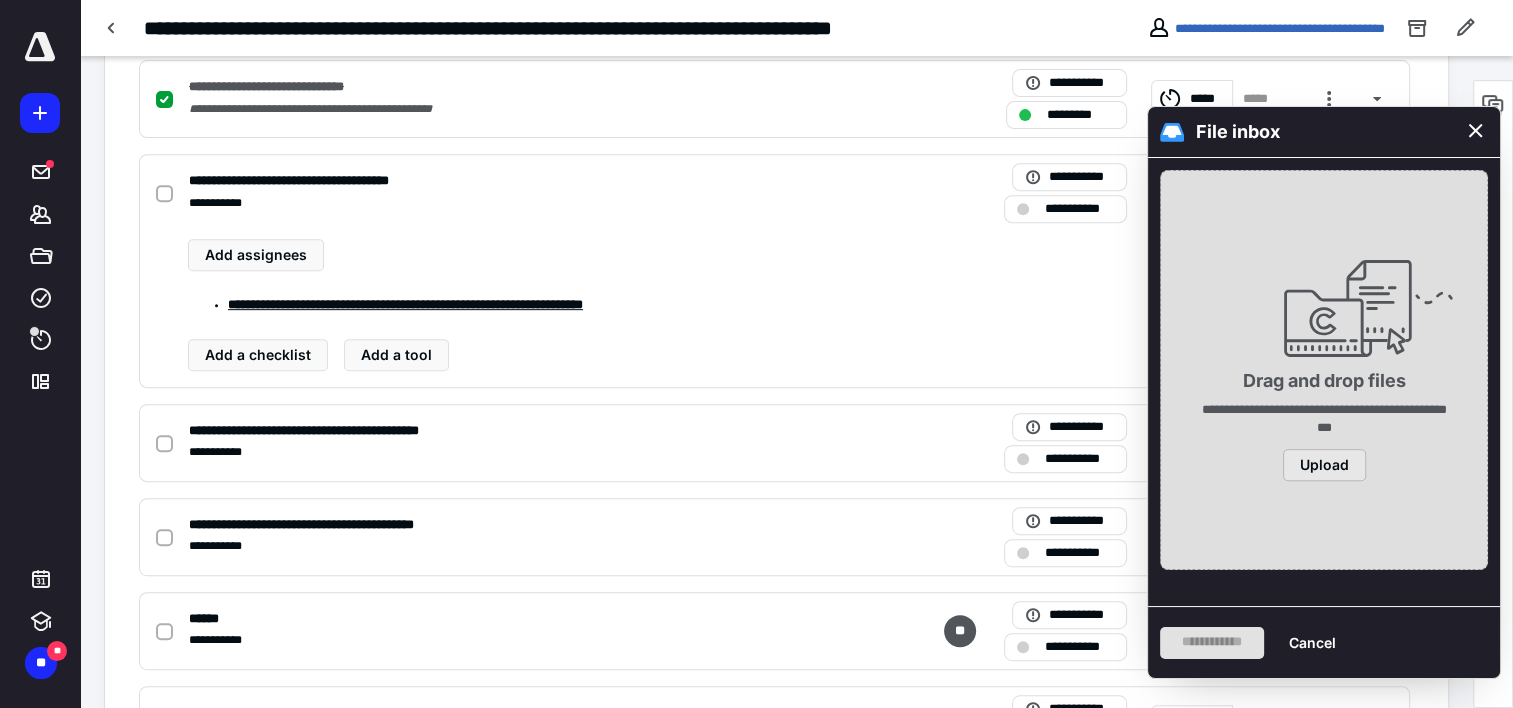 click on "Upload" at bounding box center [1324, 465] 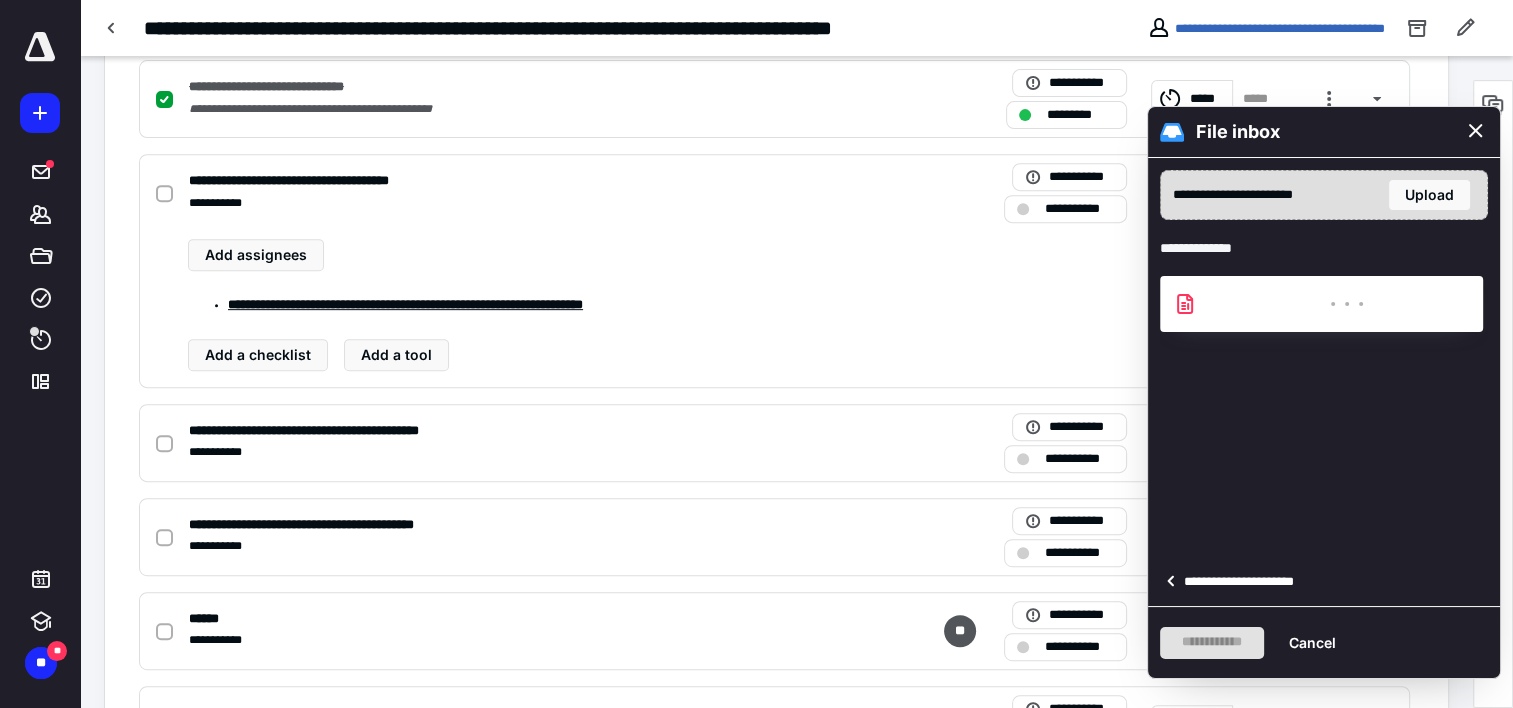 click on "**********" at bounding box center (1245, 582) 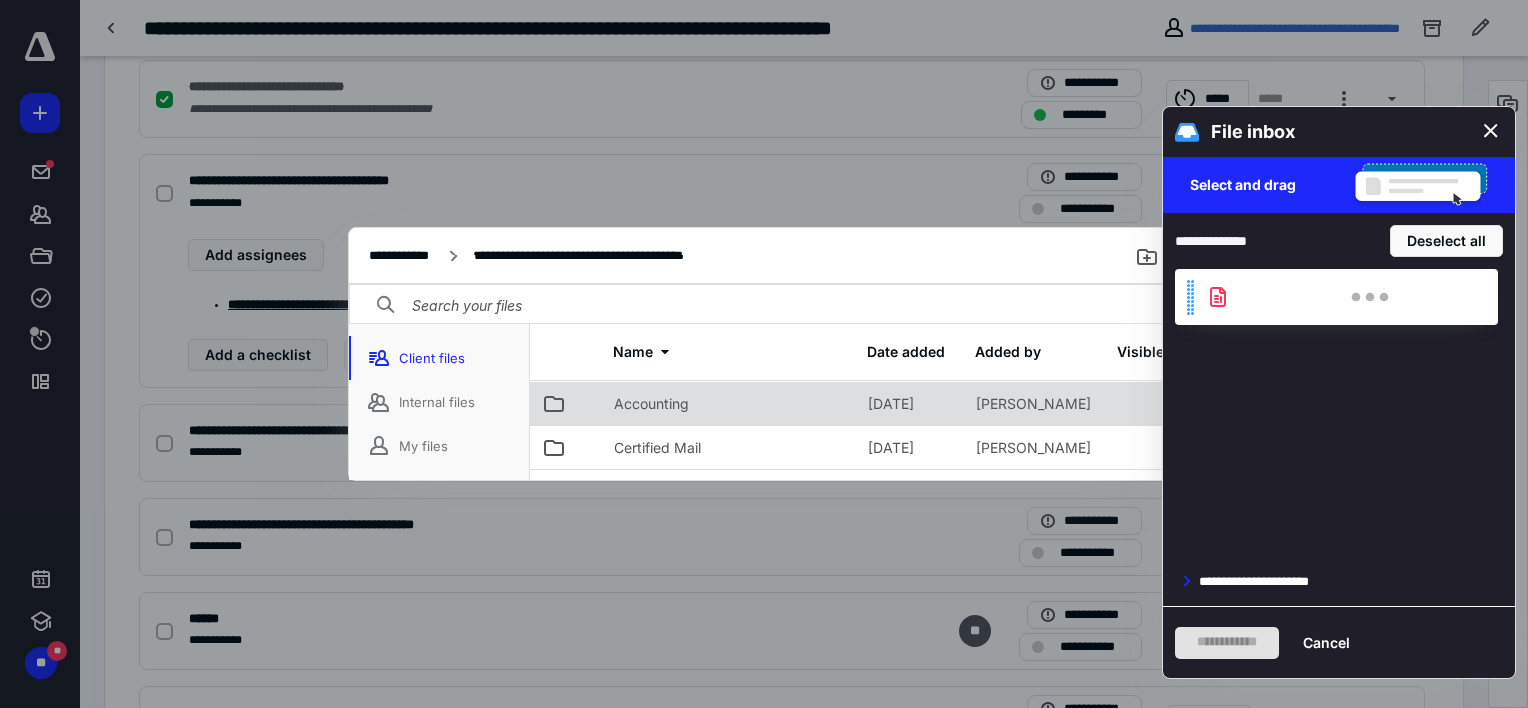 click on "Accounting" at bounding box center [651, 404] 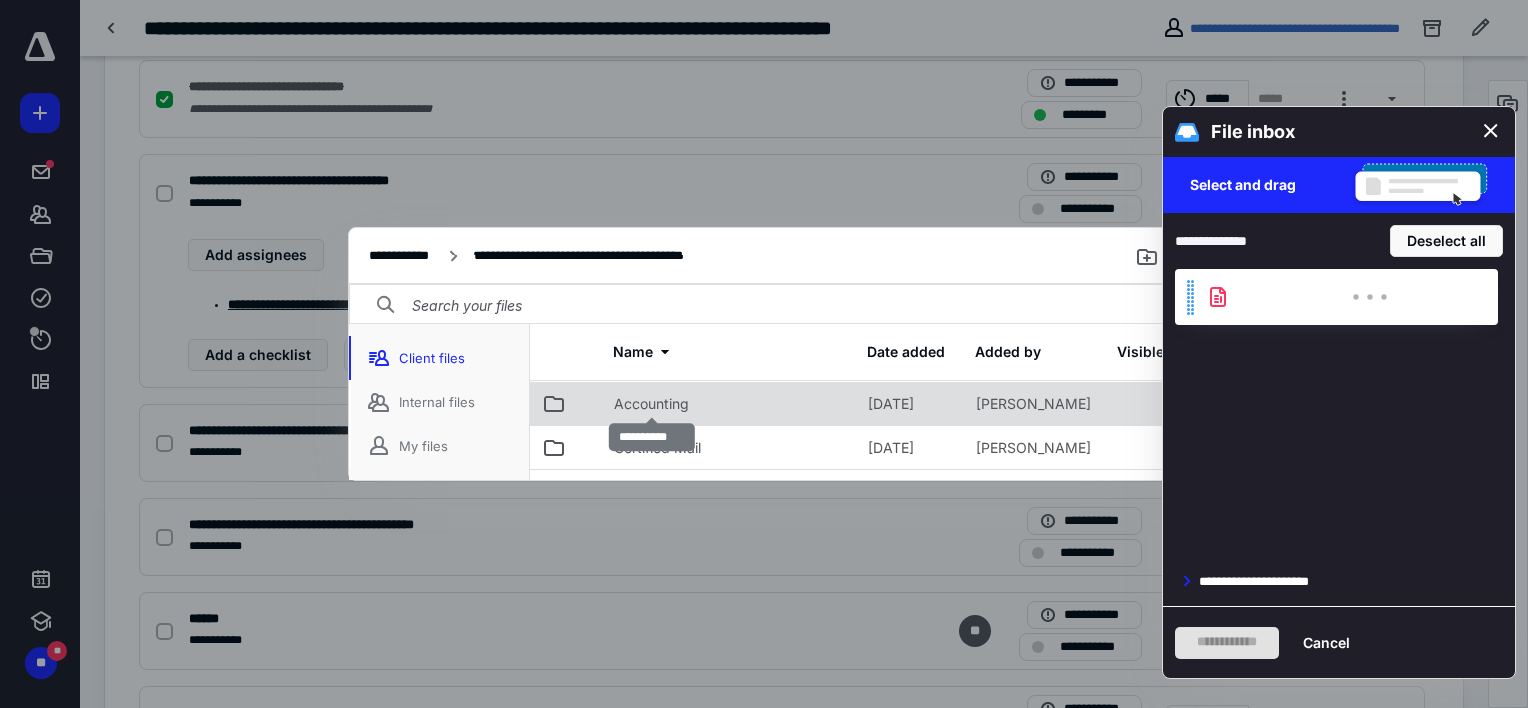 click on "Accounting" at bounding box center (651, 404) 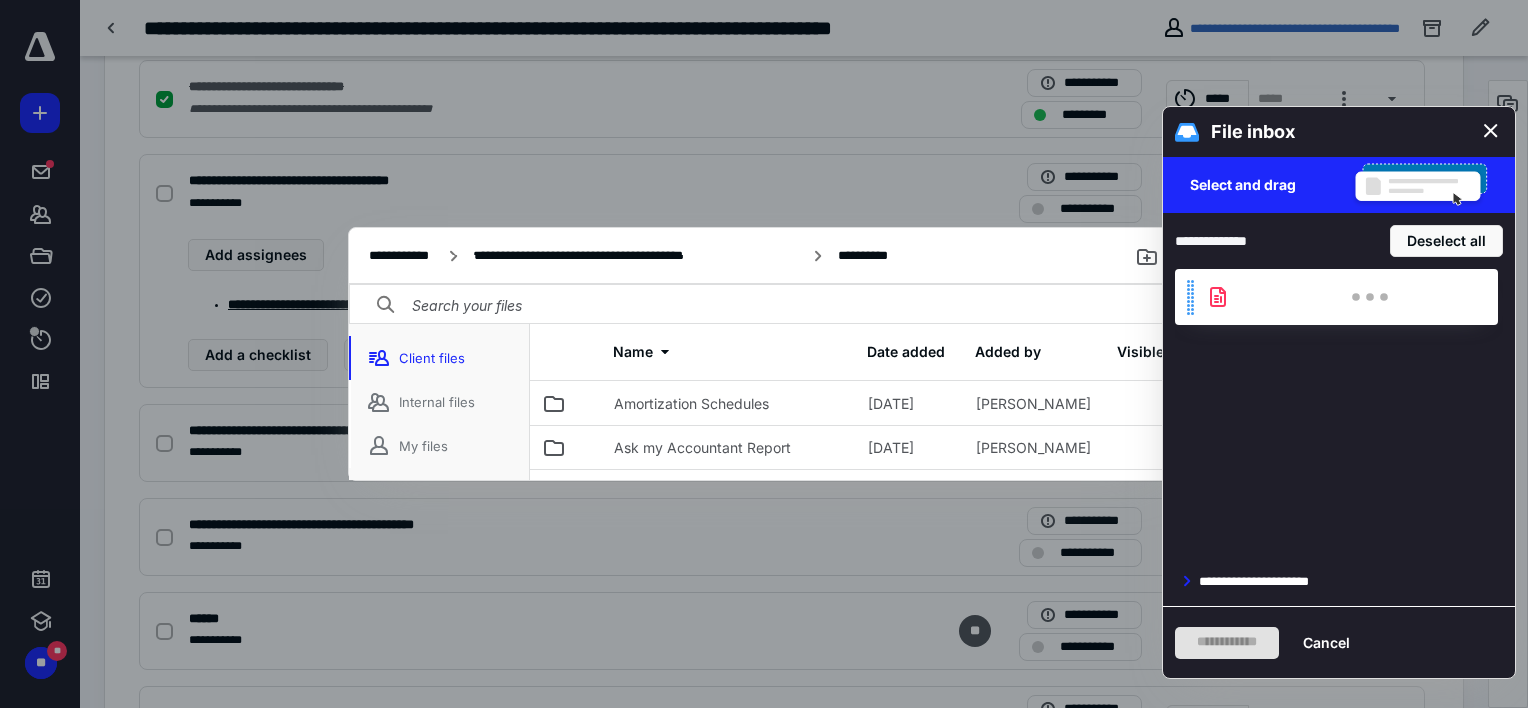 scroll, scrollTop: 224, scrollLeft: 0, axis: vertical 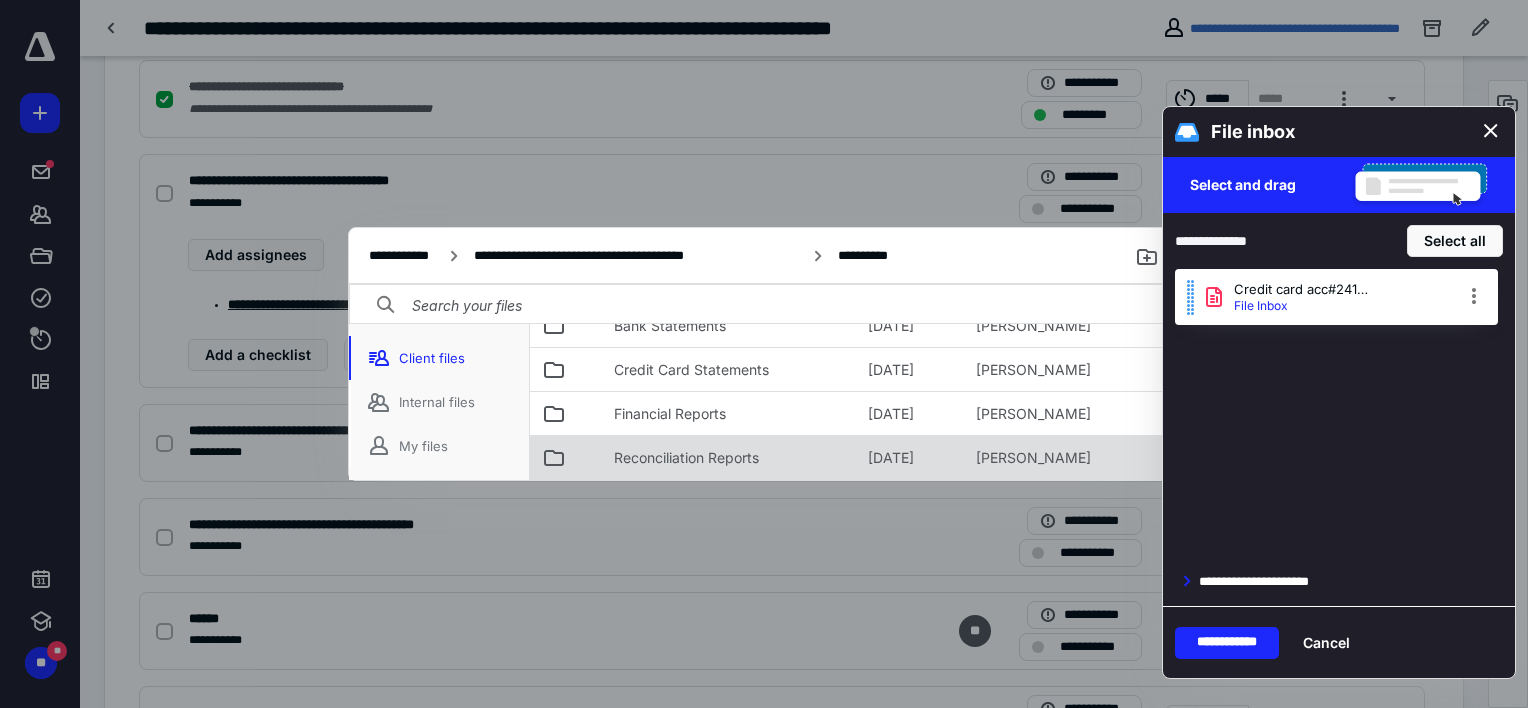 click on "Reconciliation Reports" at bounding box center (686, 458) 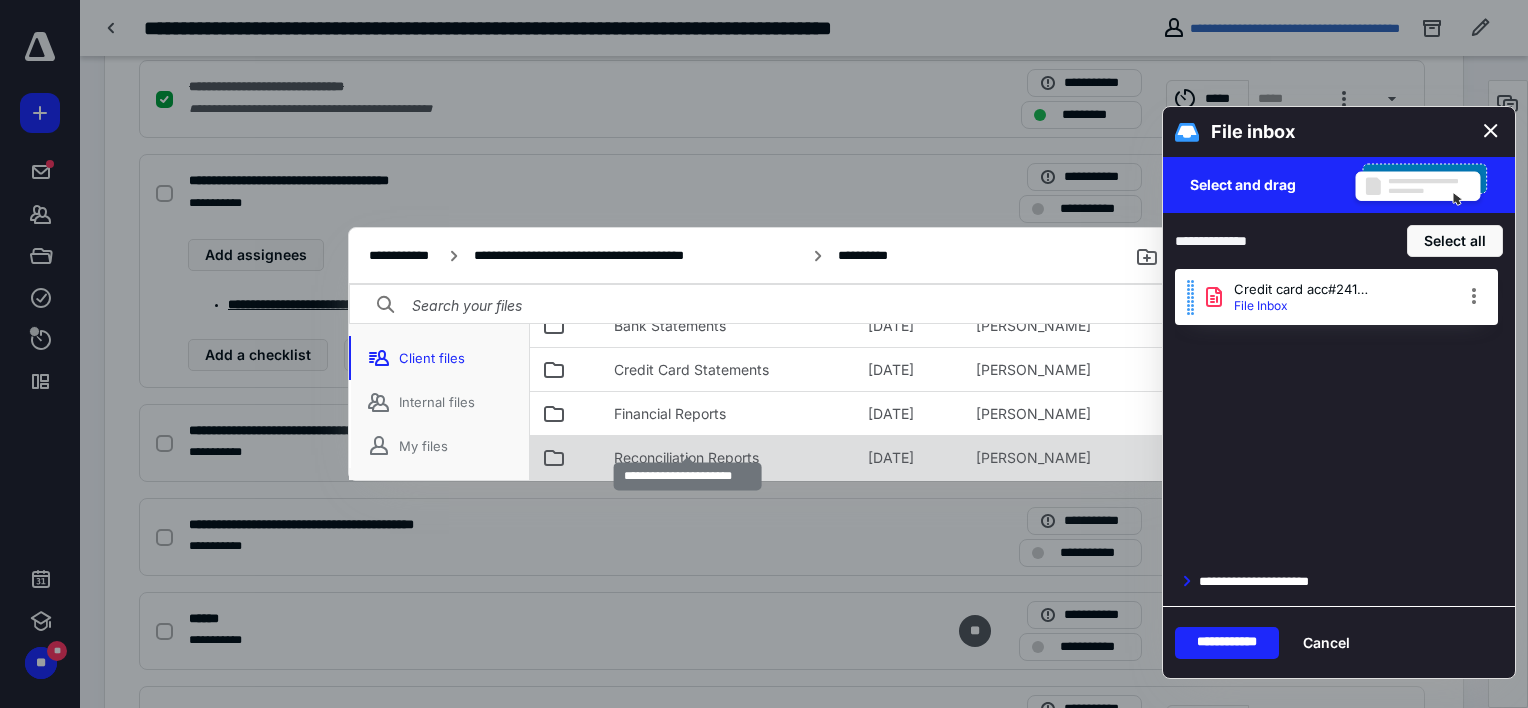 click on "Reconciliation Reports" at bounding box center [686, 458] 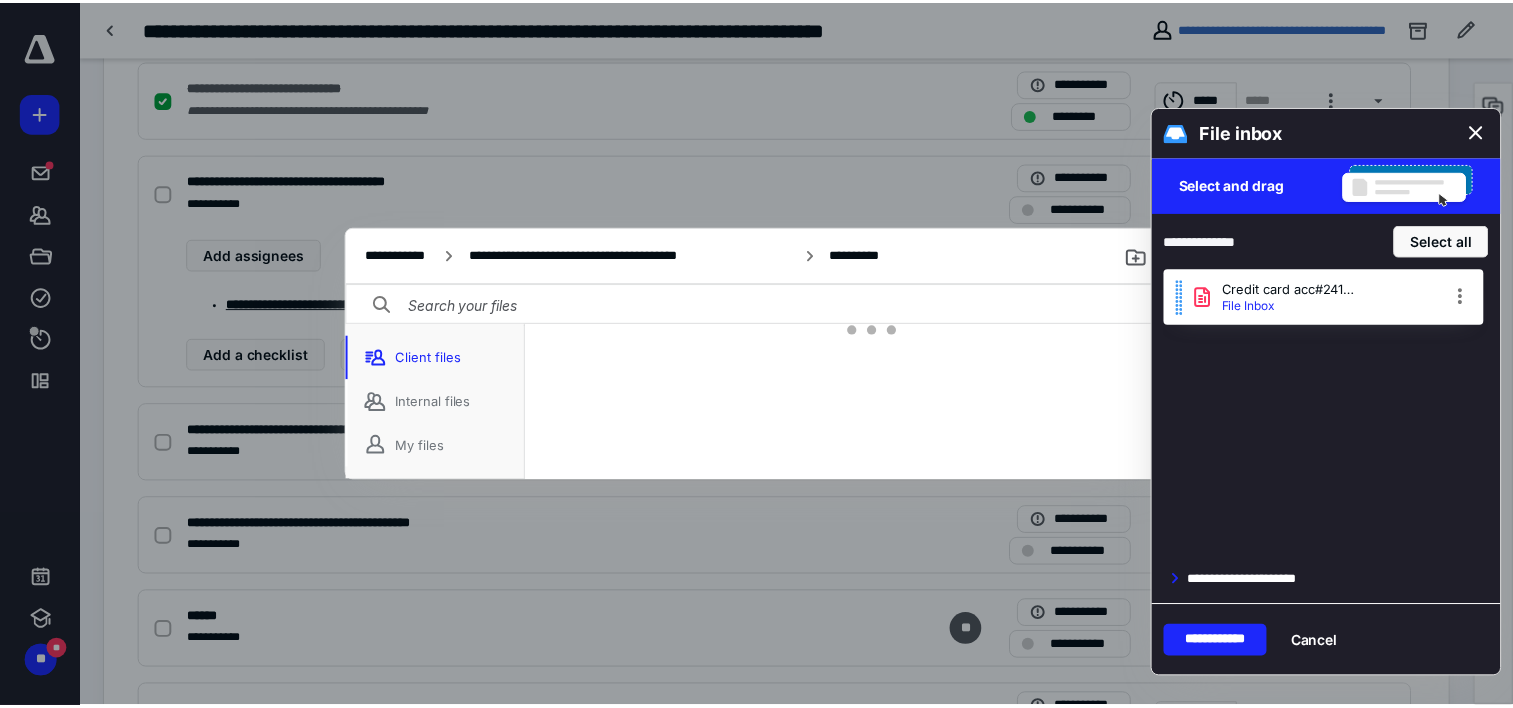 scroll, scrollTop: 56, scrollLeft: 0, axis: vertical 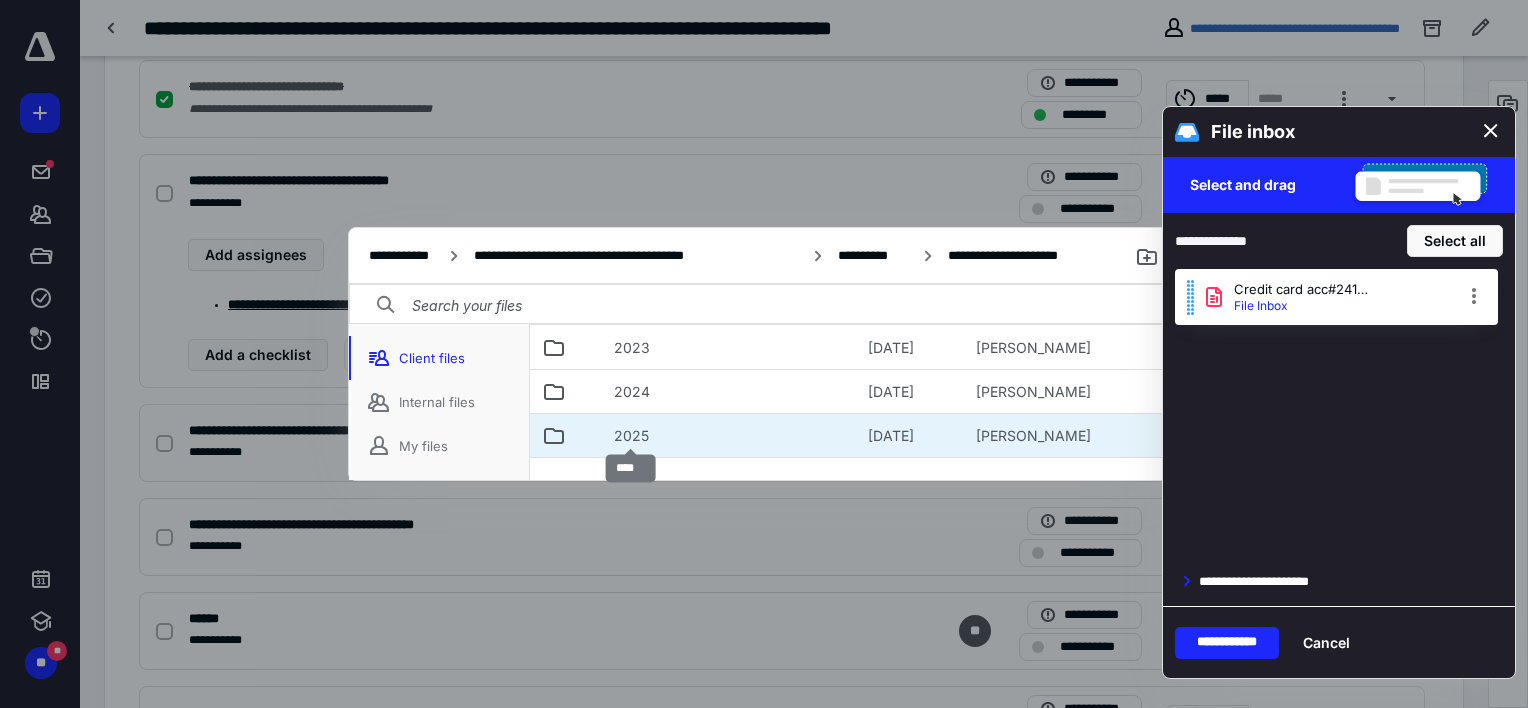 click on "2025" at bounding box center (631, 436) 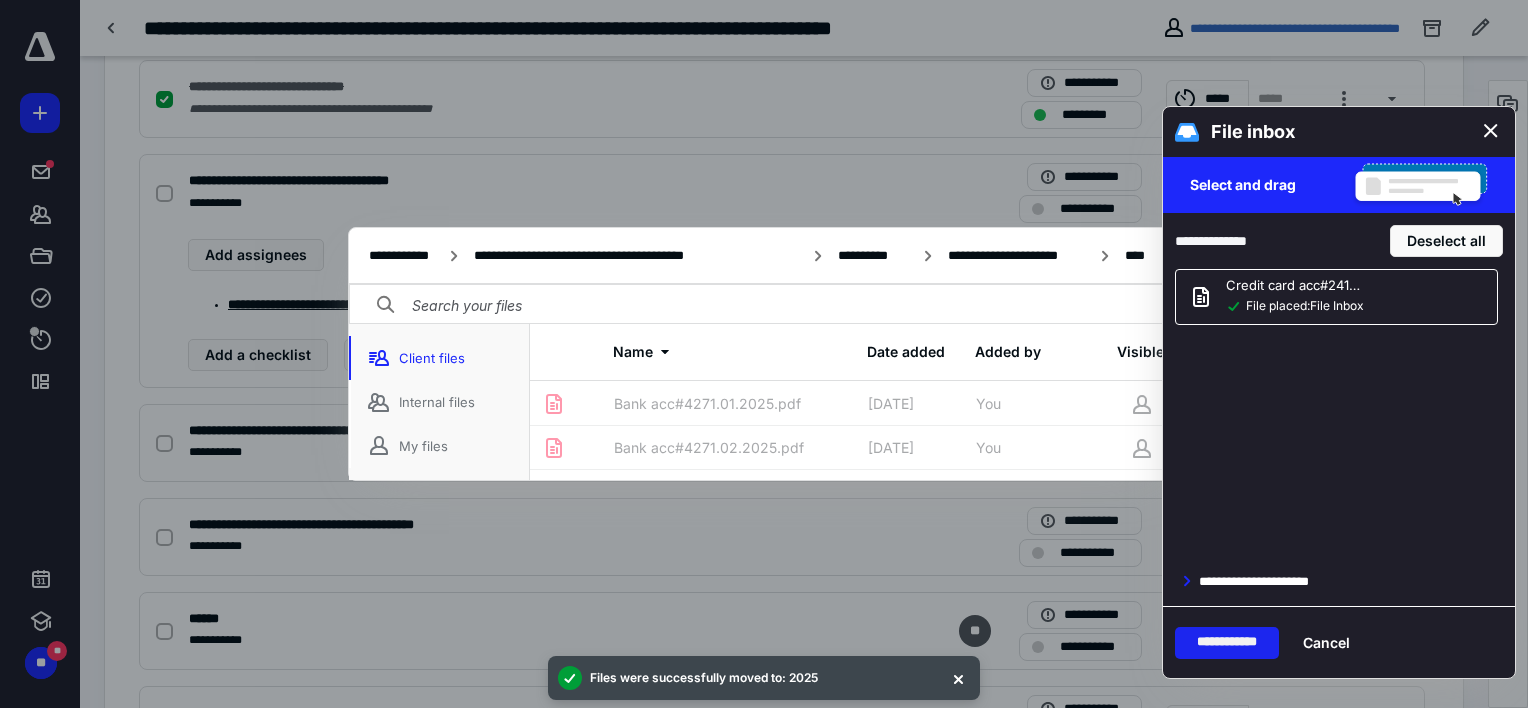 click on "**********" at bounding box center (1227, 643) 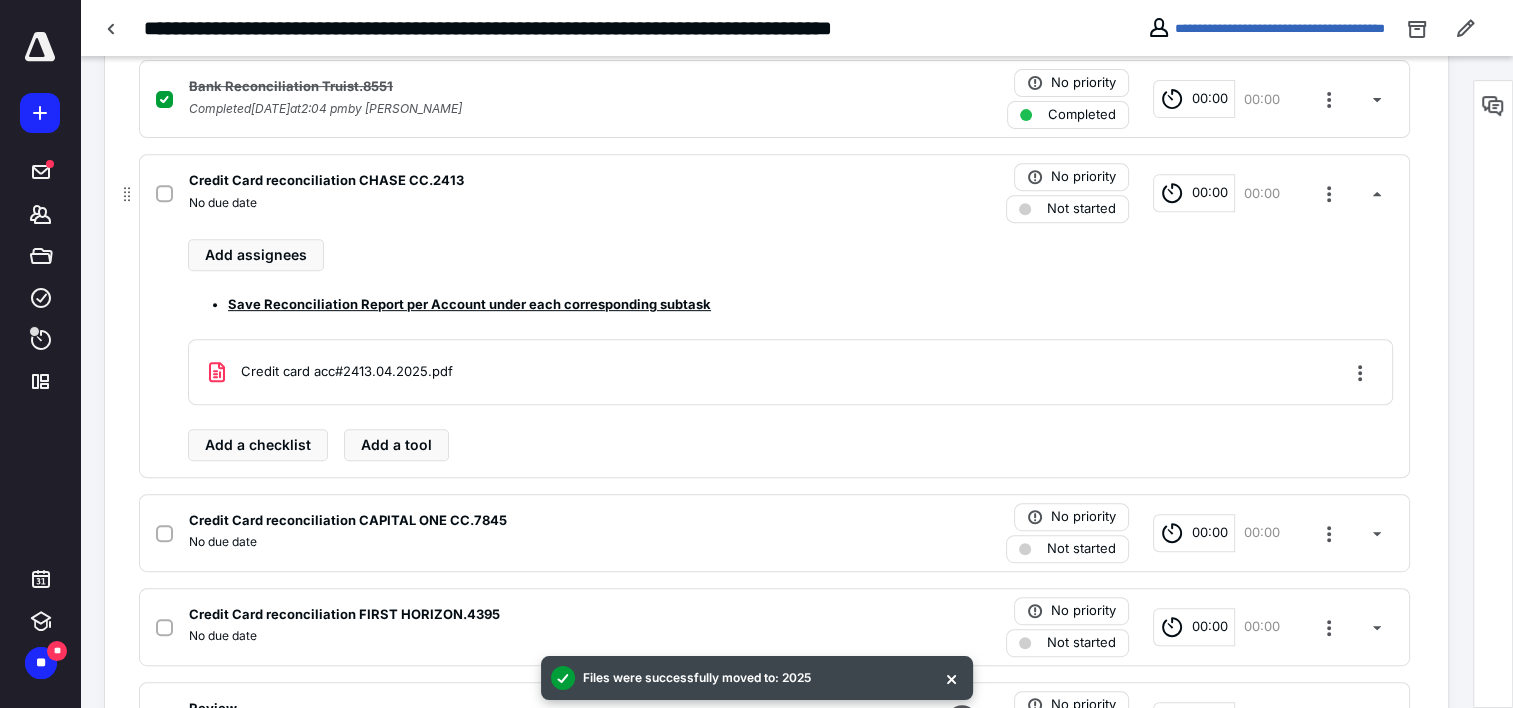 click 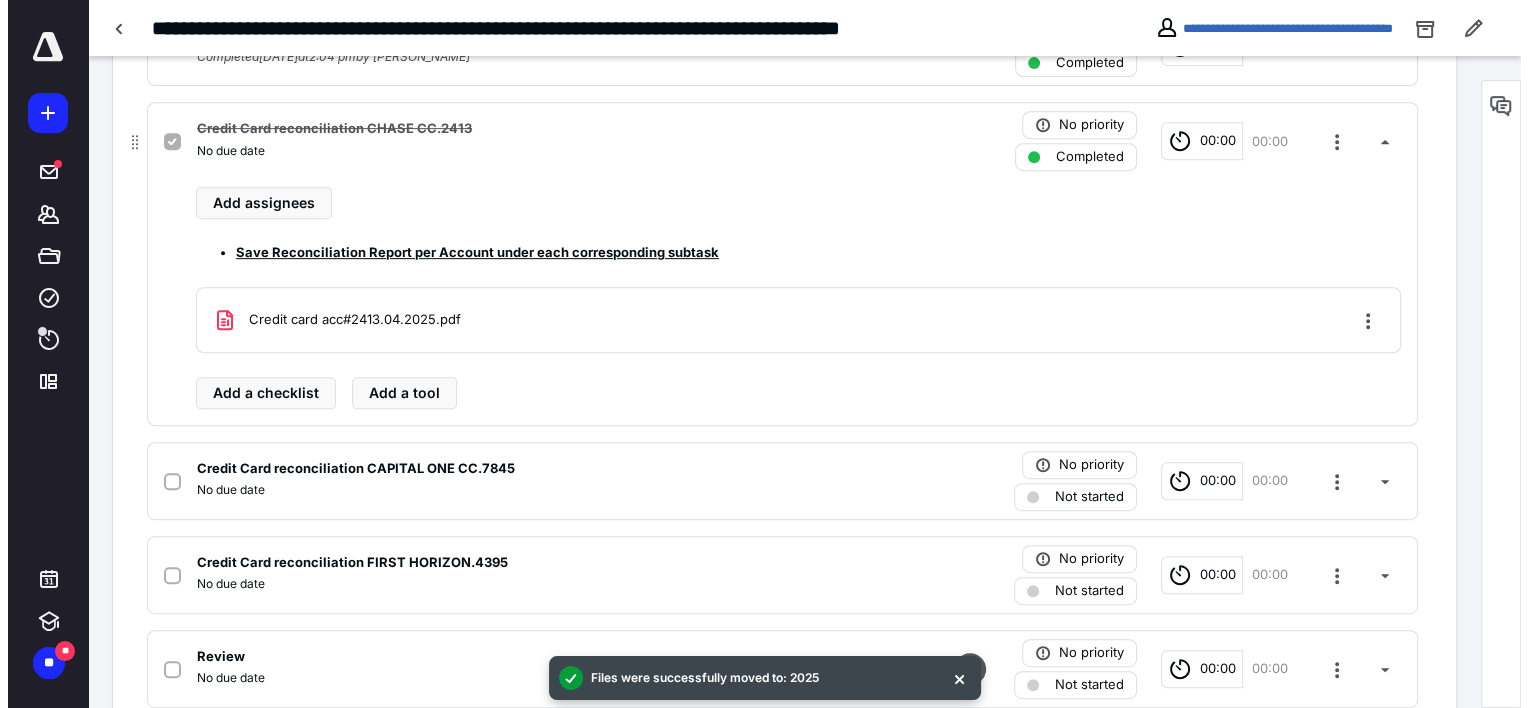 scroll, scrollTop: 900, scrollLeft: 0, axis: vertical 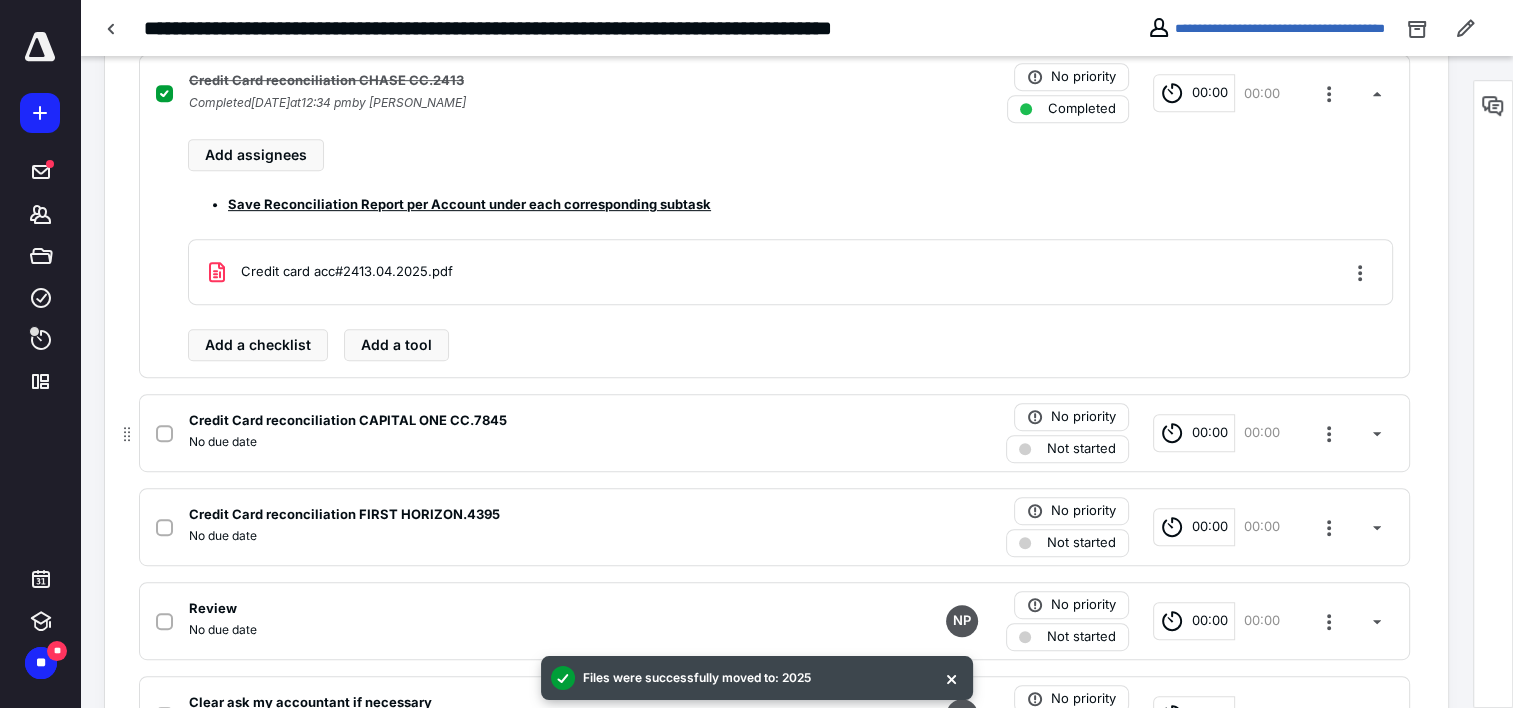 click on "No due date" at bounding box center (512, 442) 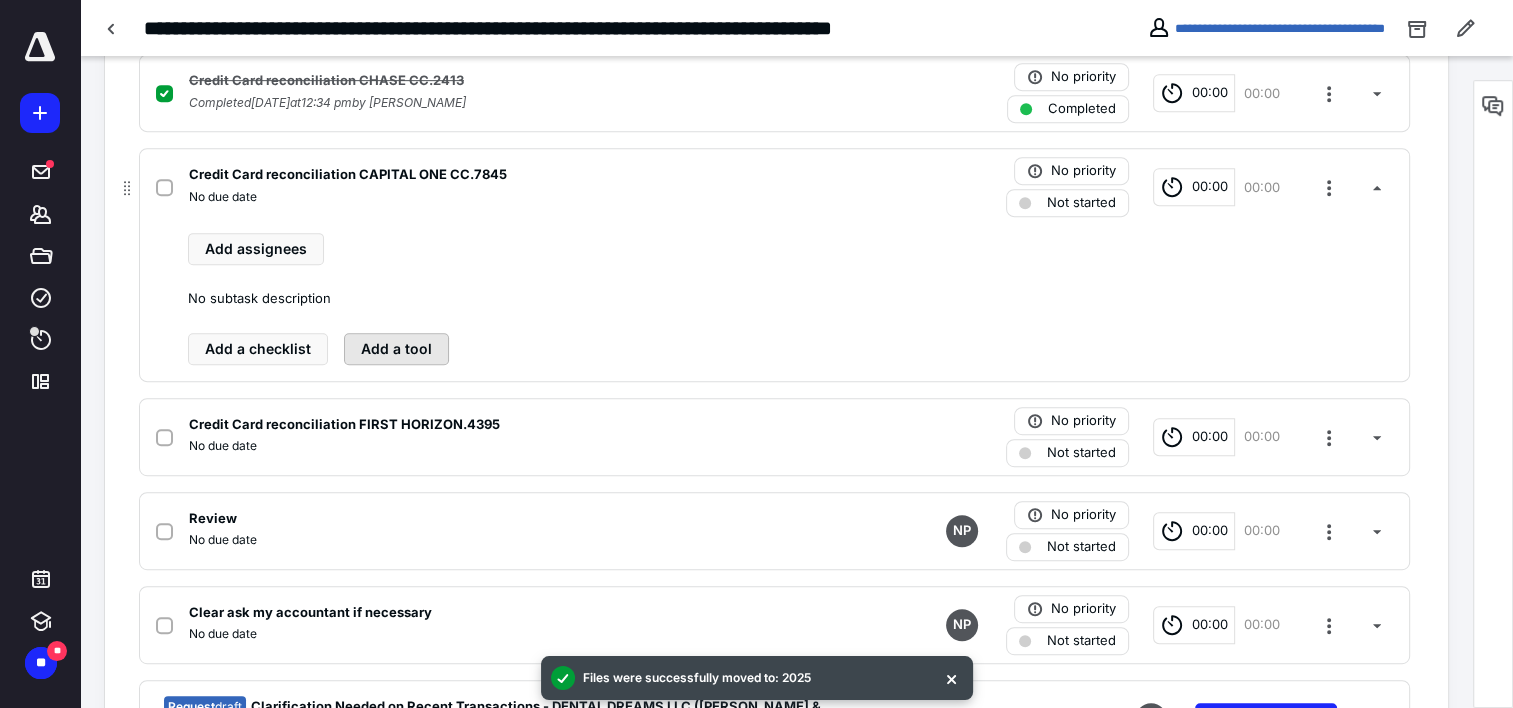 click on "Add a tool" at bounding box center (396, 349) 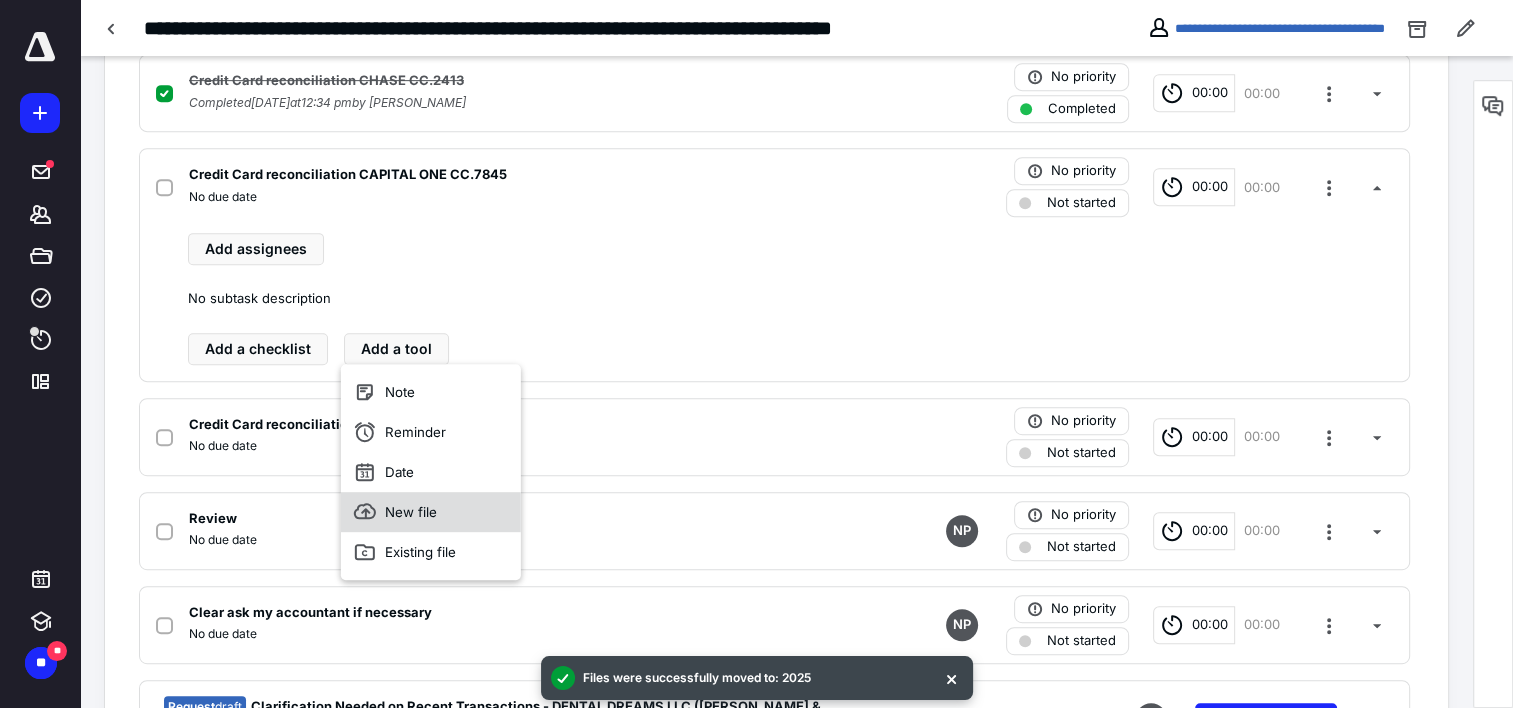 click on "New file" at bounding box center [431, 512] 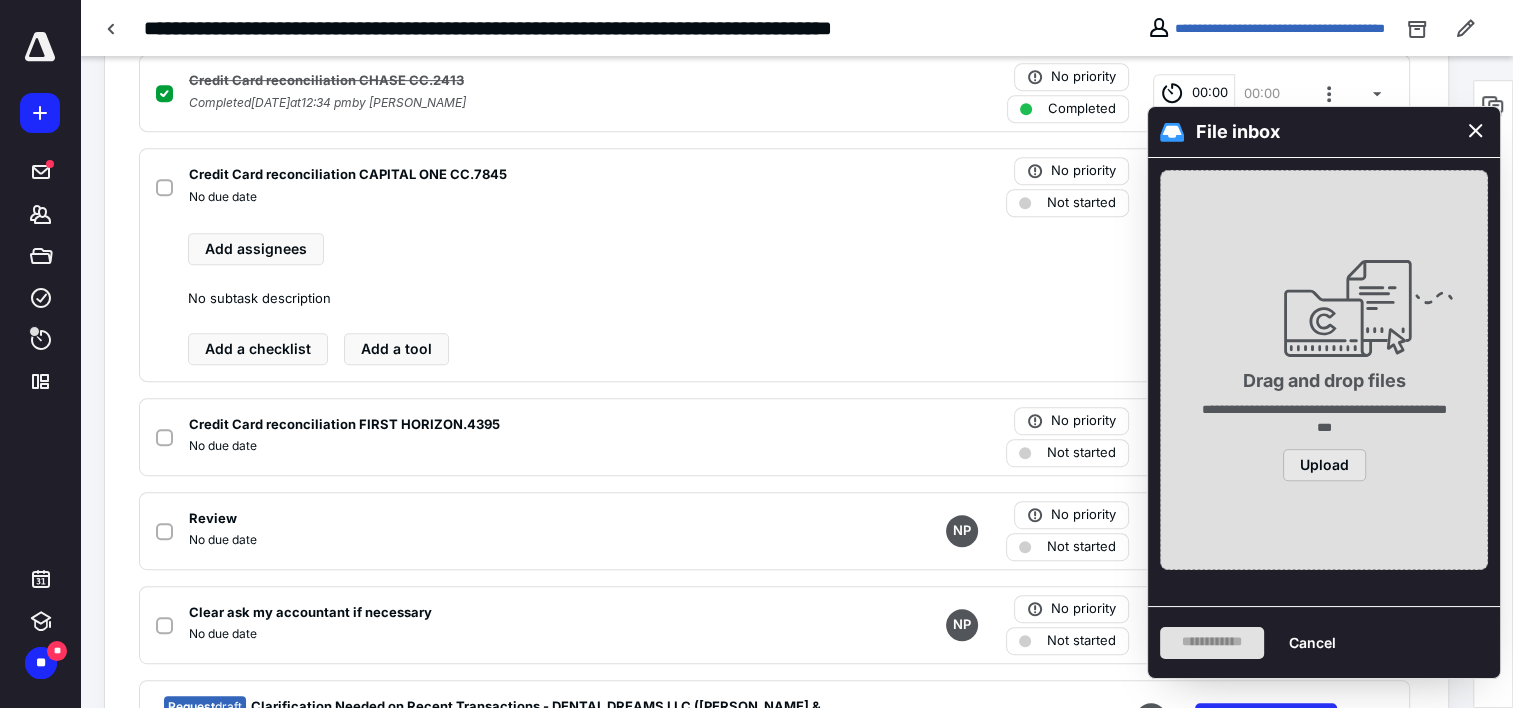 click on "Upload" at bounding box center [1324, 465] 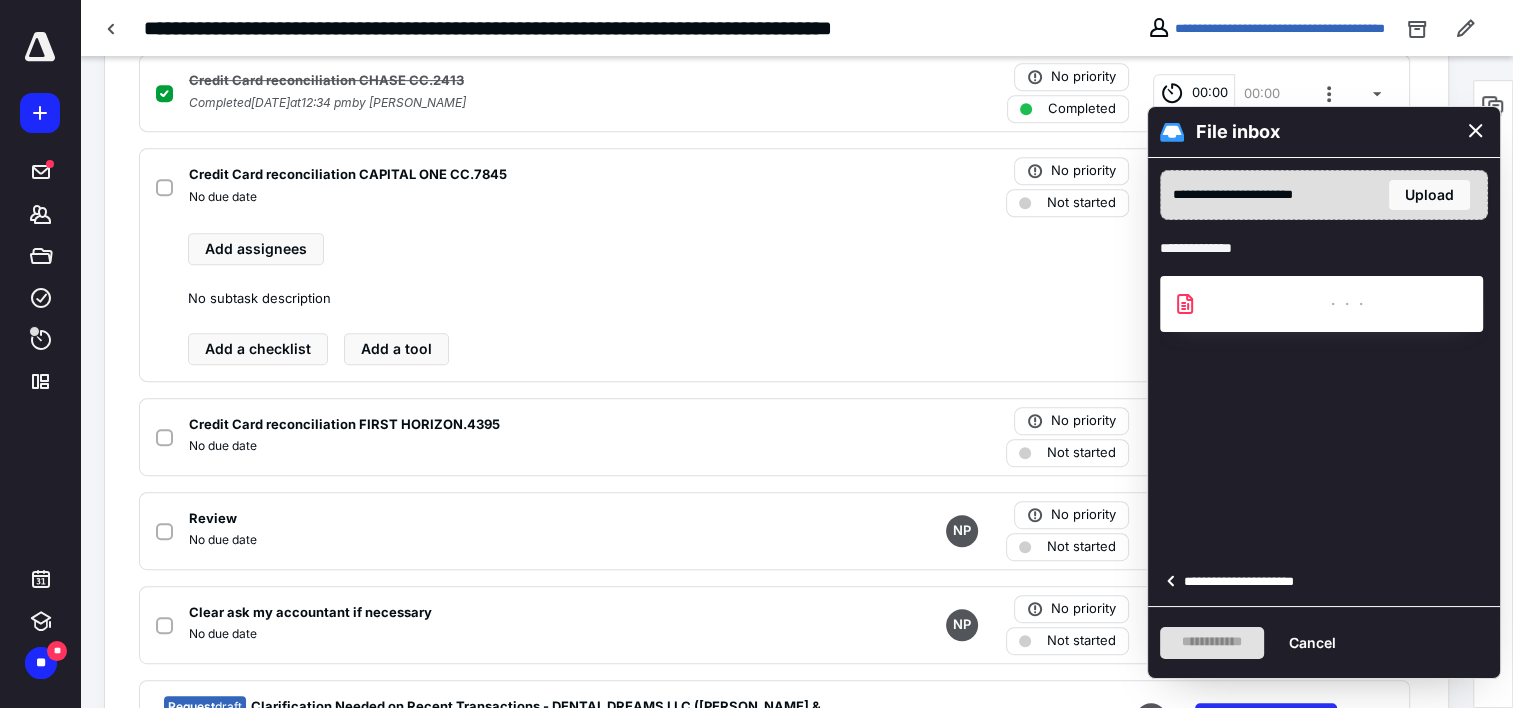 click on "**********" at bounding box center [1245, 582] 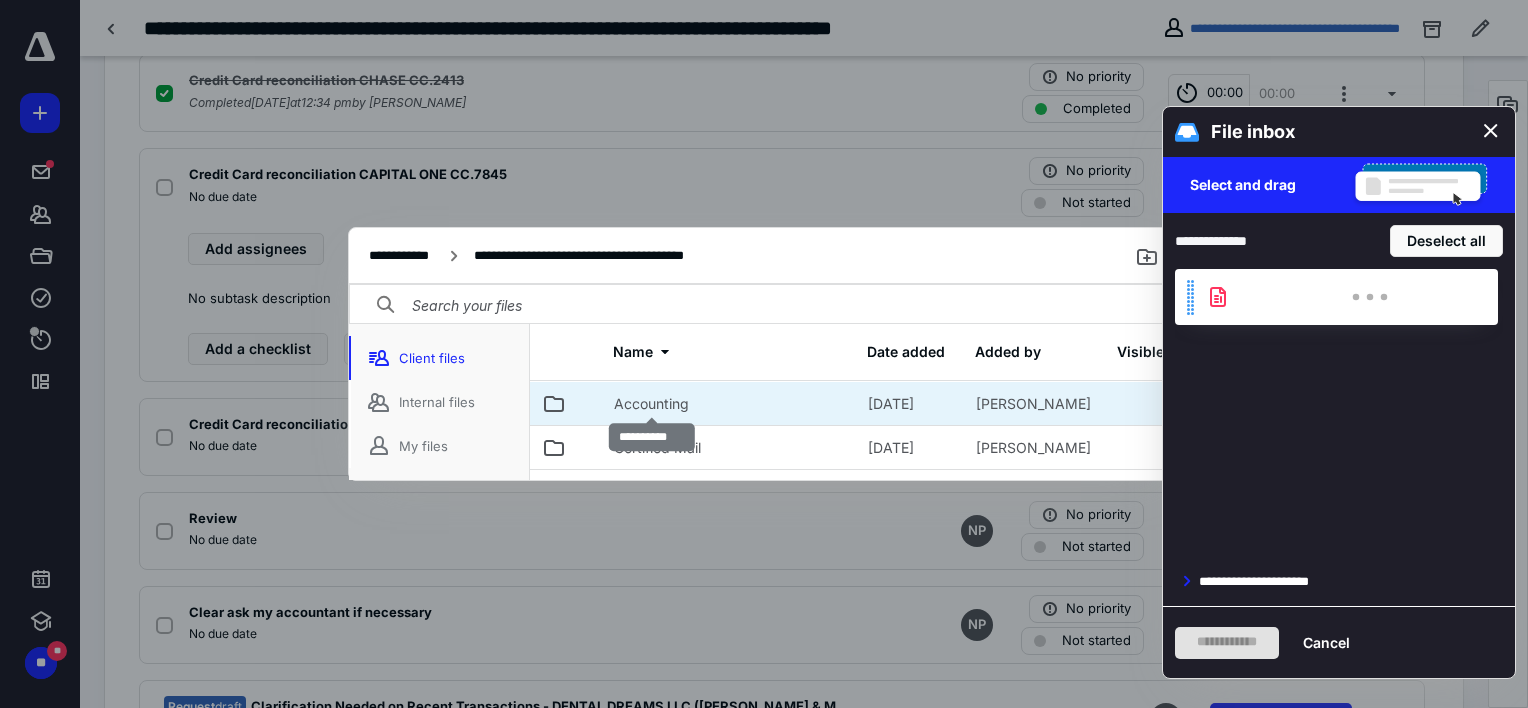 click on "Accounting" at bounding box center [651, 404] 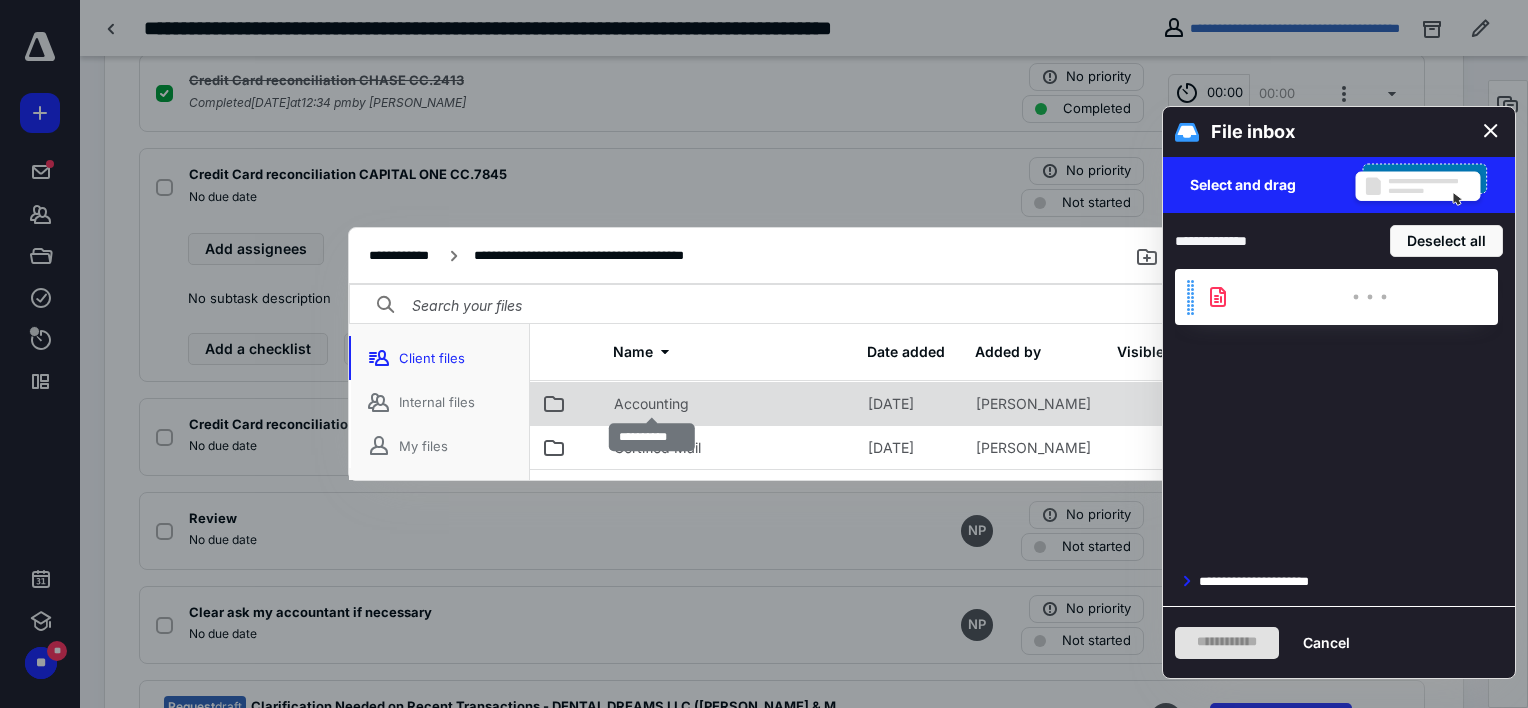 click on "Accounting" at bounding box center (651, 404) 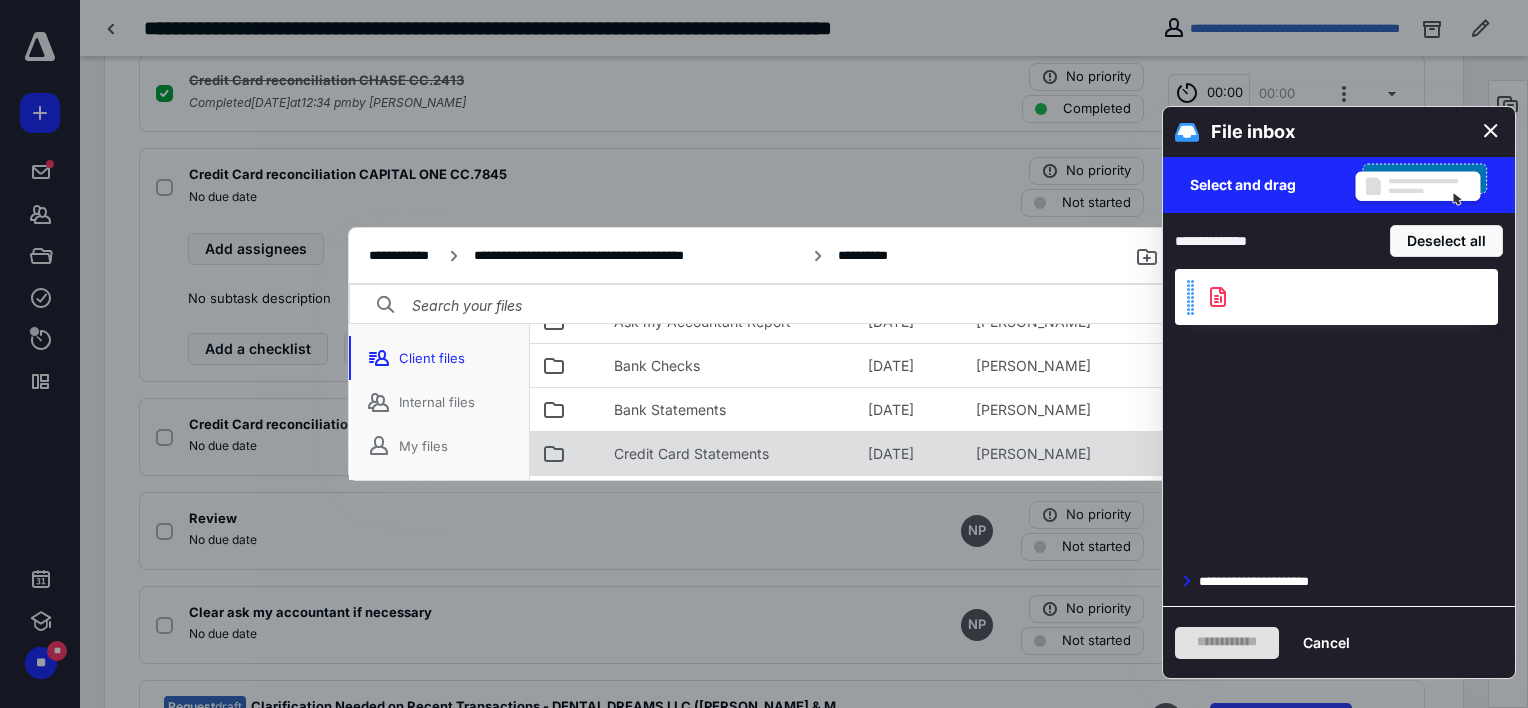 scroll, scrollTop: 224, scrollLeft: 0, axis: vertical 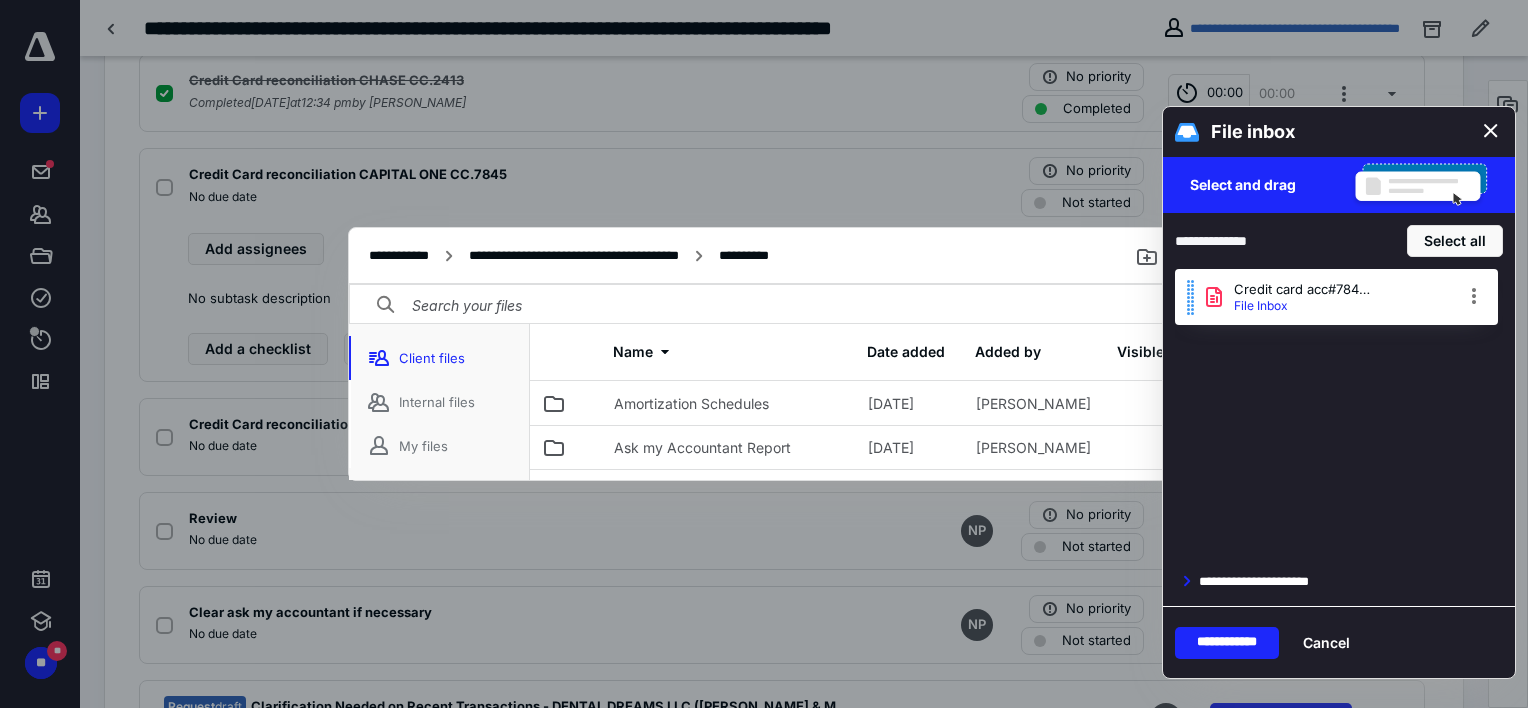 click on "Ask my Accountant Report" at bounding box center [729, 447] 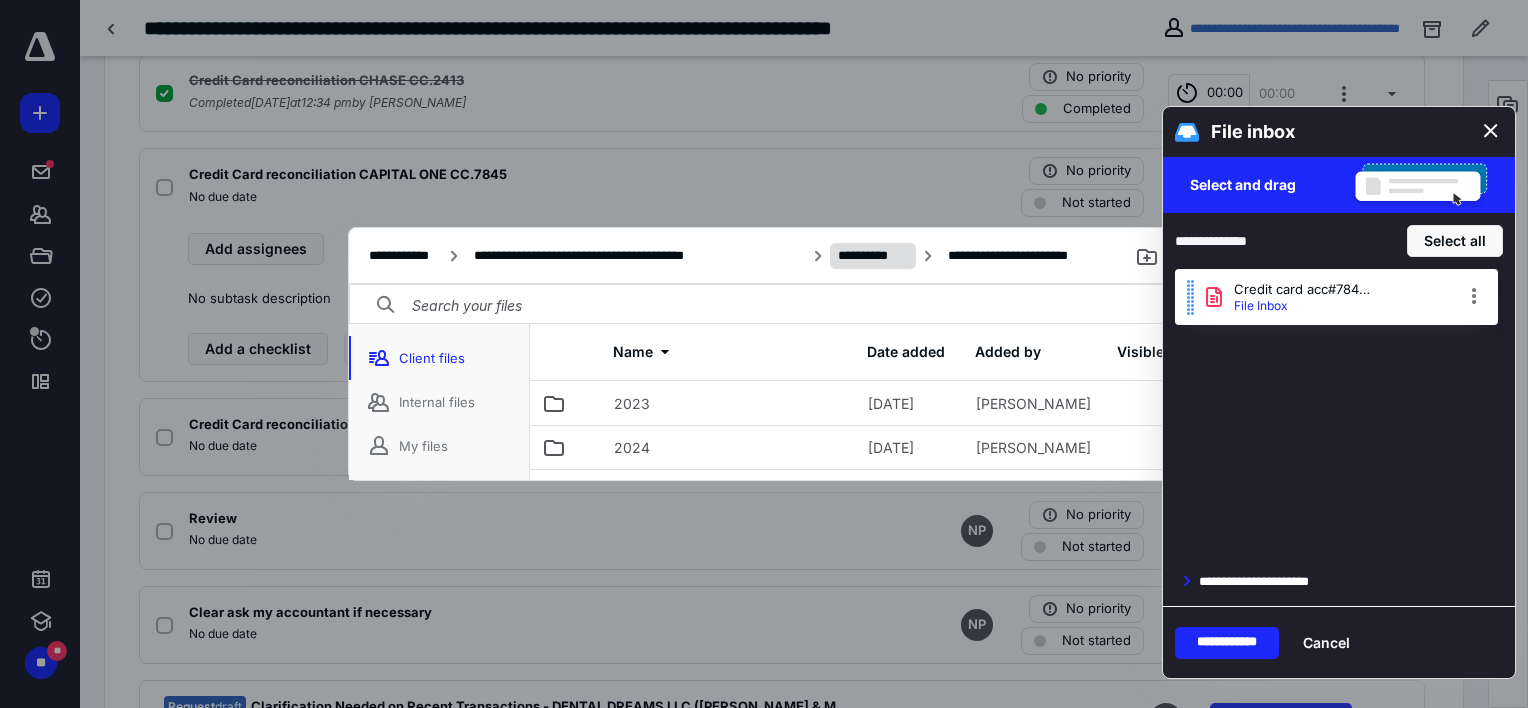 click on "**********" at bounding box center (873, 256) 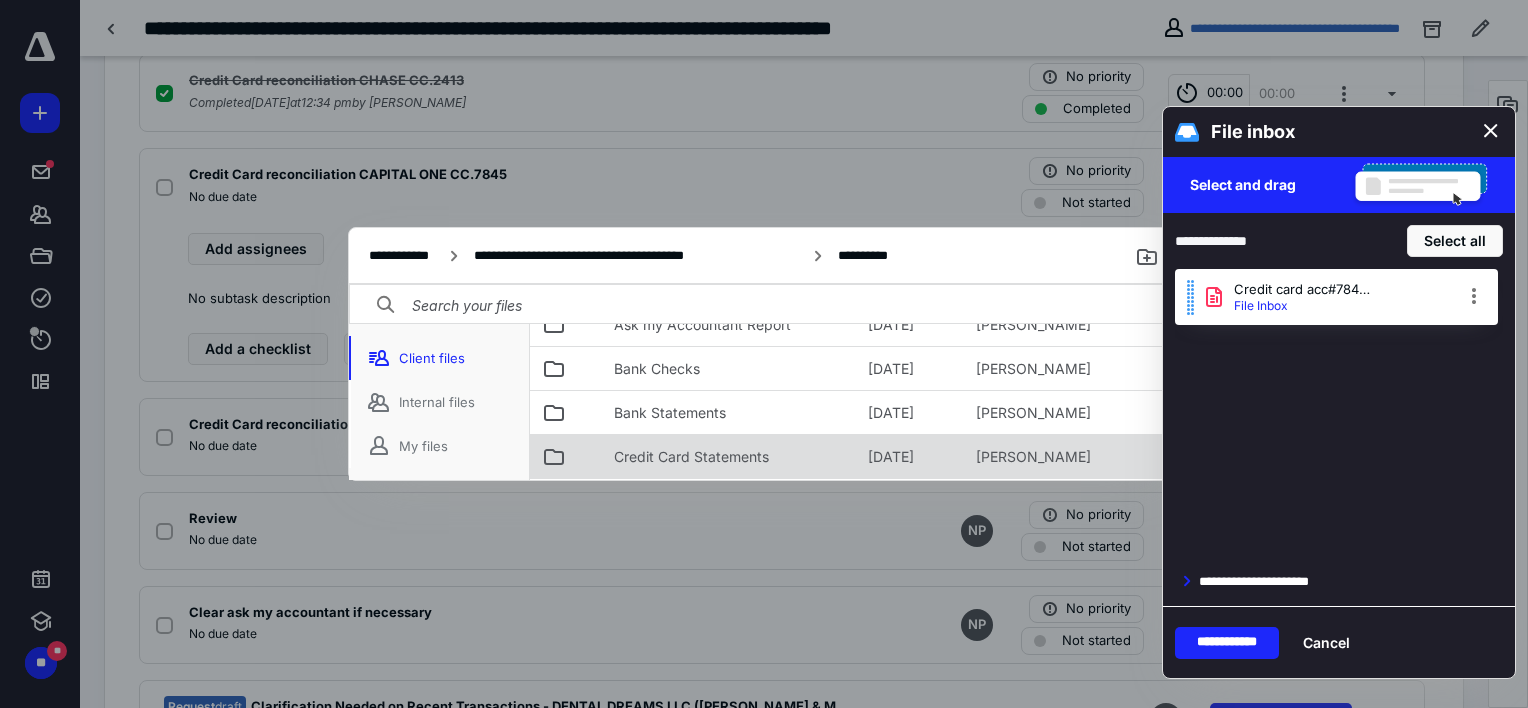 scroll, scrollTop: 224, scrollLeft: 0, axis: vertical 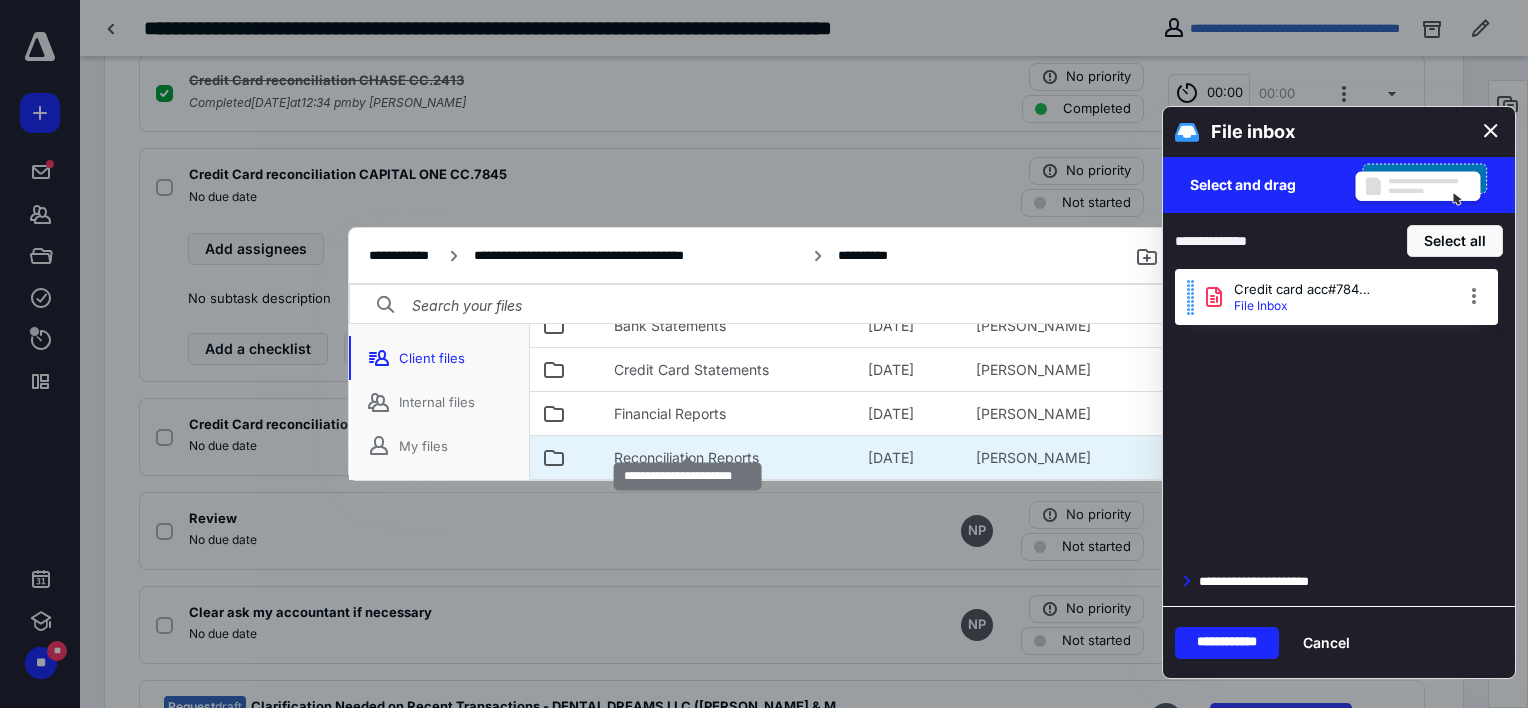 click on "Reconciliation Reports" at bounding box center (686, 458) 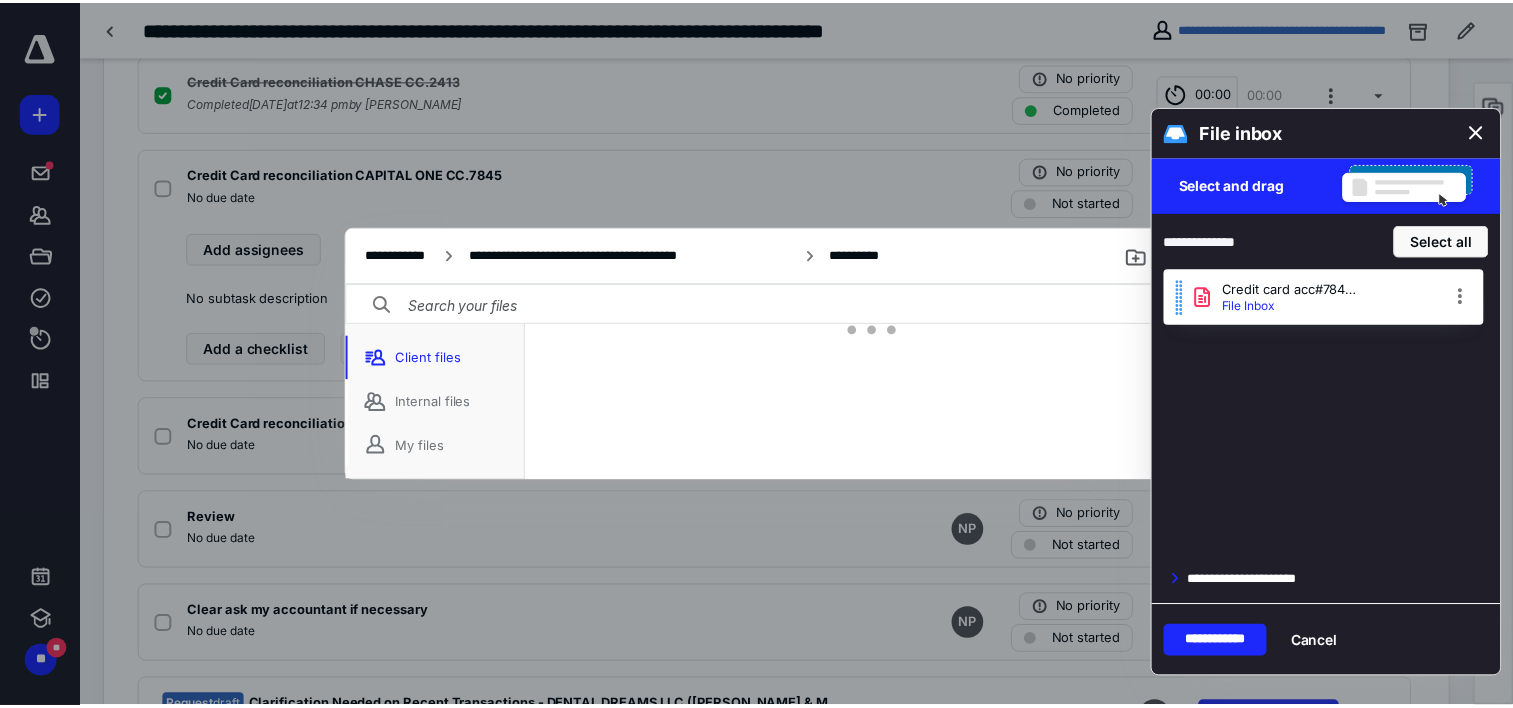 scroll, scrollTop: 56, scrollLeft: 0, axis: vertical 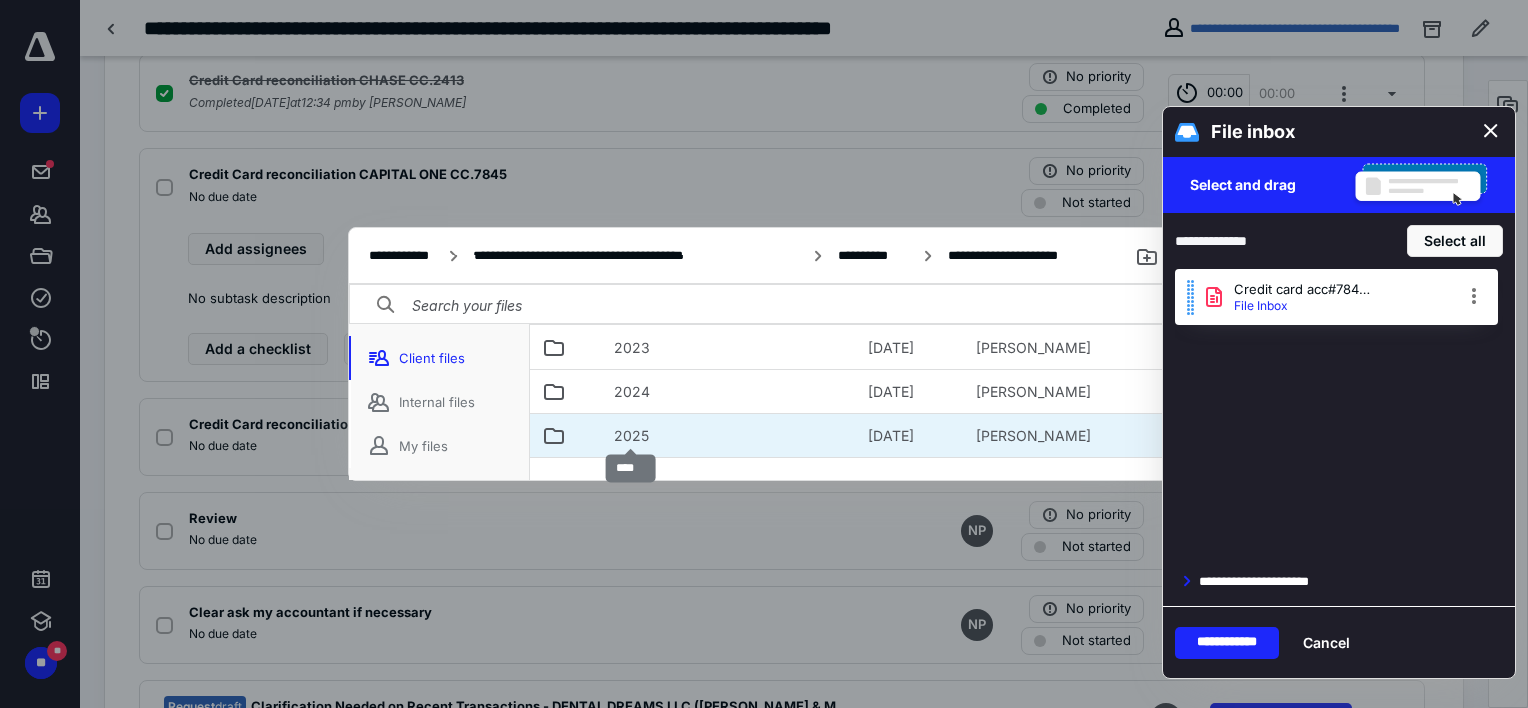 click on "2025" at bounding box center [631, 436] 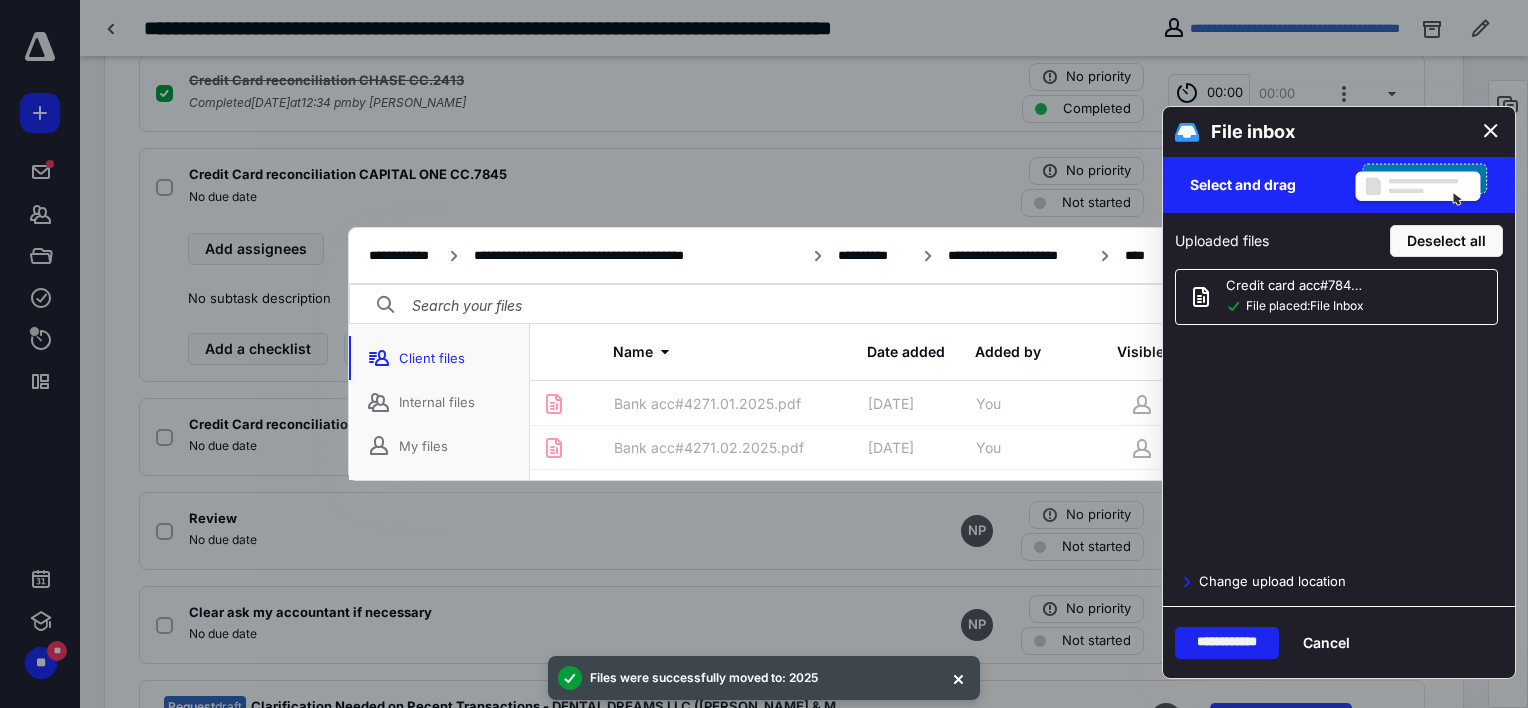 click on "**********" at bounding box center [1227, 643] 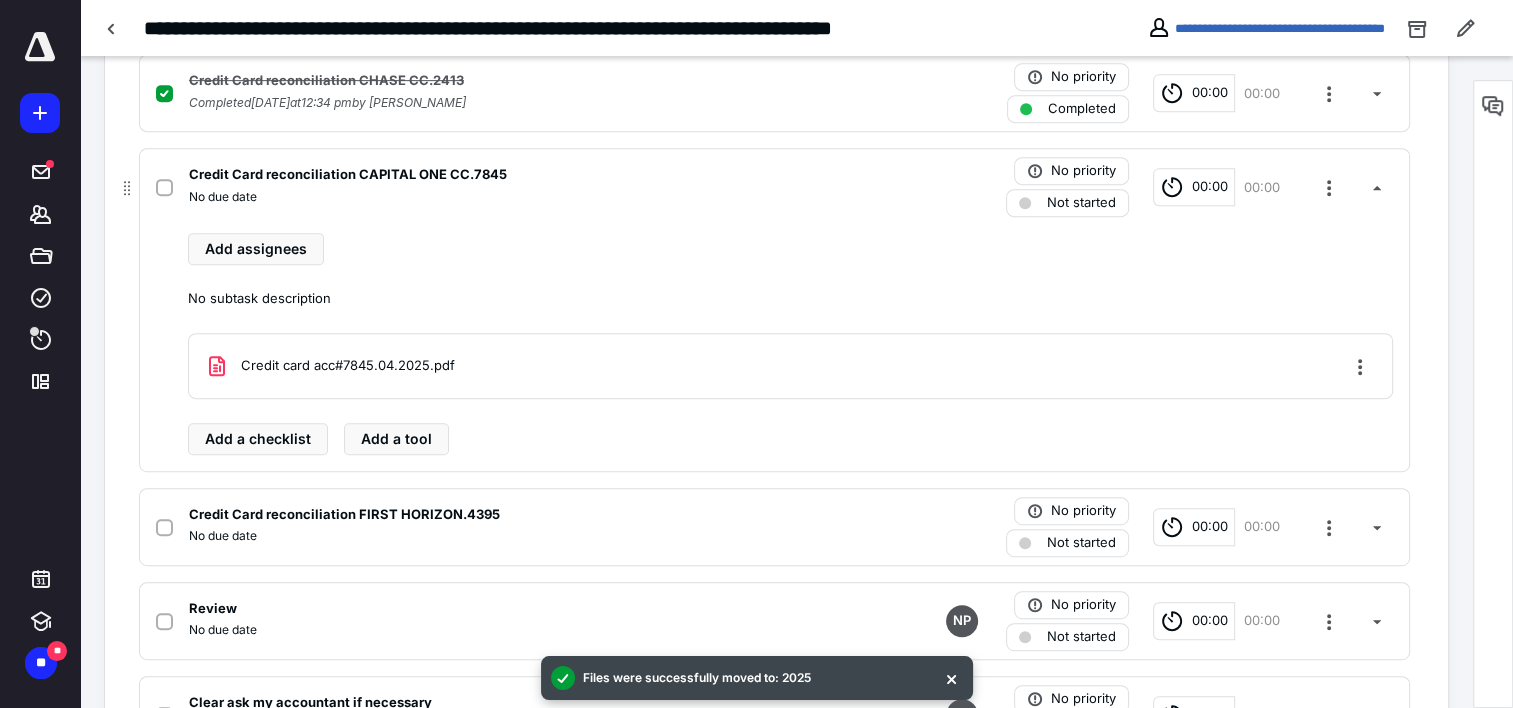 click 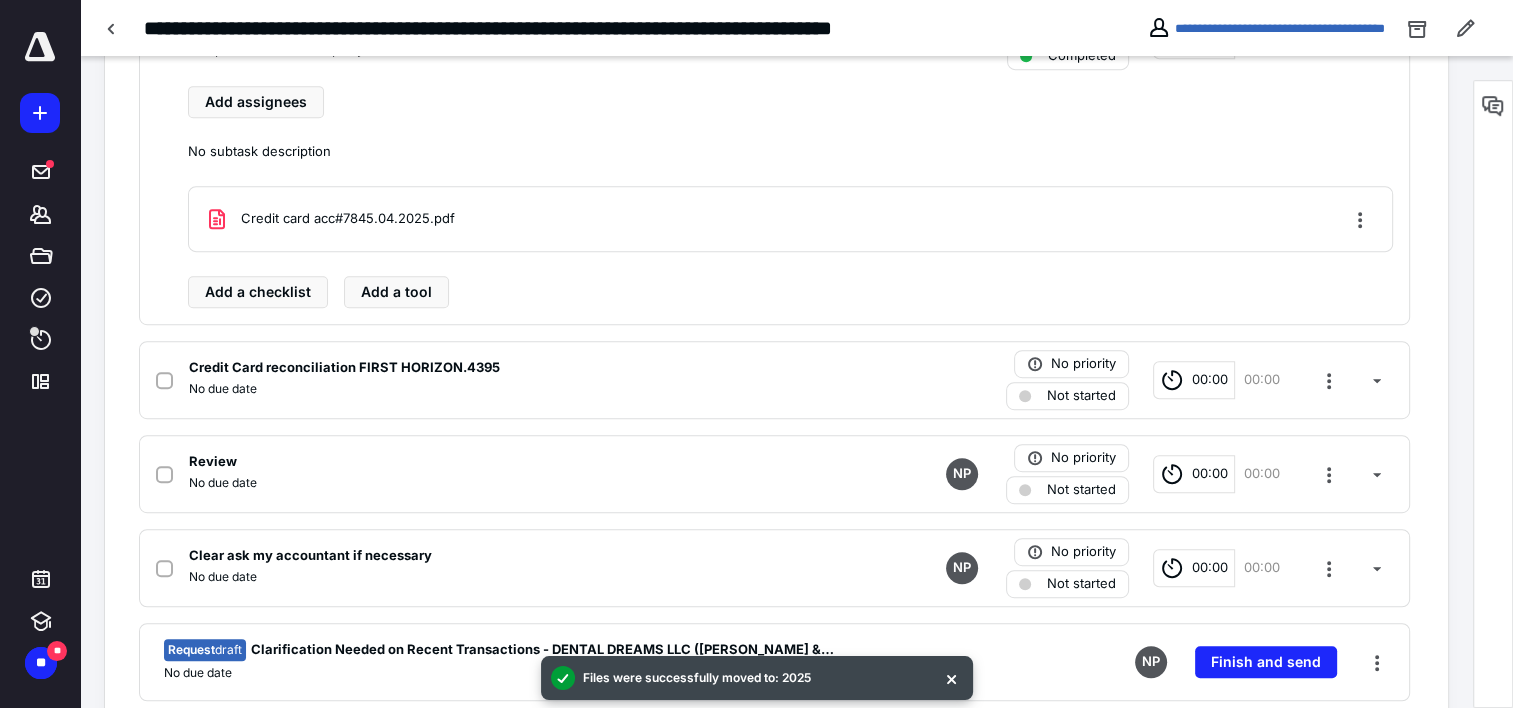 scroll, scrollTop: 1100, scrollLeft: 0, axis: vertical 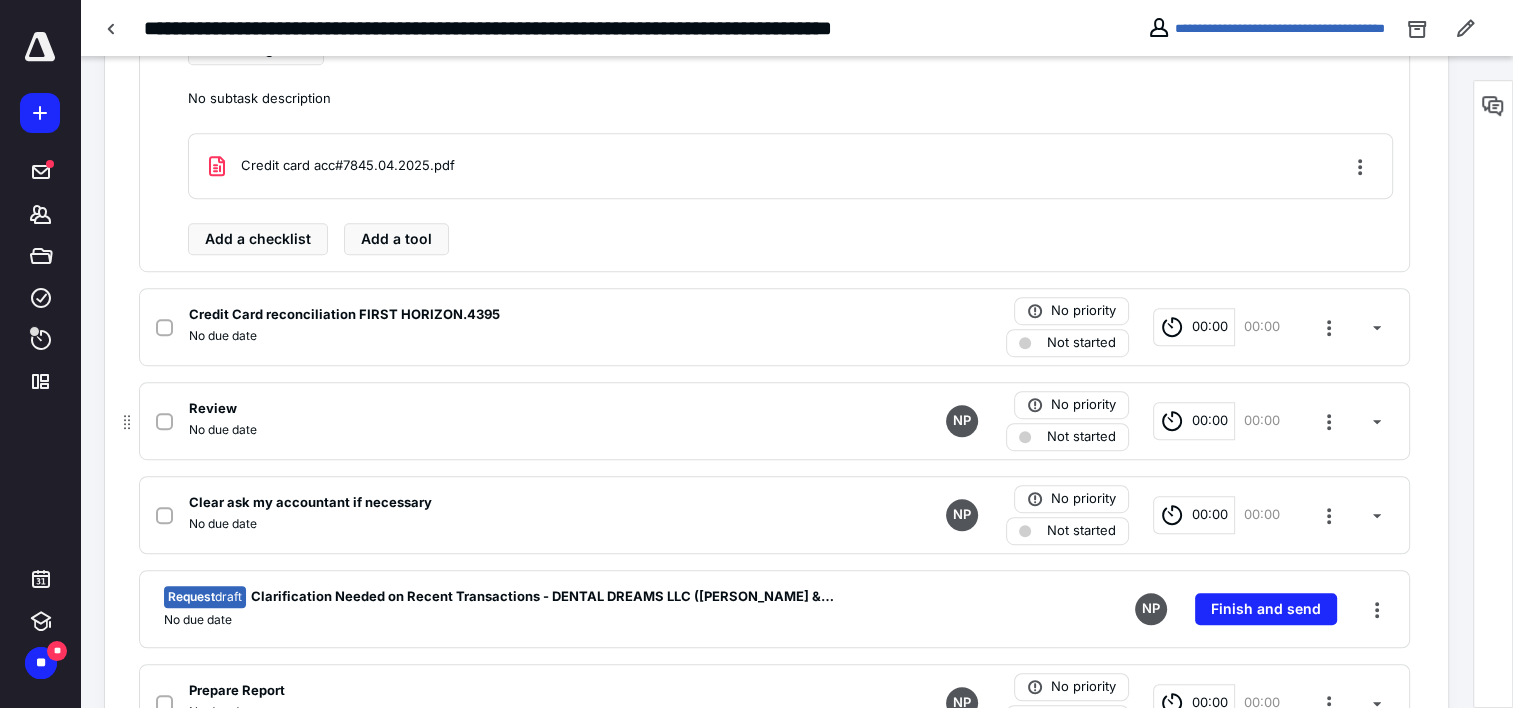 click on "Not started" at bounding box center (1081, 437) 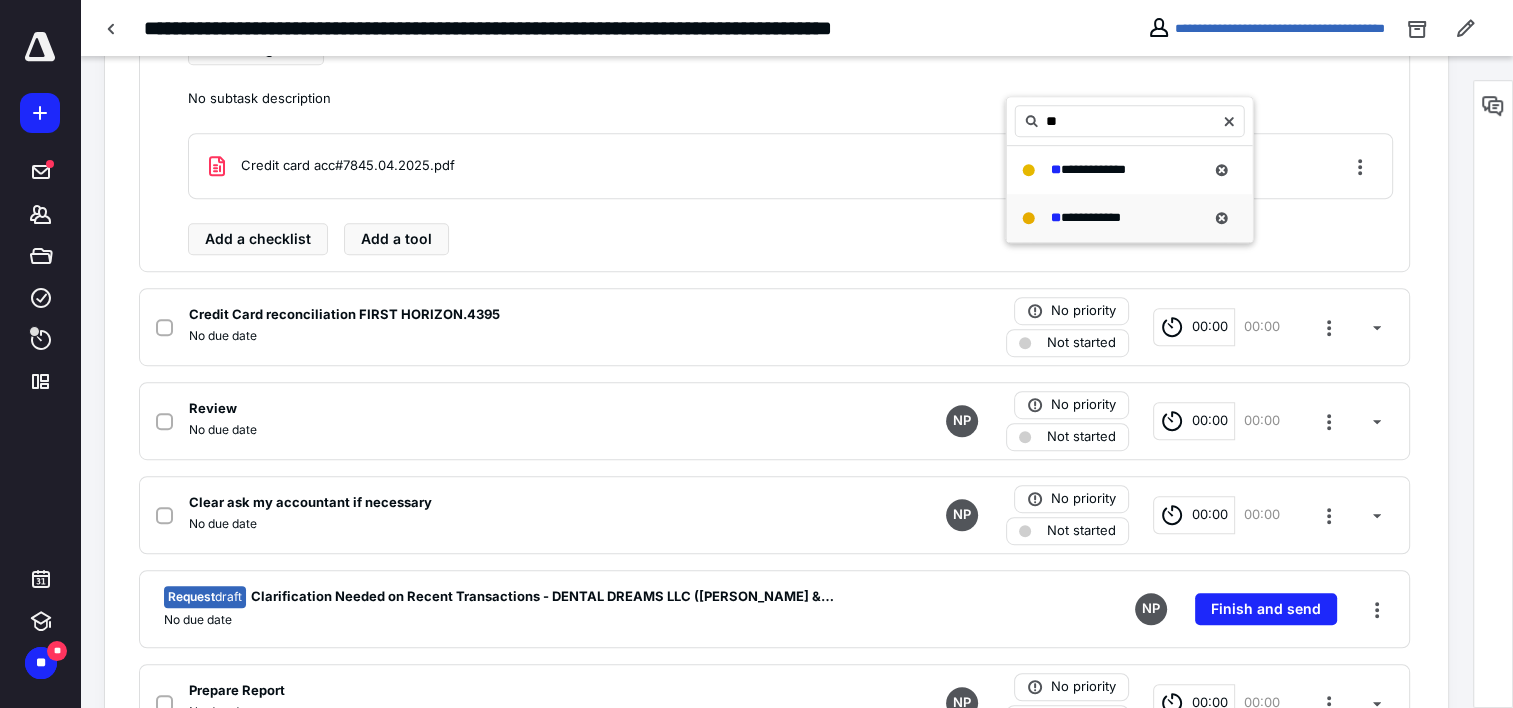 type on "**" 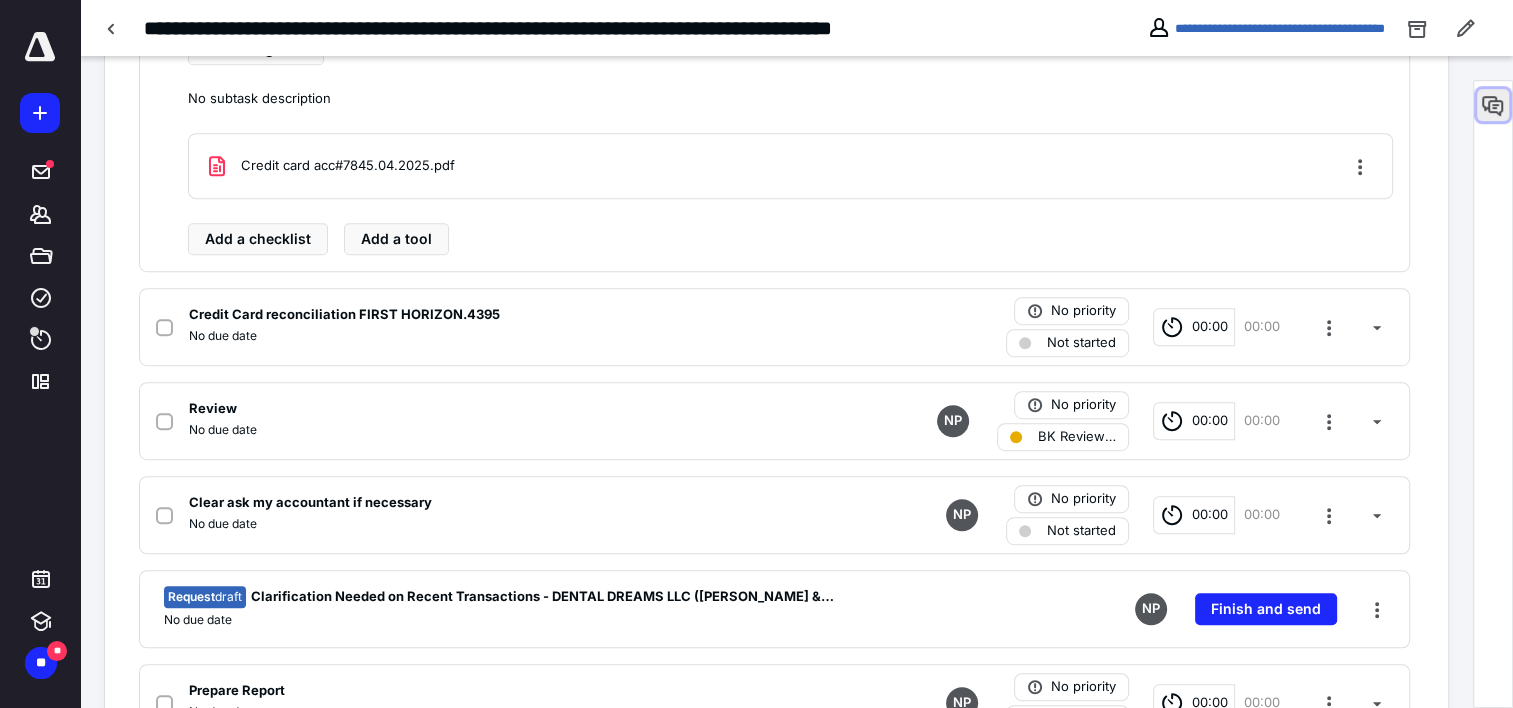 click at bounding box center (1493, 105) 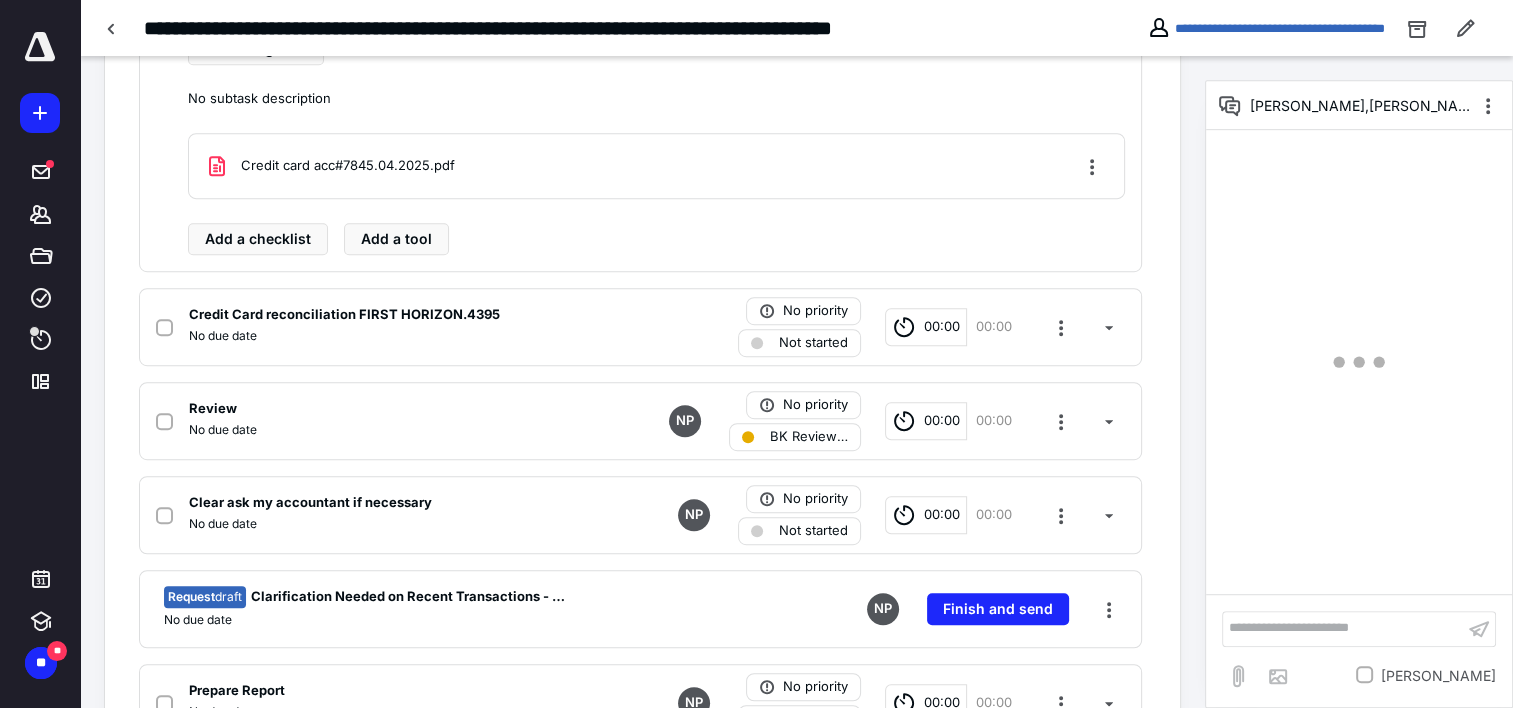 click on "**********" at bounding box center (1343, 628) 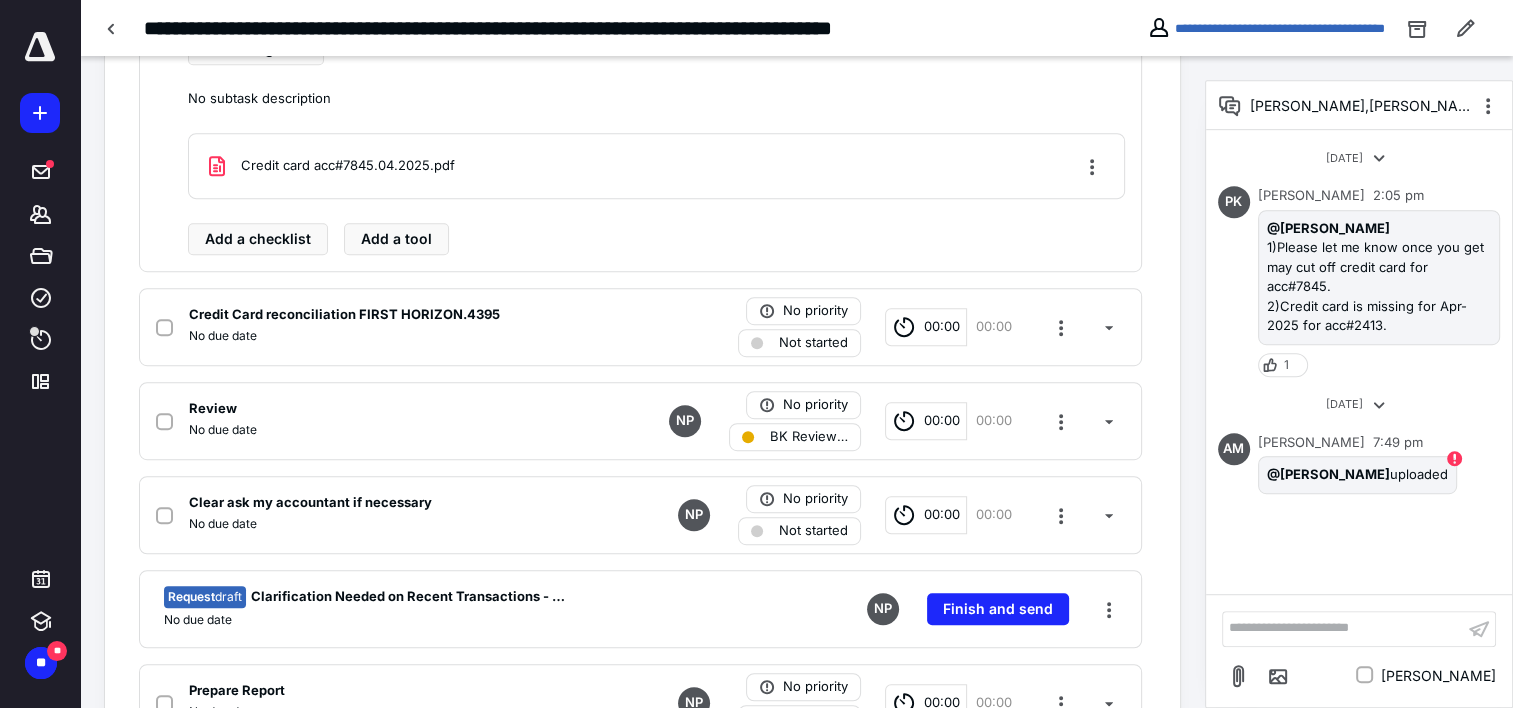 scroll, scrollTop: 1279, scrollLeft: 0, axis: vertical 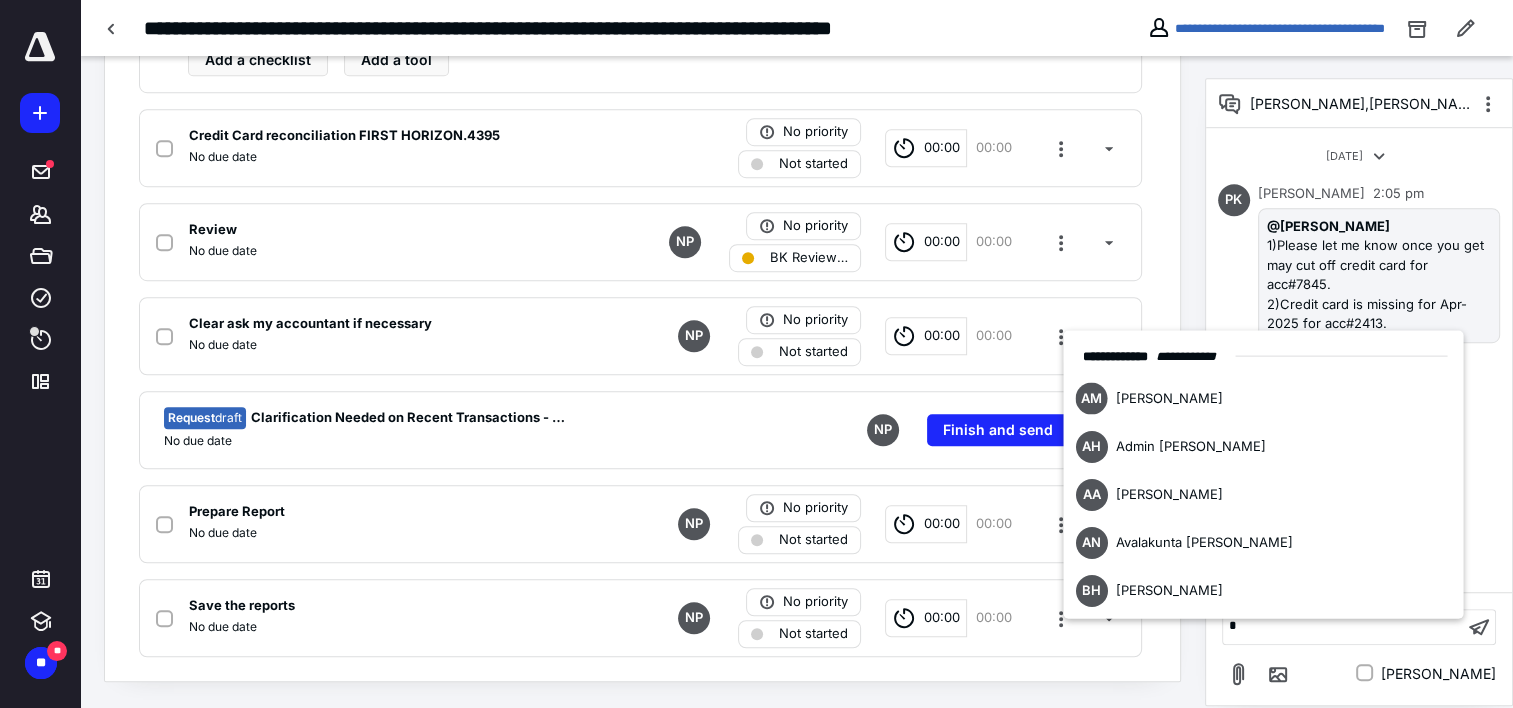type 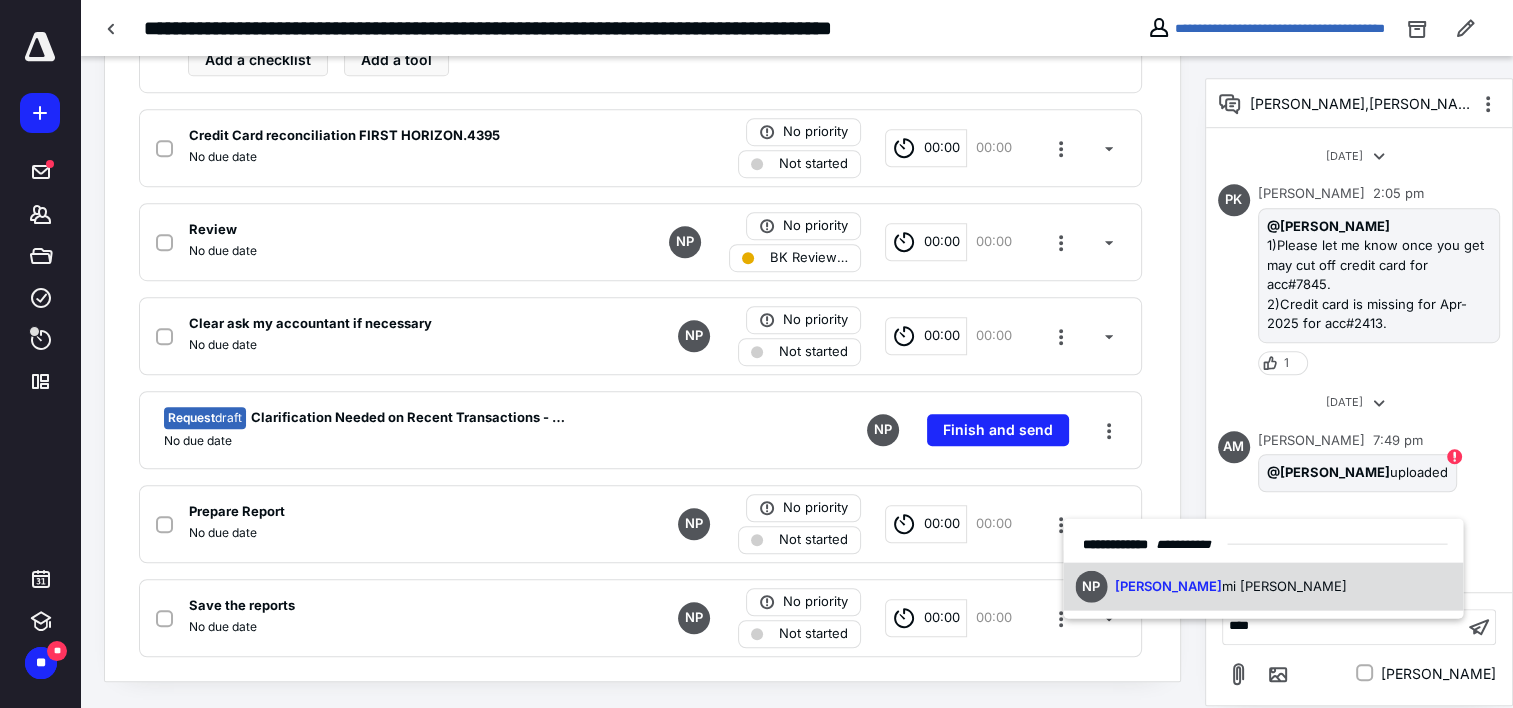 click on "NP Noe mi Pimentel" at bounding box center [1263, 586] 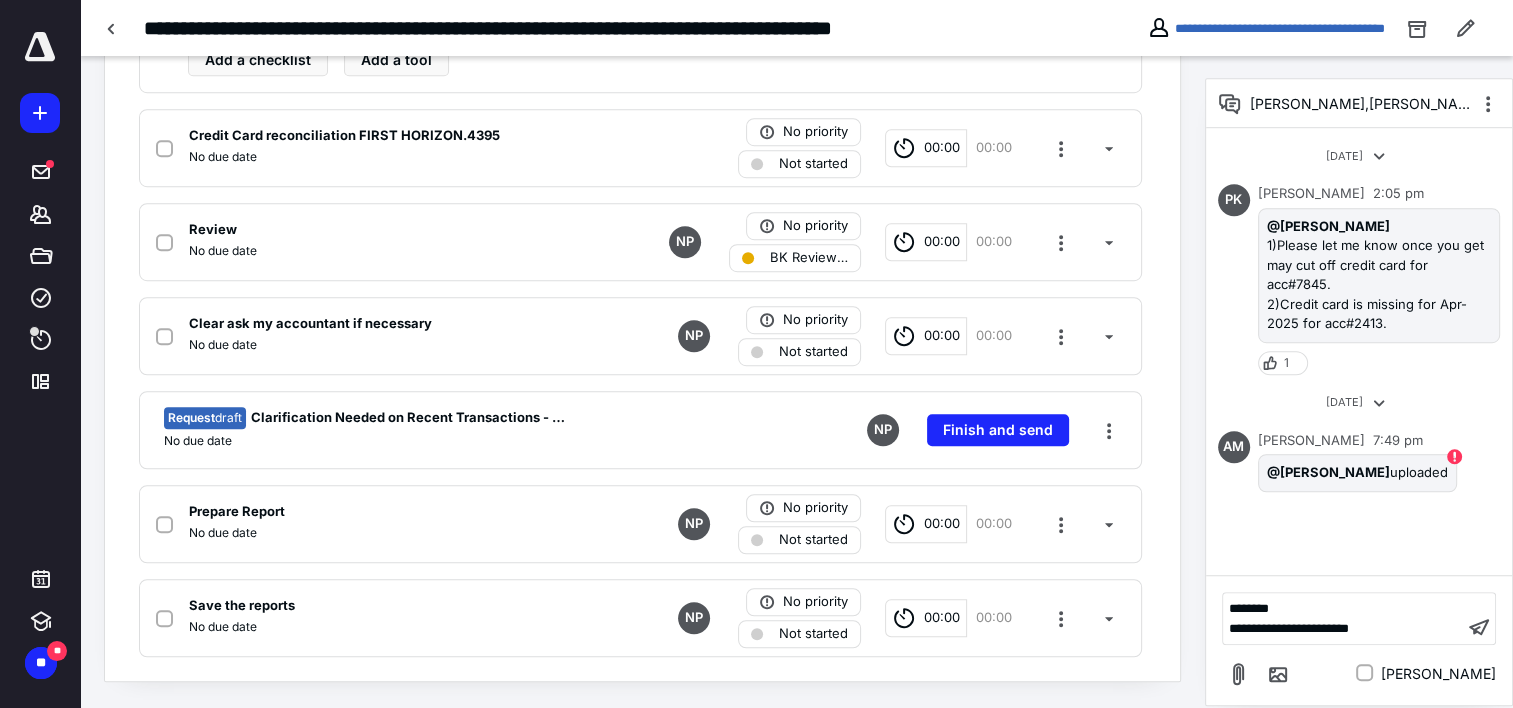 scroll, scrollTop: 61, scrollLeft: 0, axis: vertical 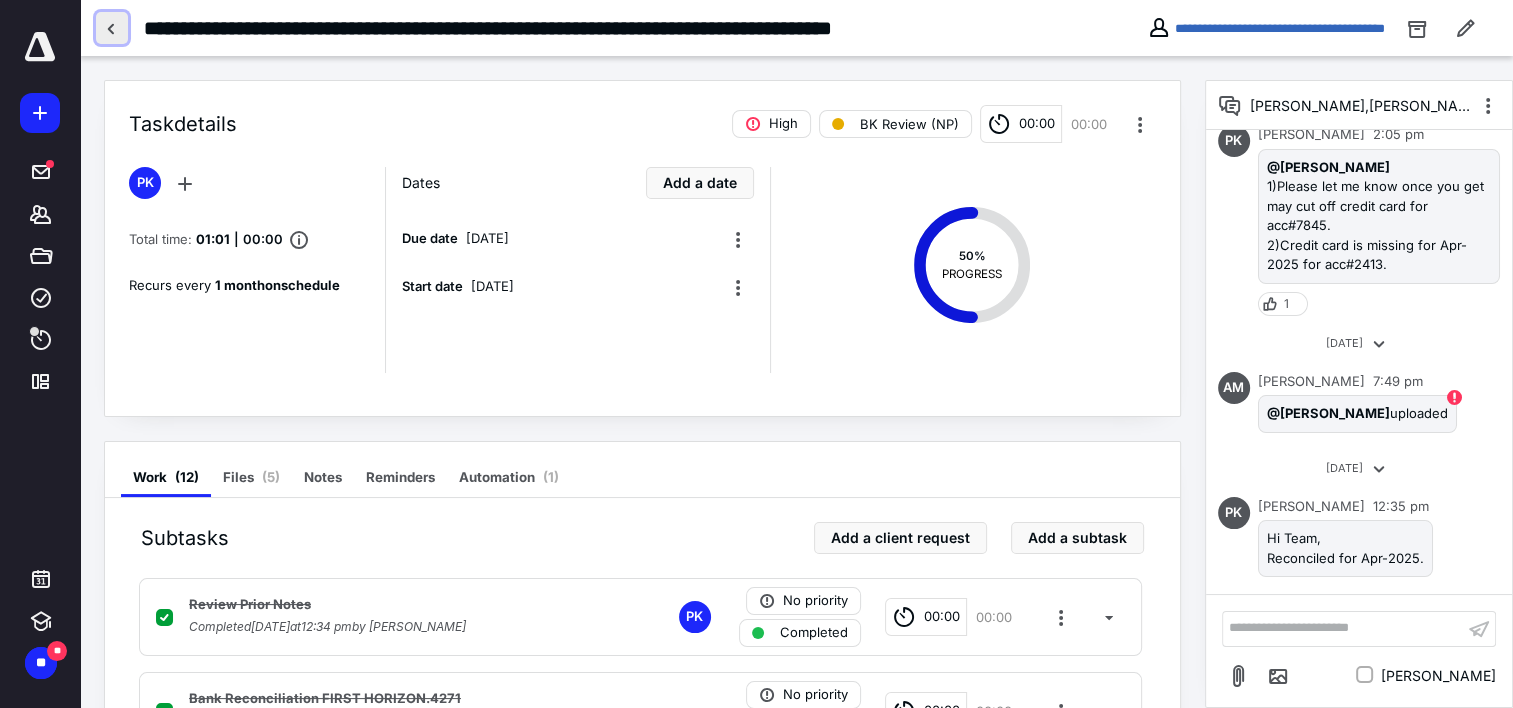 click at bounding box center [112, 28] 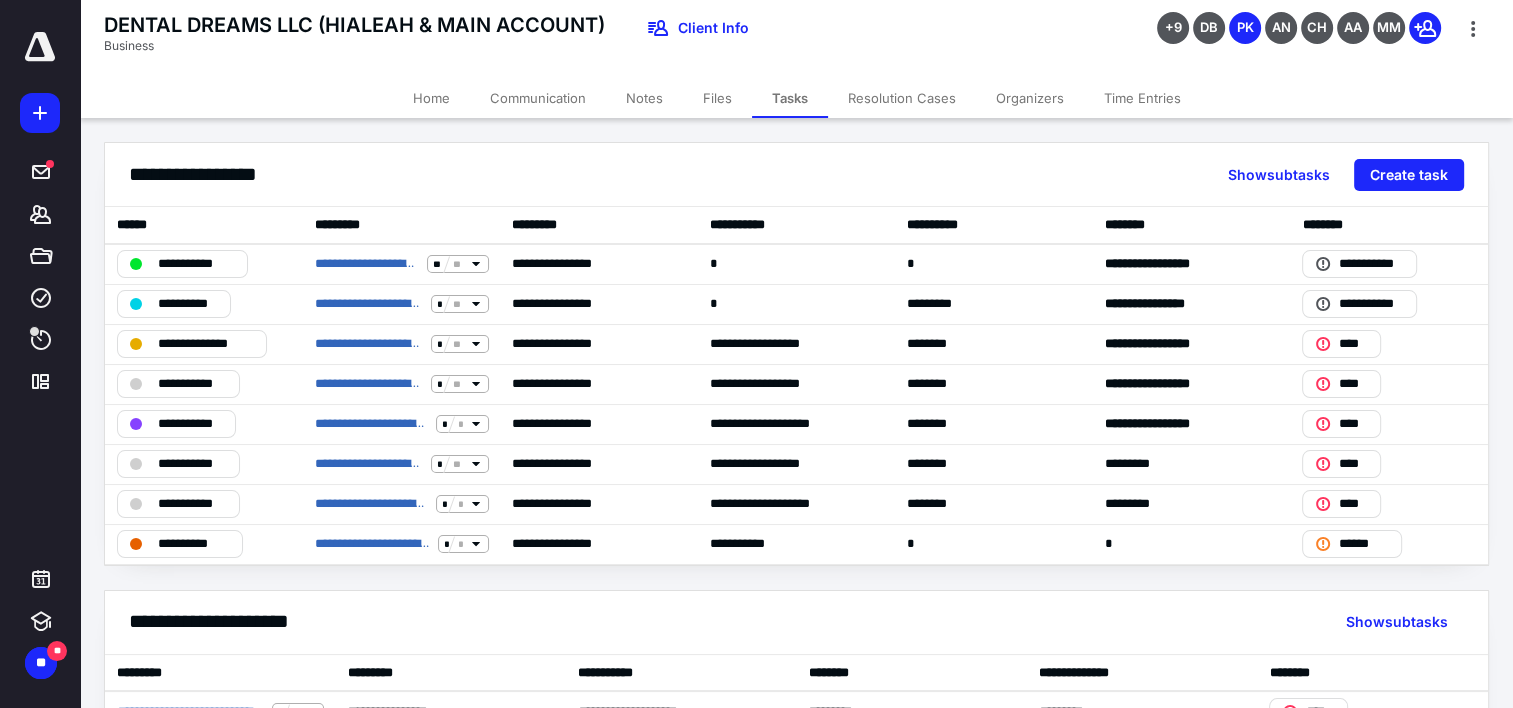 click on "DENTAL DREAMS LLC (HIALEAH & MAIN ACCOUNT) Business Client Info +9 DB PK AN CH AA MM" at bounding box center (796, 39) 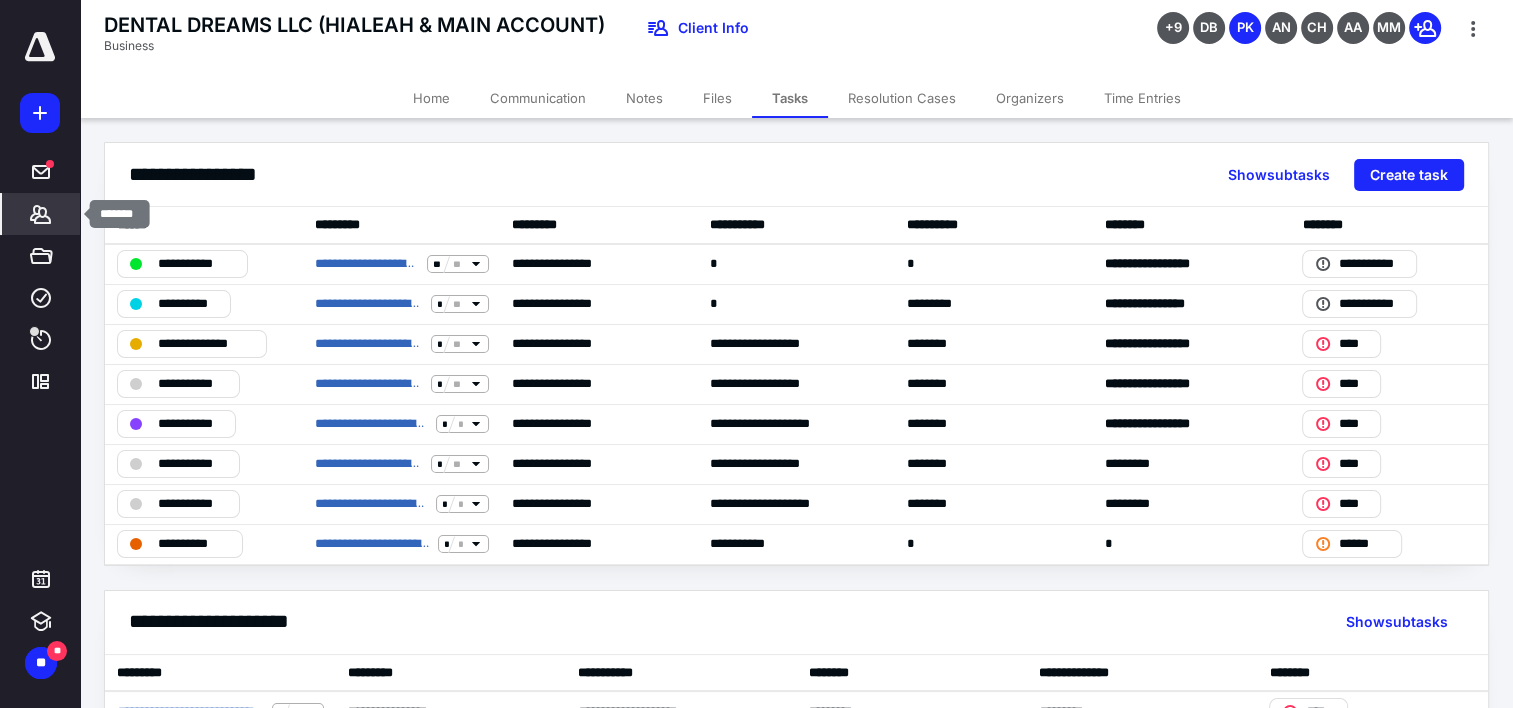 click on "*******" at bounding box center [41, 214] 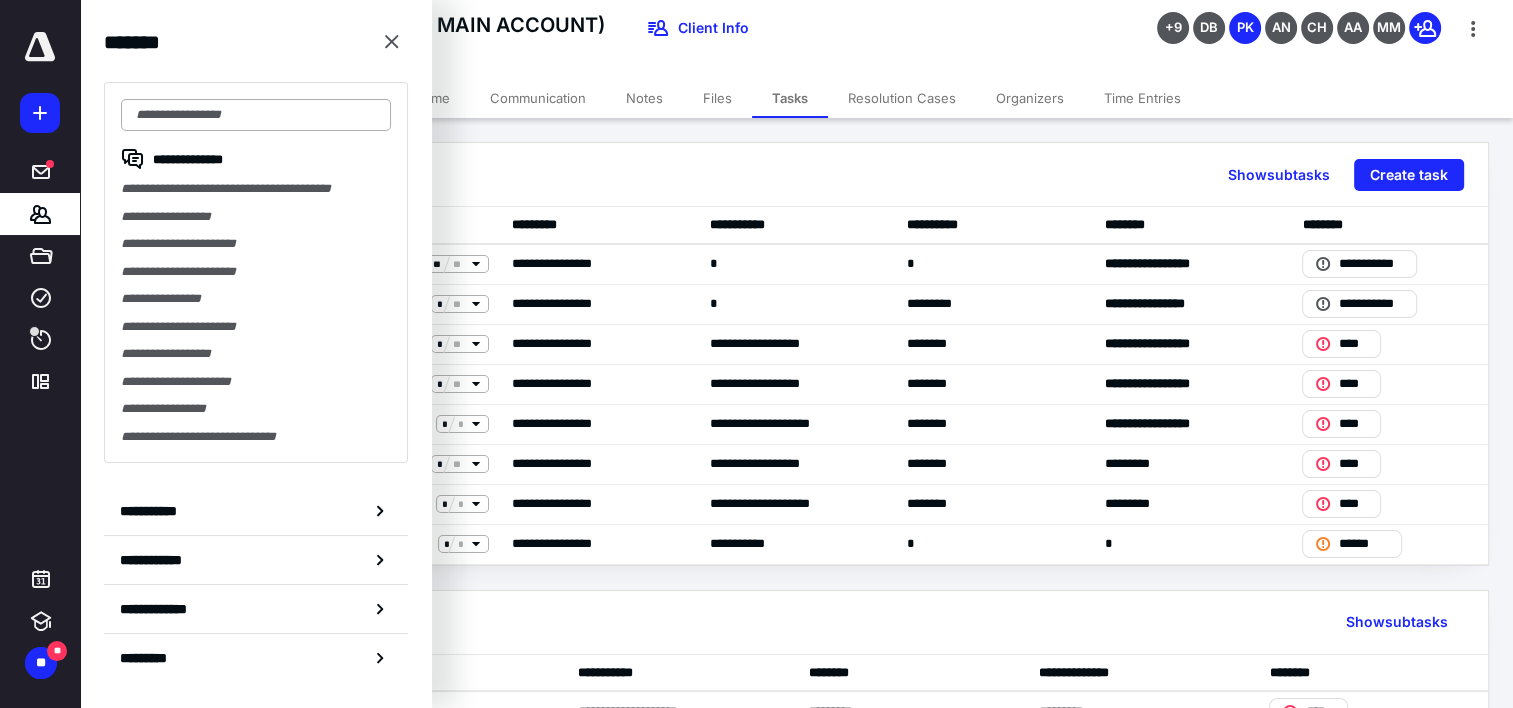 click at bounding box center (256, 115) 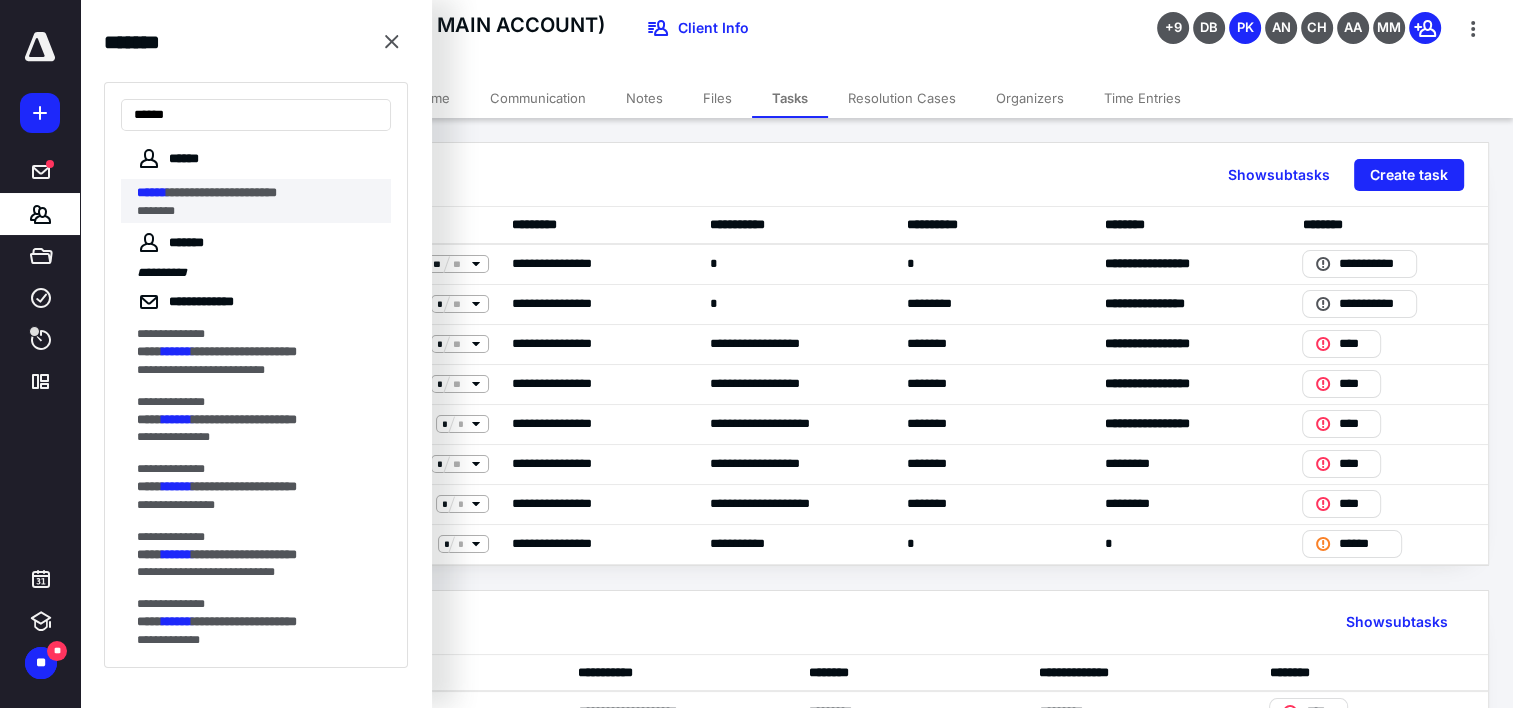 type on "******" 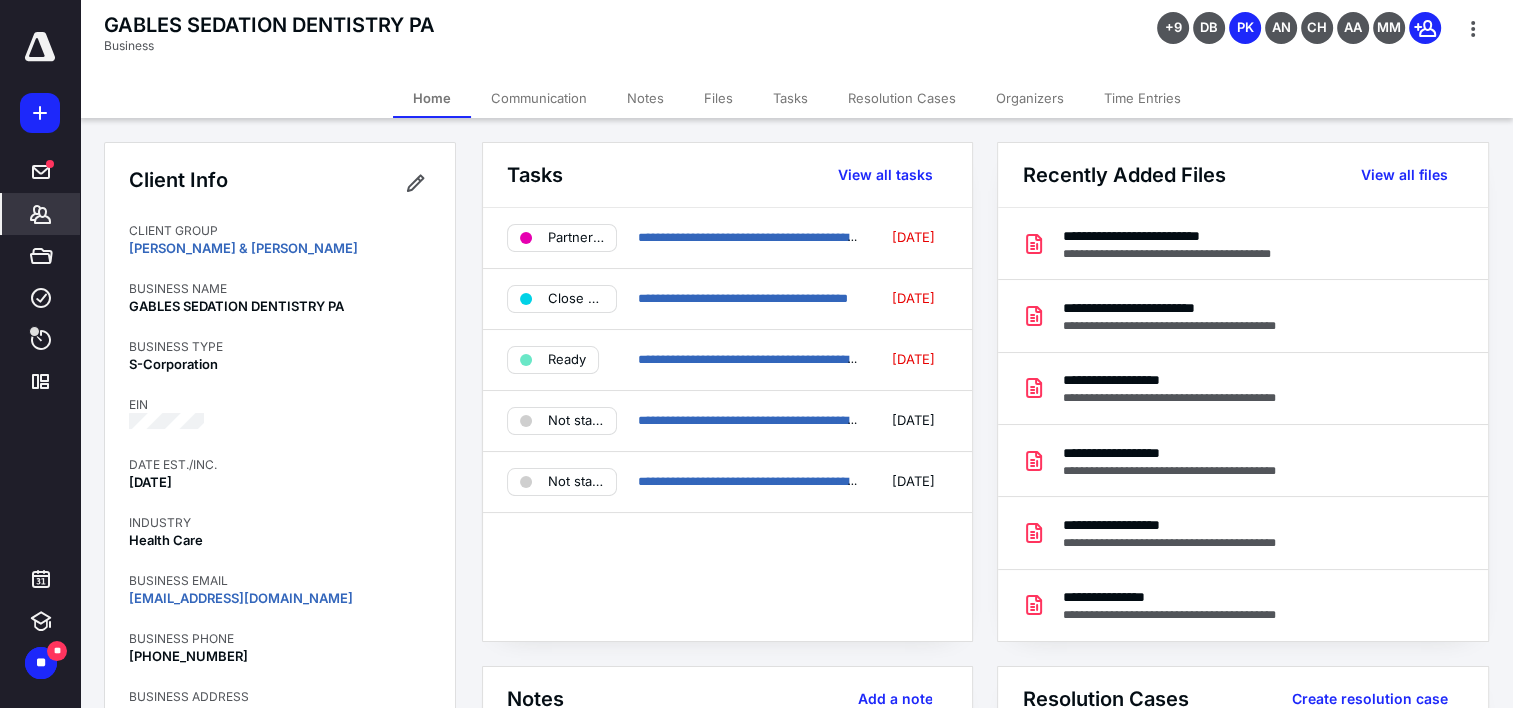 click on "Tasks" at bounding box center [790, 98] 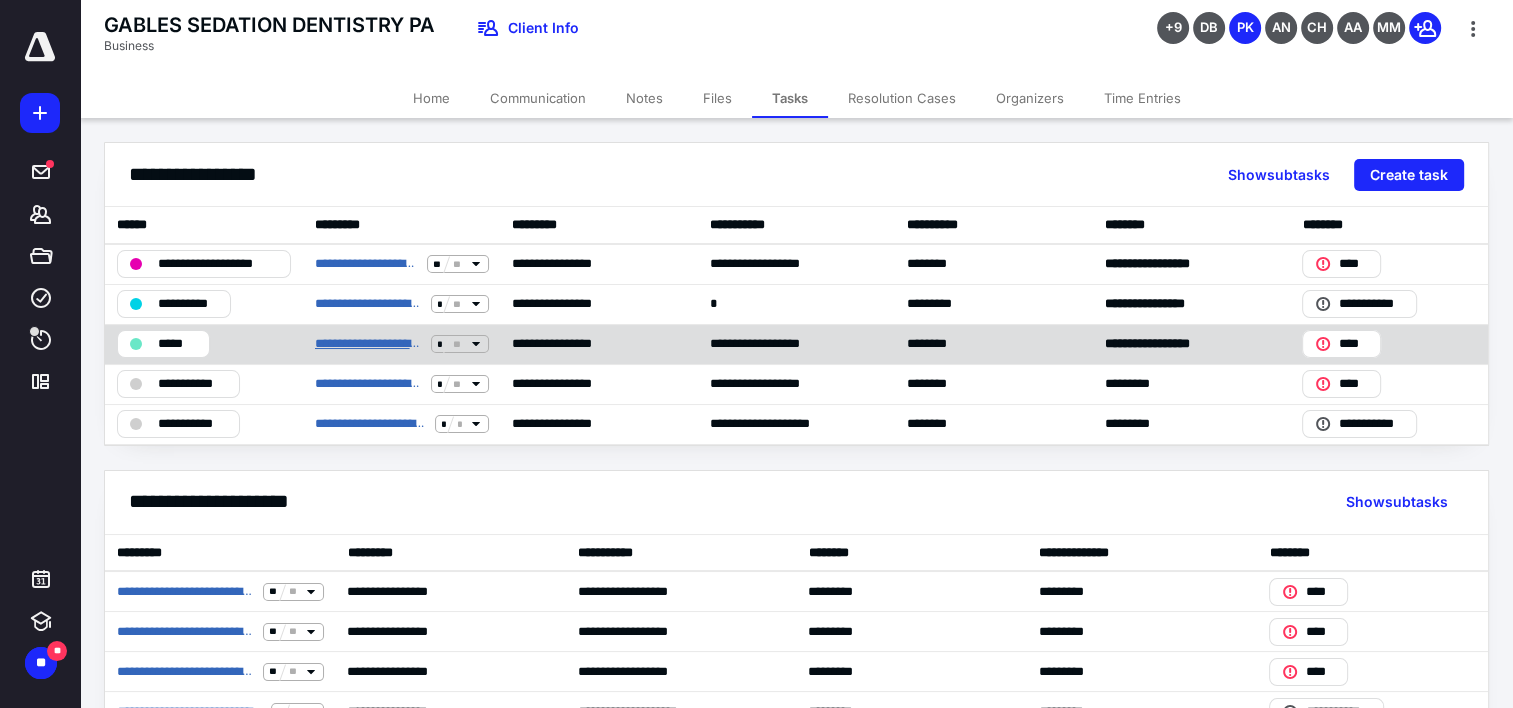 click on "**********" at bounding box center [369, 344] 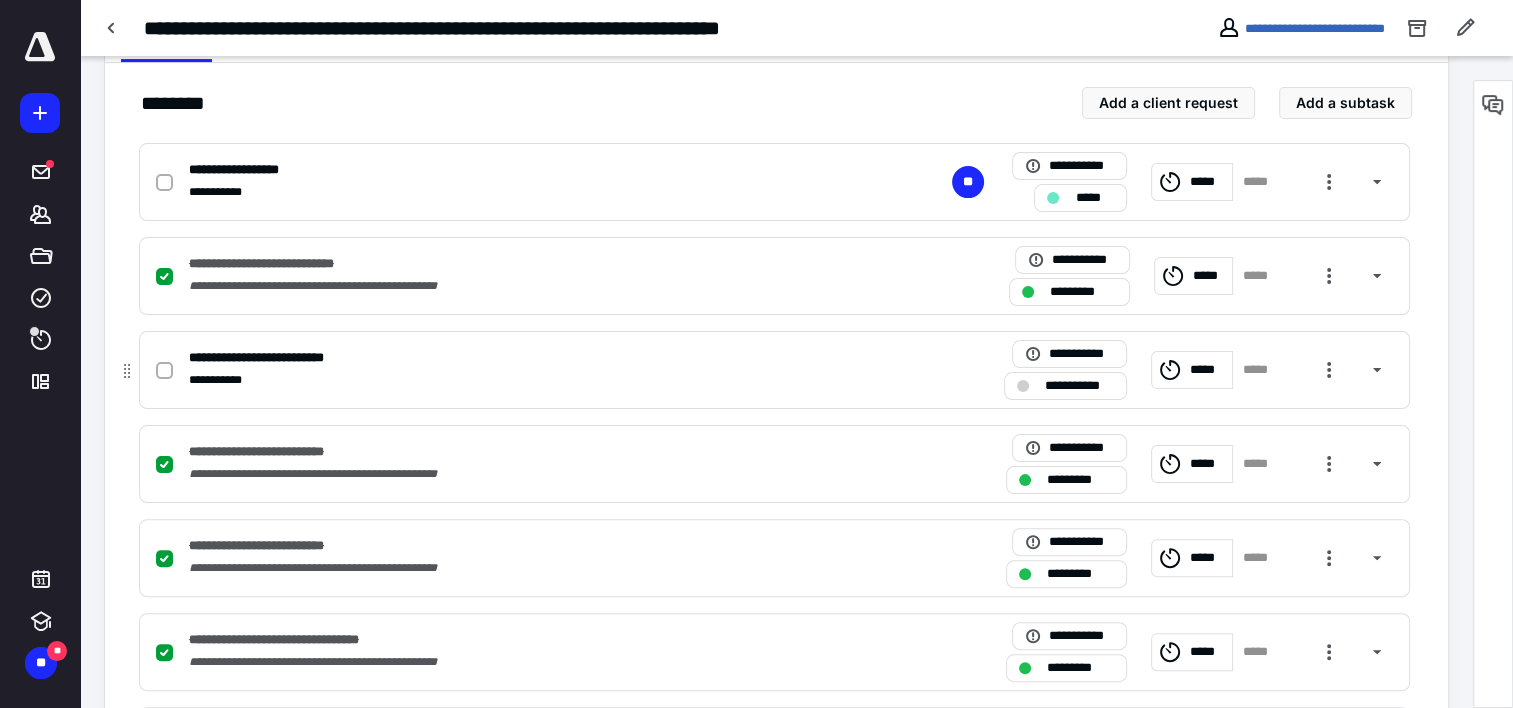 scroll, scrollTop: 400, scrollLeft: 0, axis: vertical 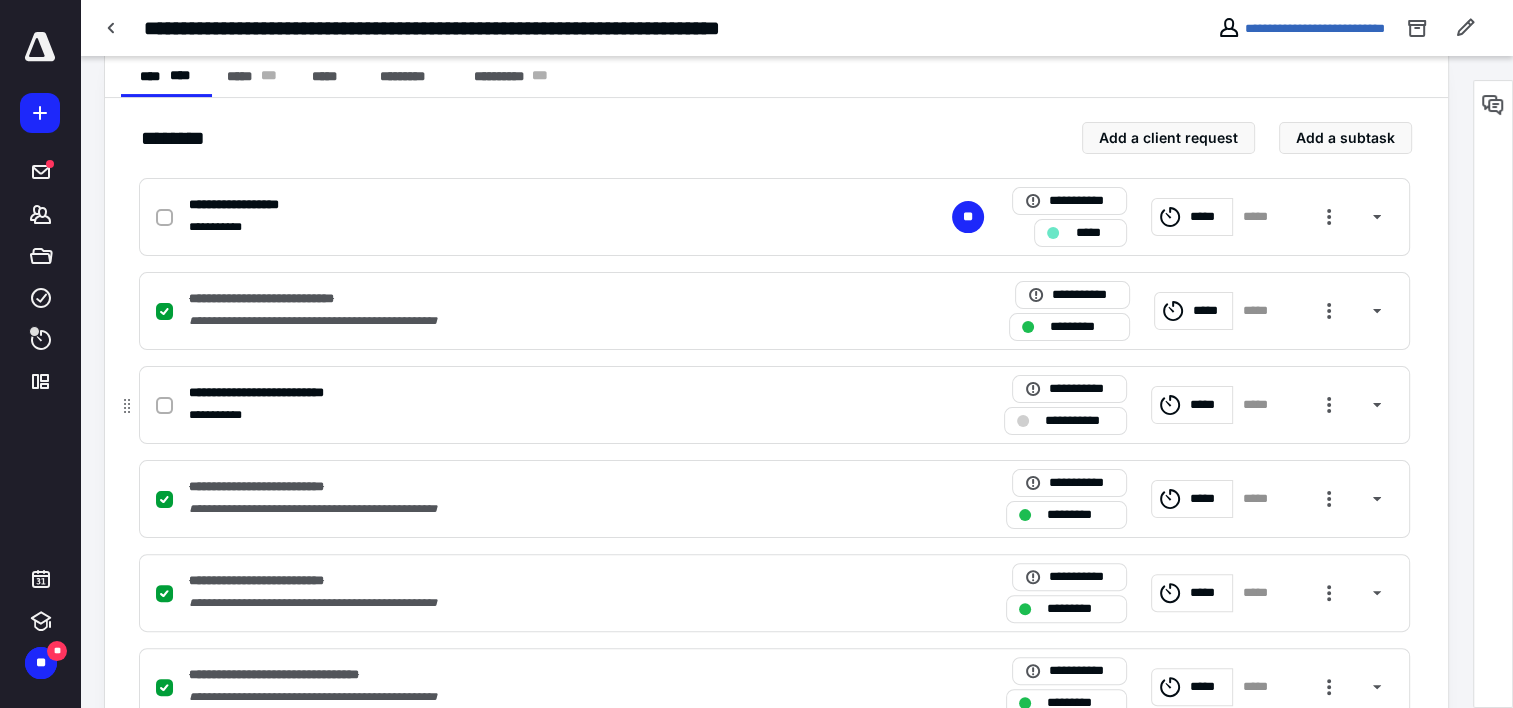 click on "**********" at bounding box center [512, 415] 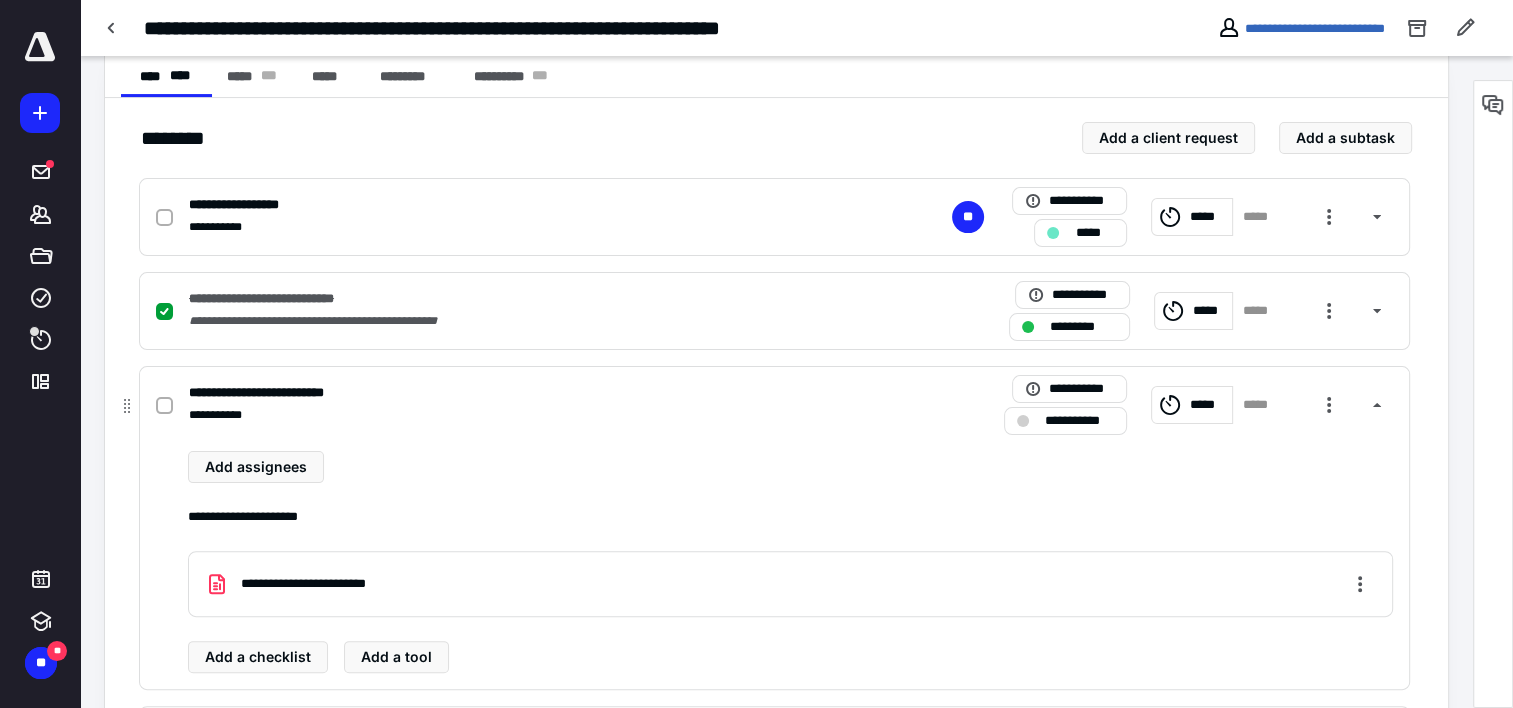 click 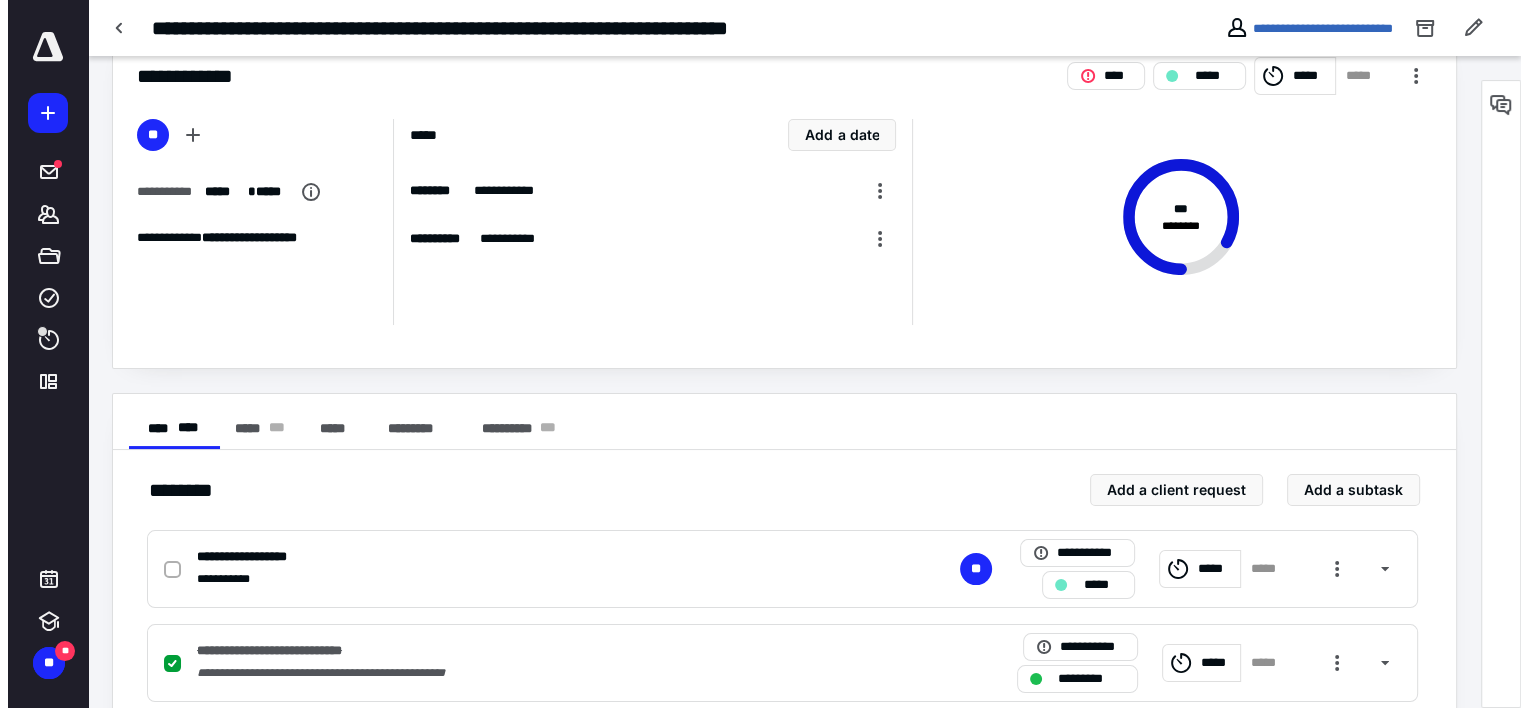 scroll, scrollTop: 0, scrollLeft: 0, axis: both 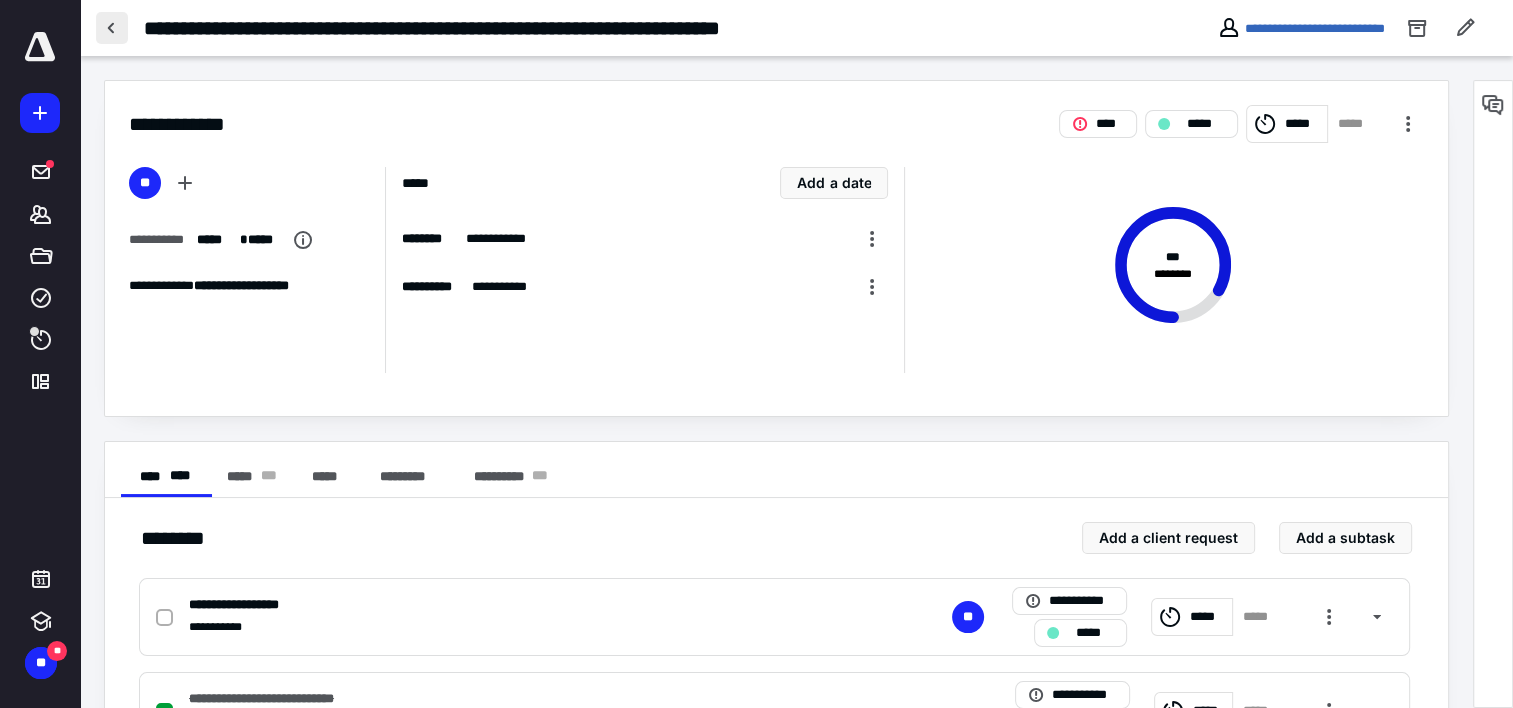 click at bounding box center (112, 28) 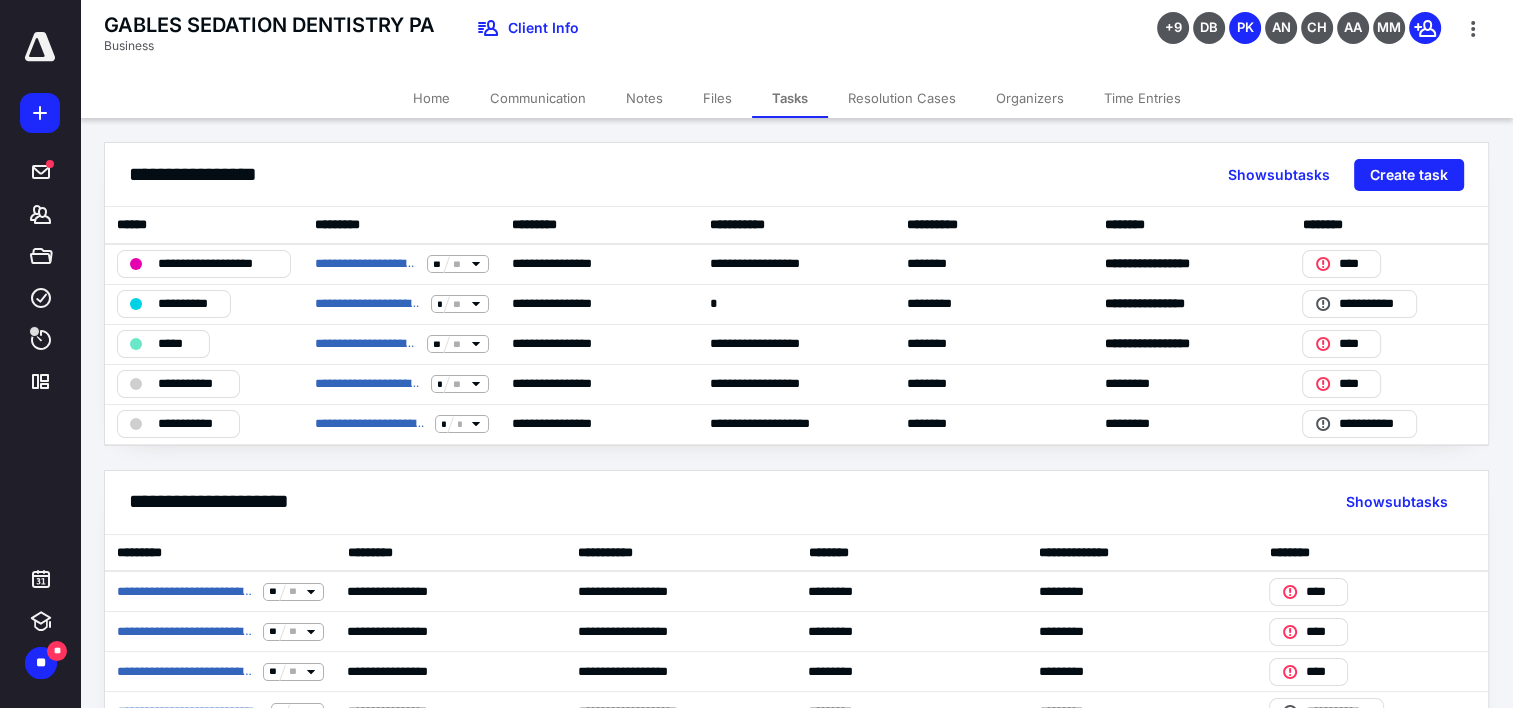 click on "Time Entries" at bounding box center (1142, 98) 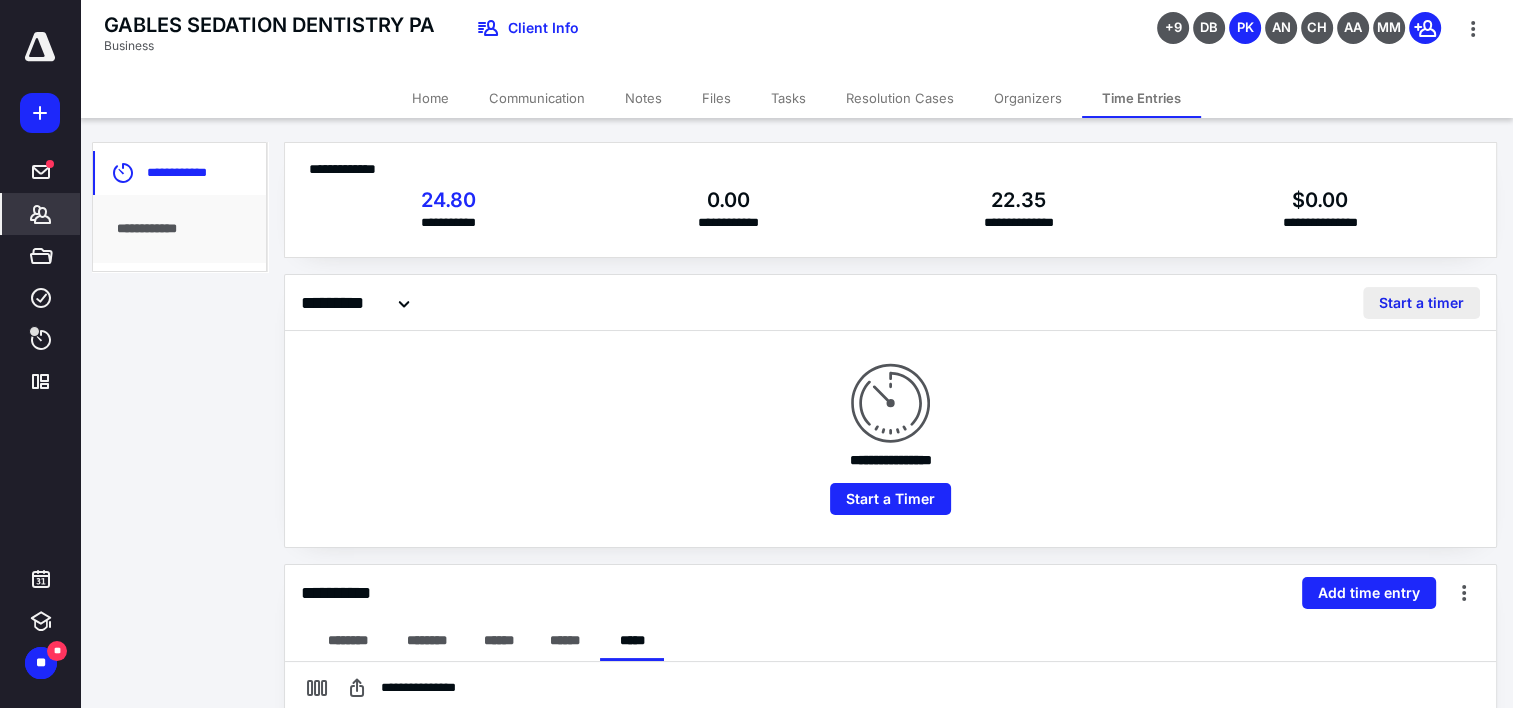 click on "Start a timer" at bounding box center [1421, 303] 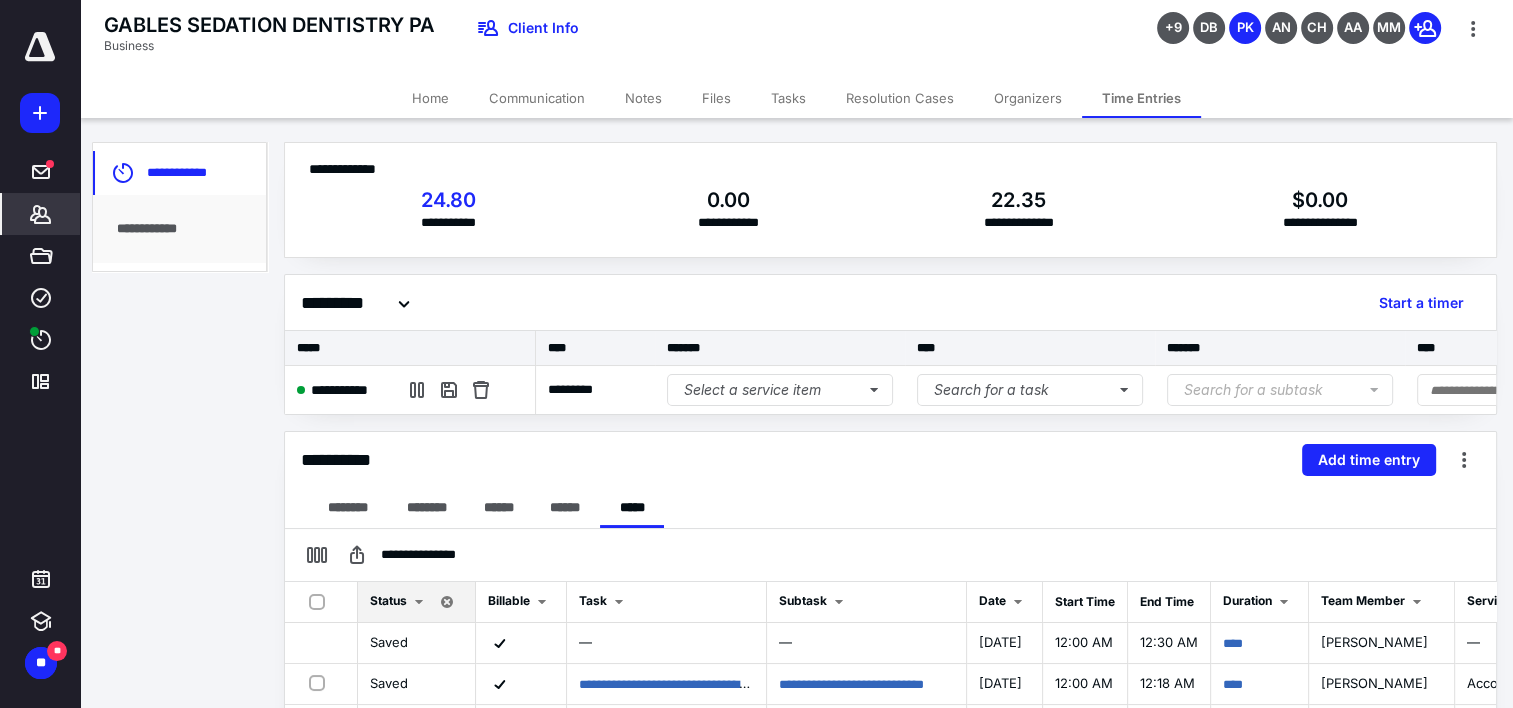 click on "Files" at bounding box center [716, 98] 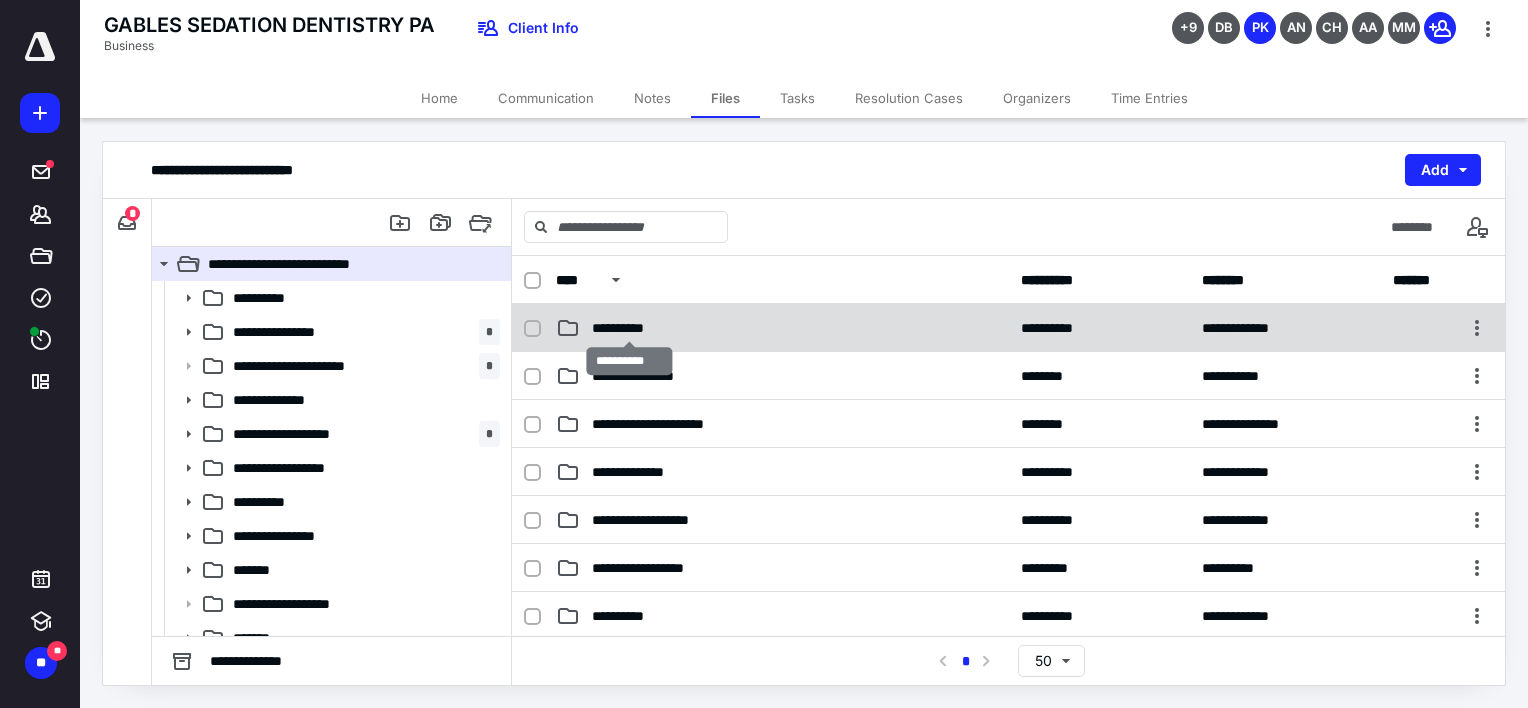 click on "**********" at bounding box center (629, 328) 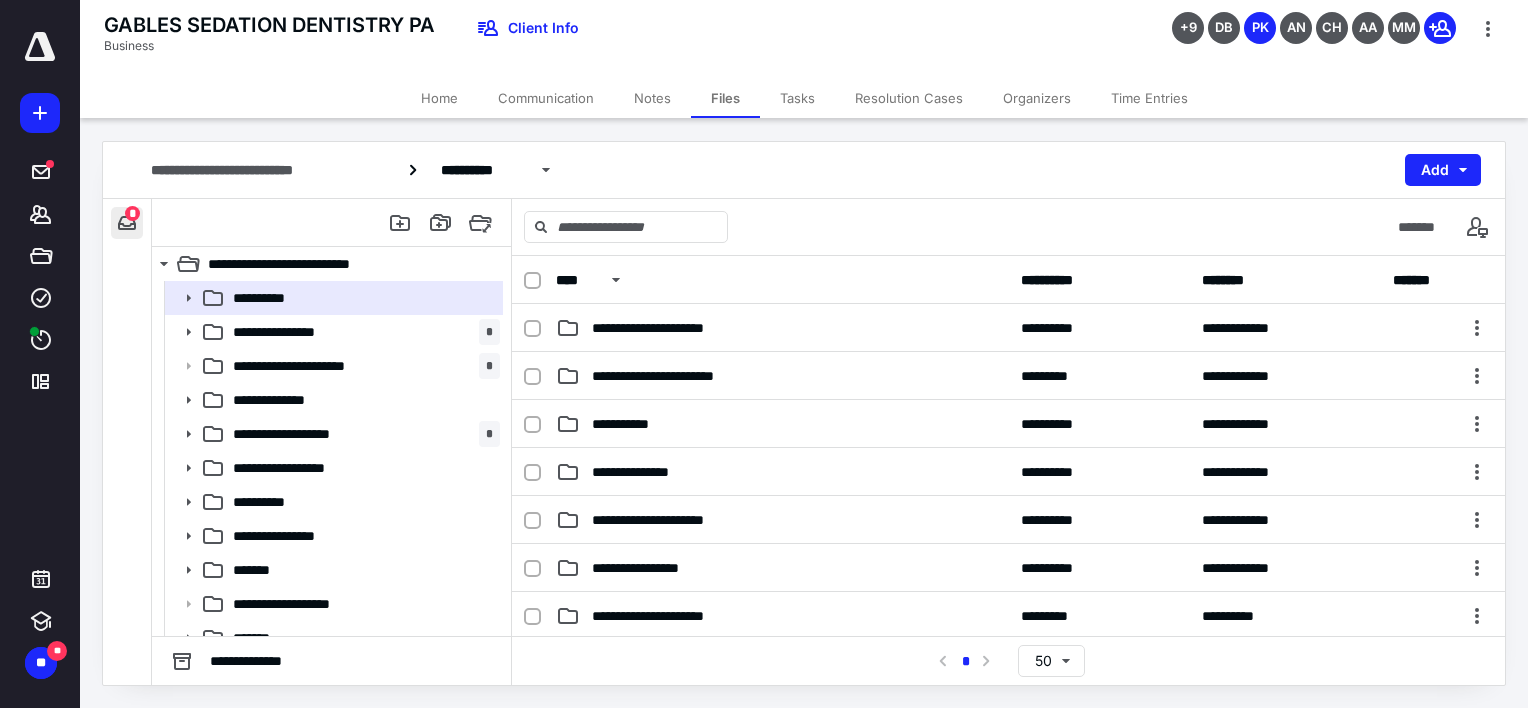 click at bounding box center [127, 223] 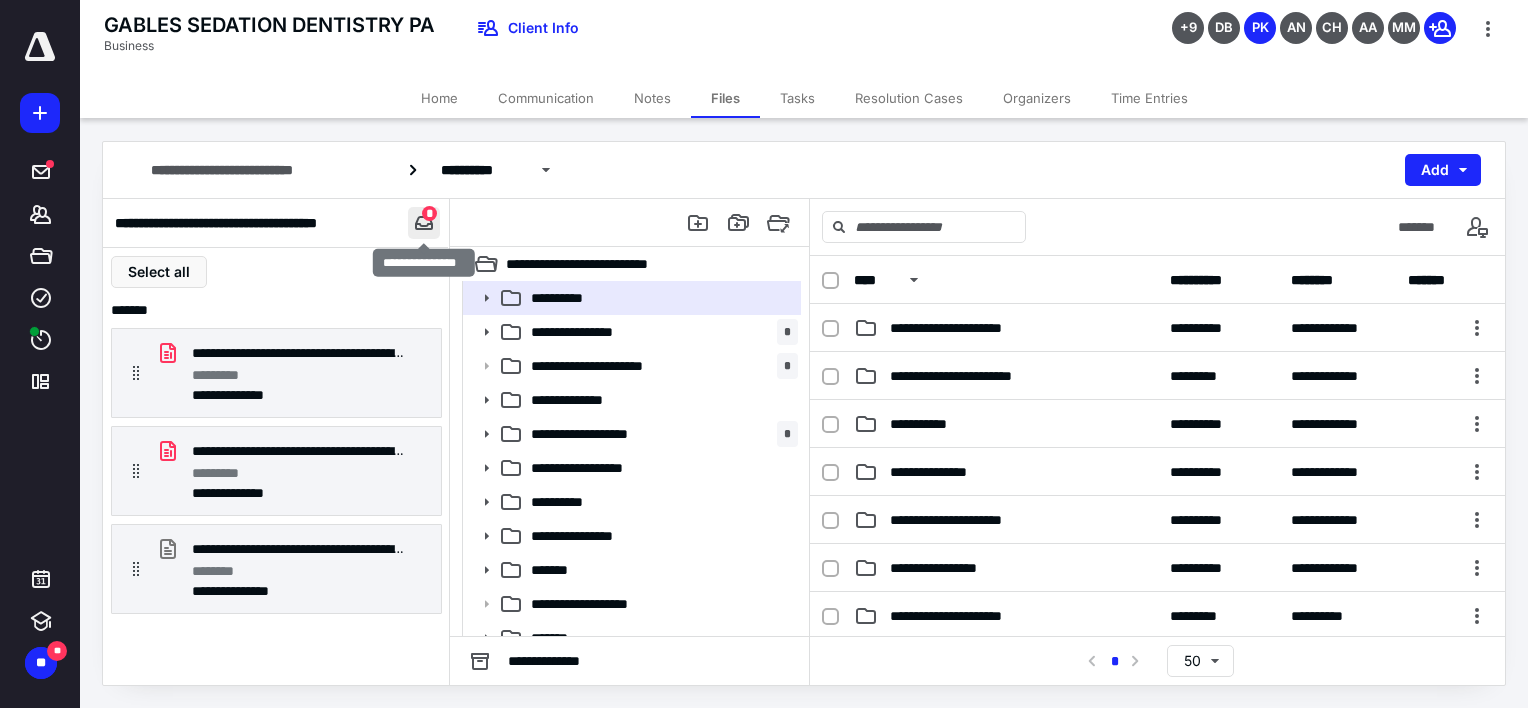 click at bounding box center (424, 223) 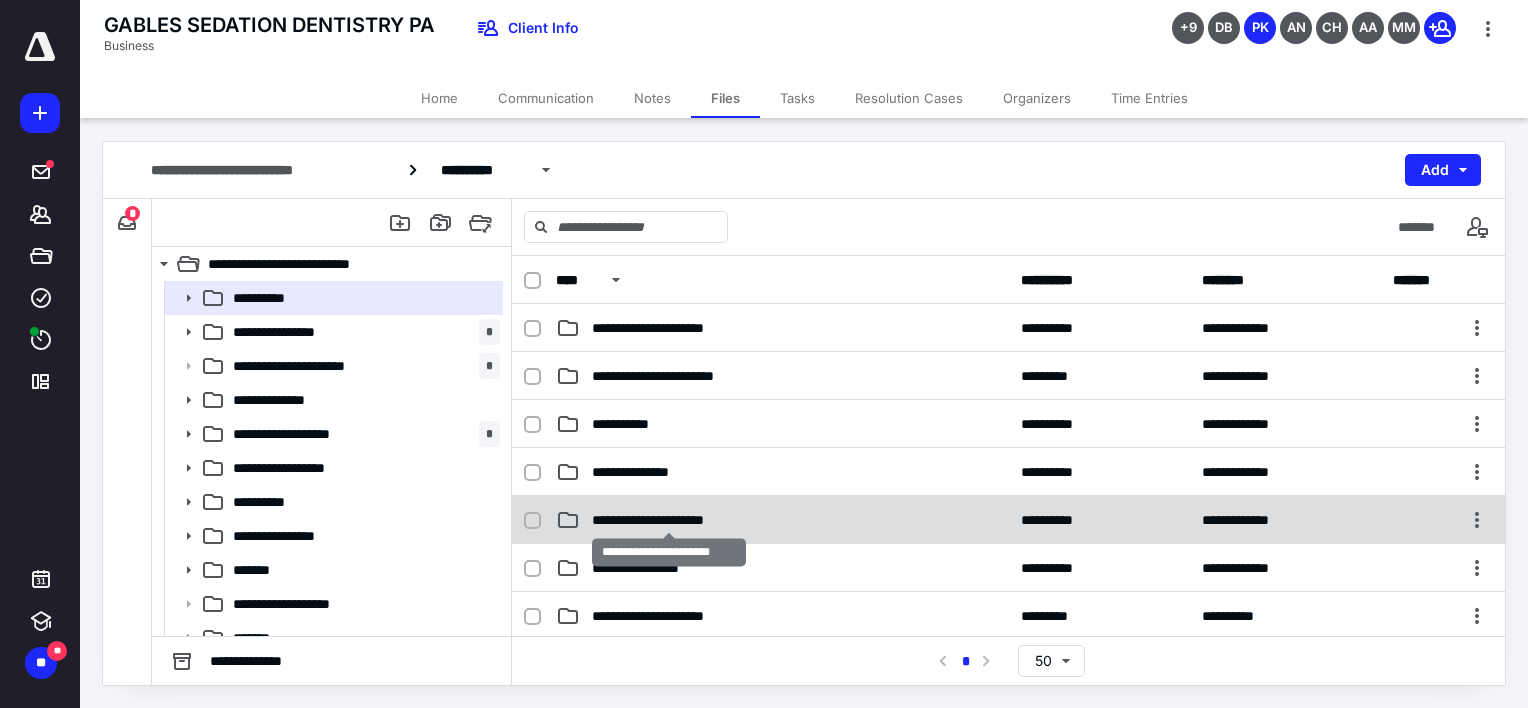 click on "**********" at bounding box center (669, 520) 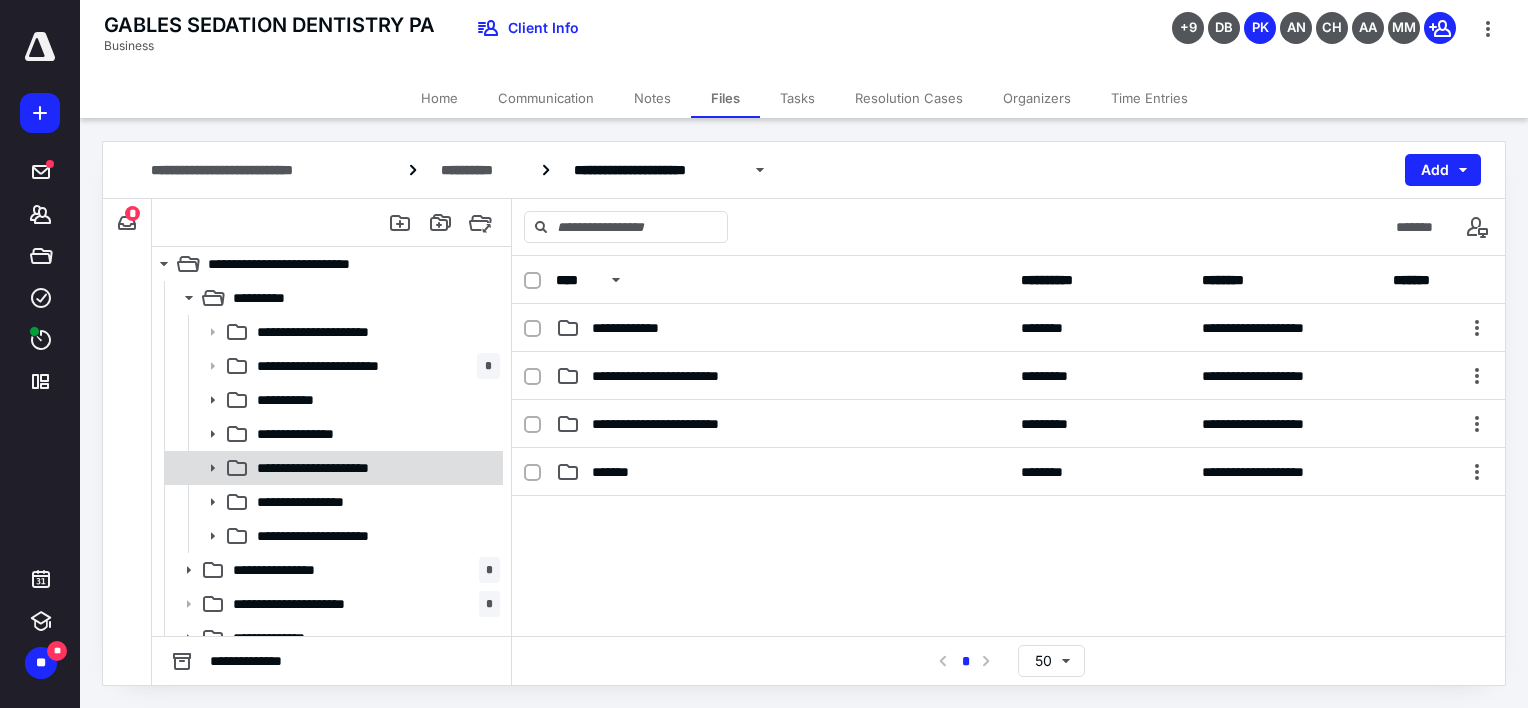 click 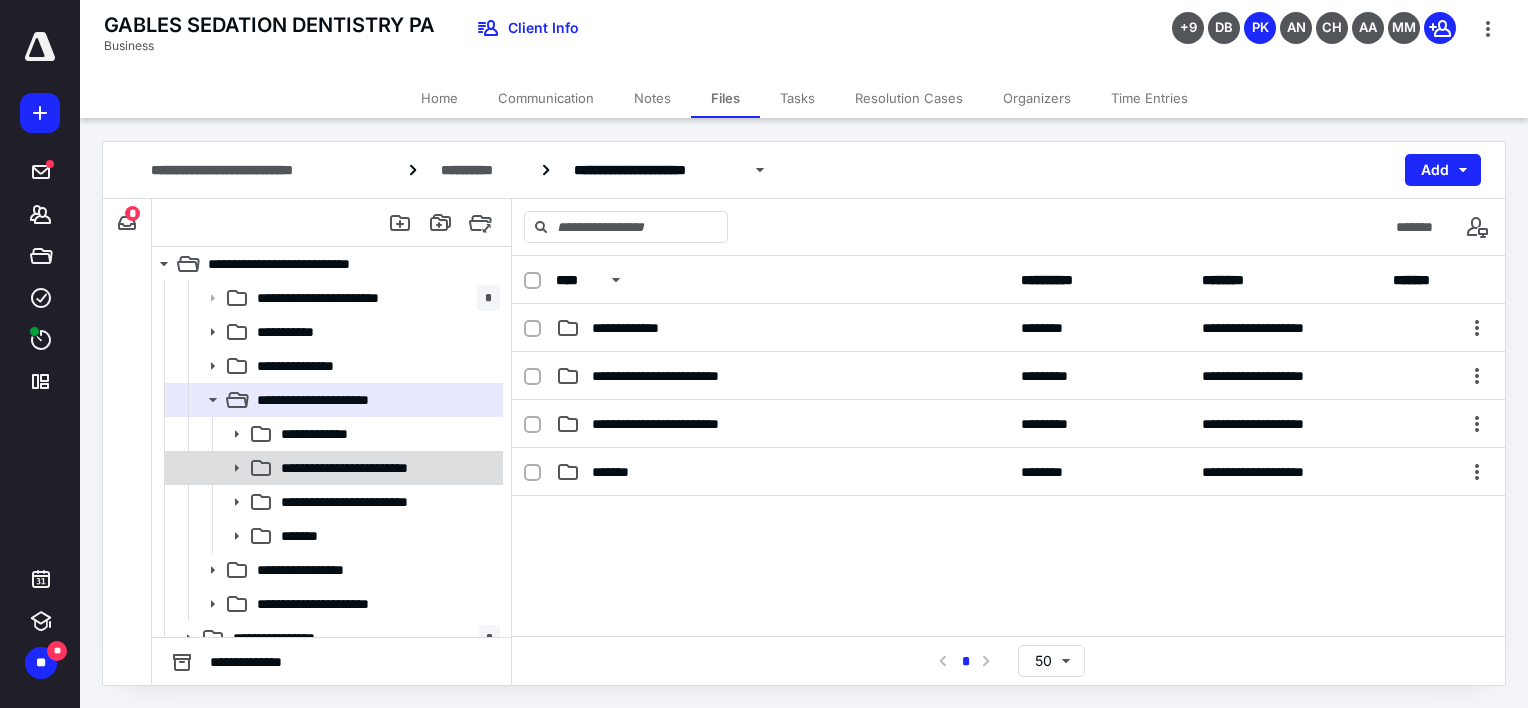 scroll, scrollTop: 100, scrollLeft: 0, axis: vertical 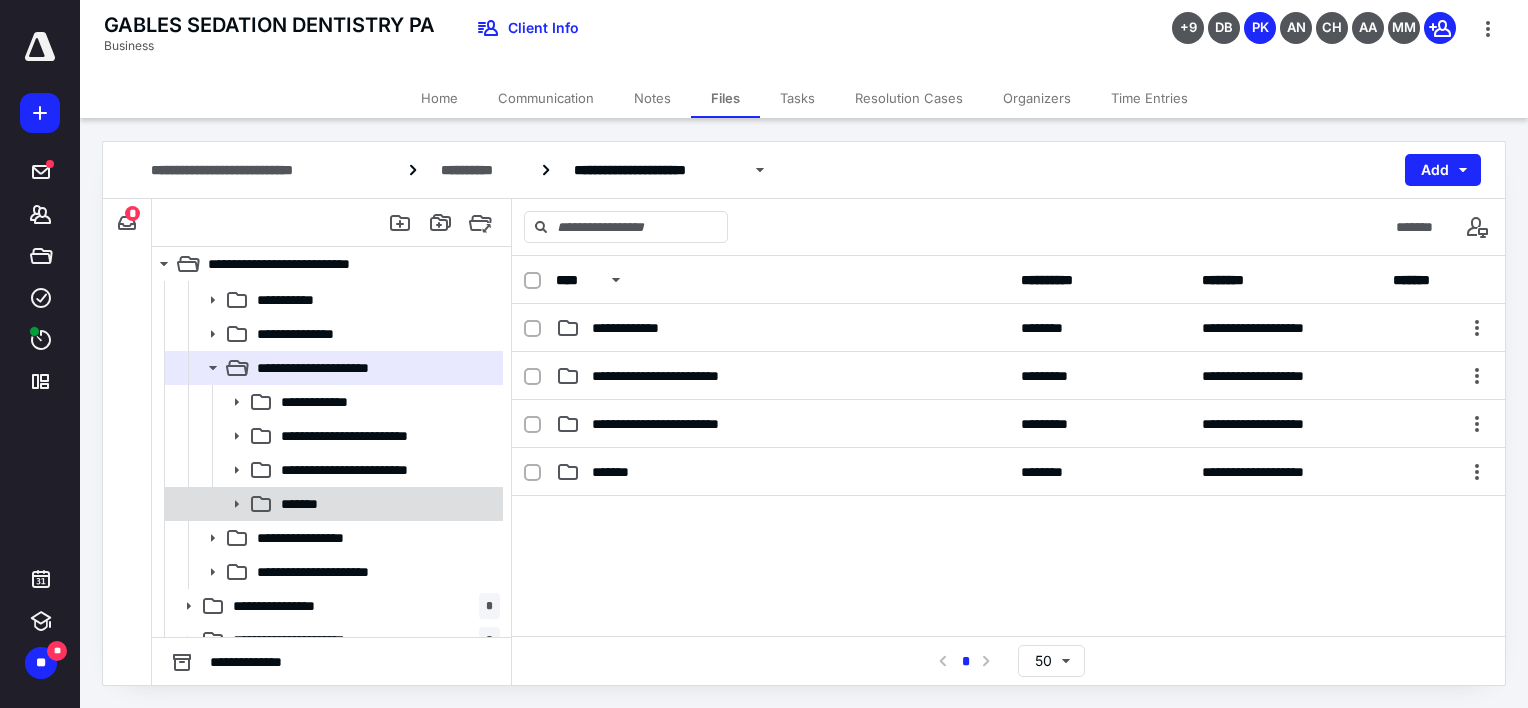 click 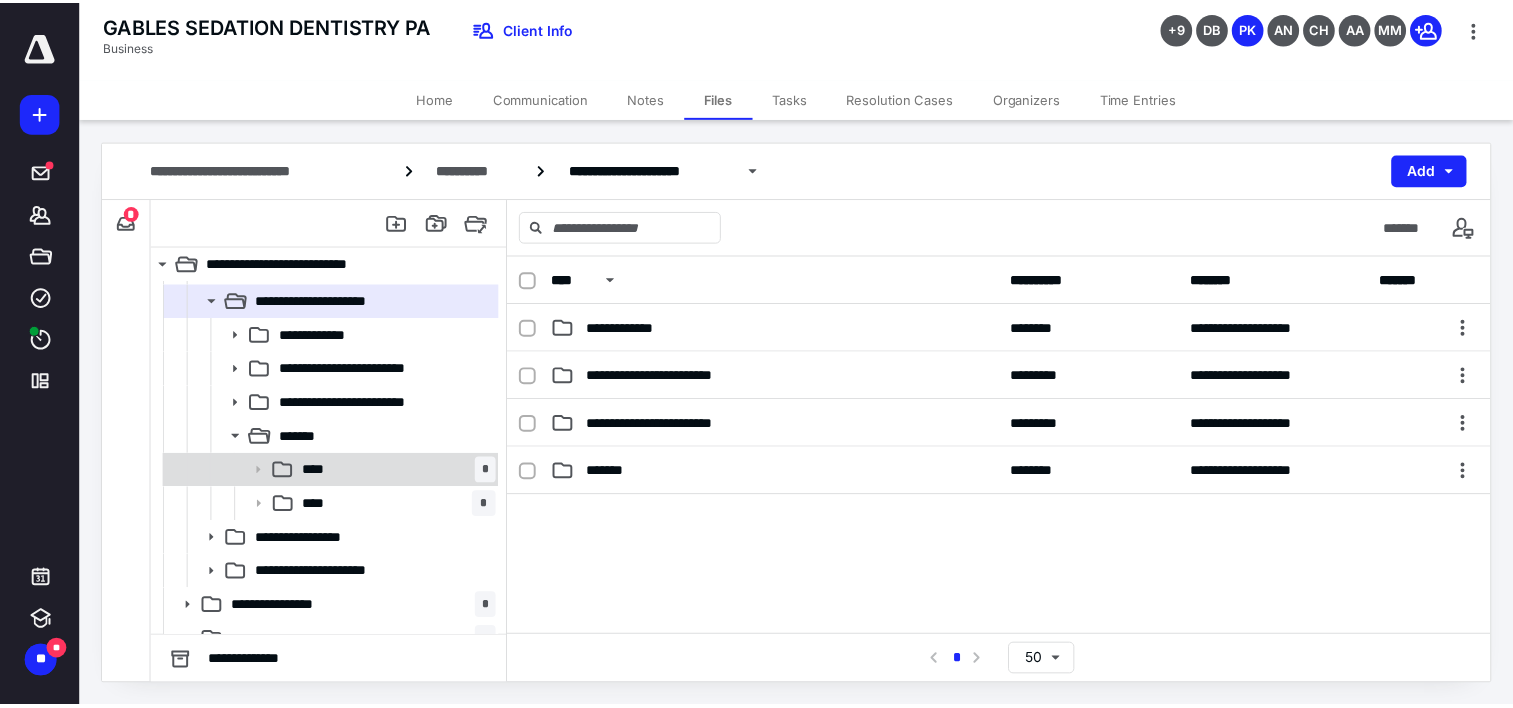 scroll, scrollTop: 200, scrollLeft: 0, axis: vertical 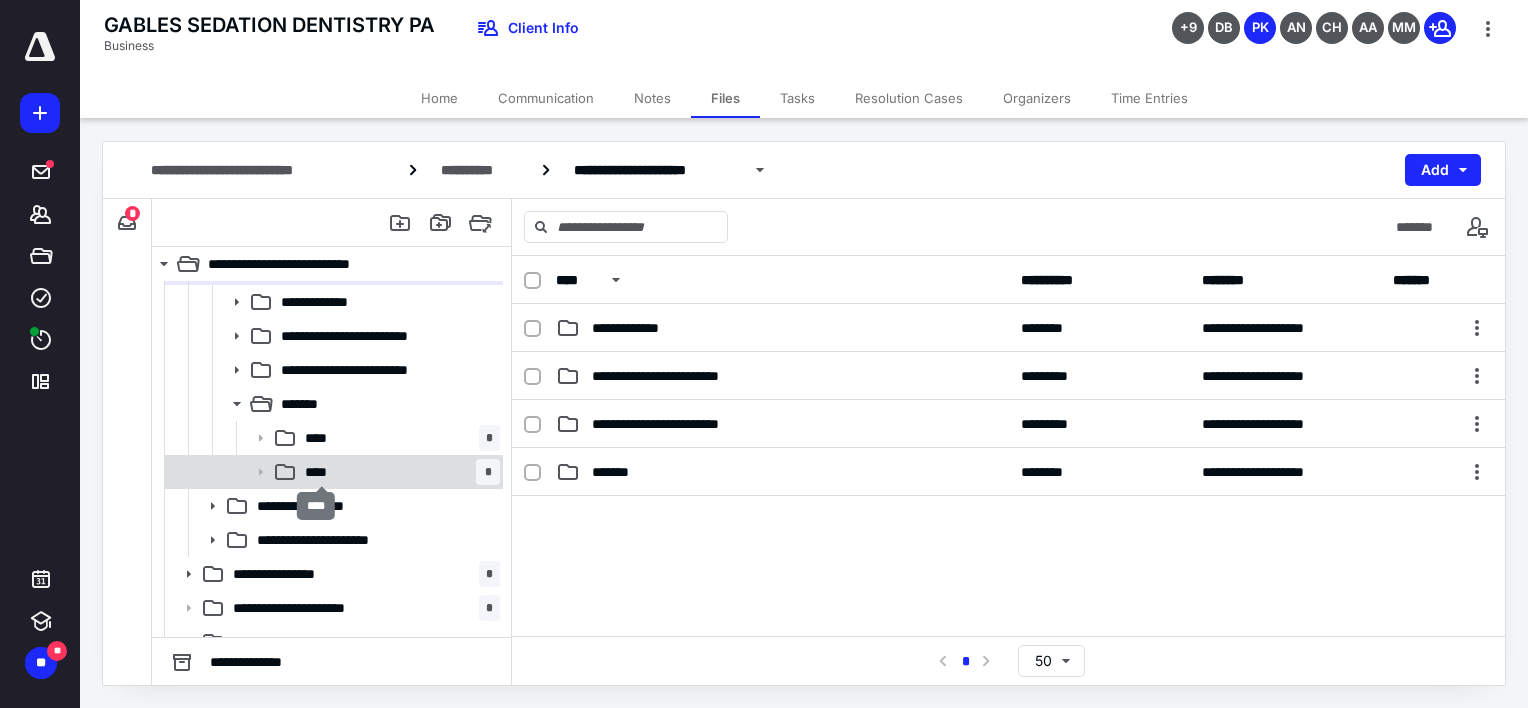 click on "****" at bounding box center [322, 472] 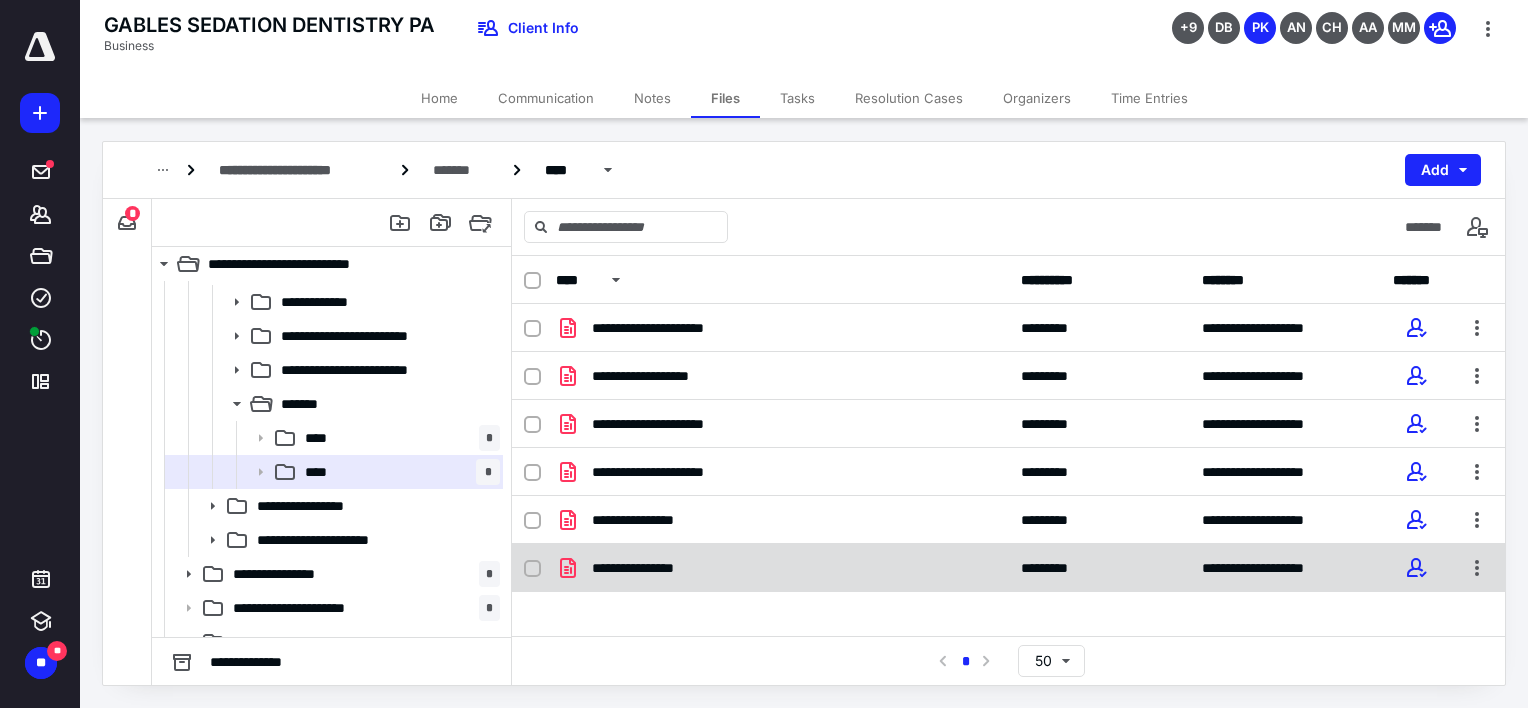 click at bounding box center (532, 569) 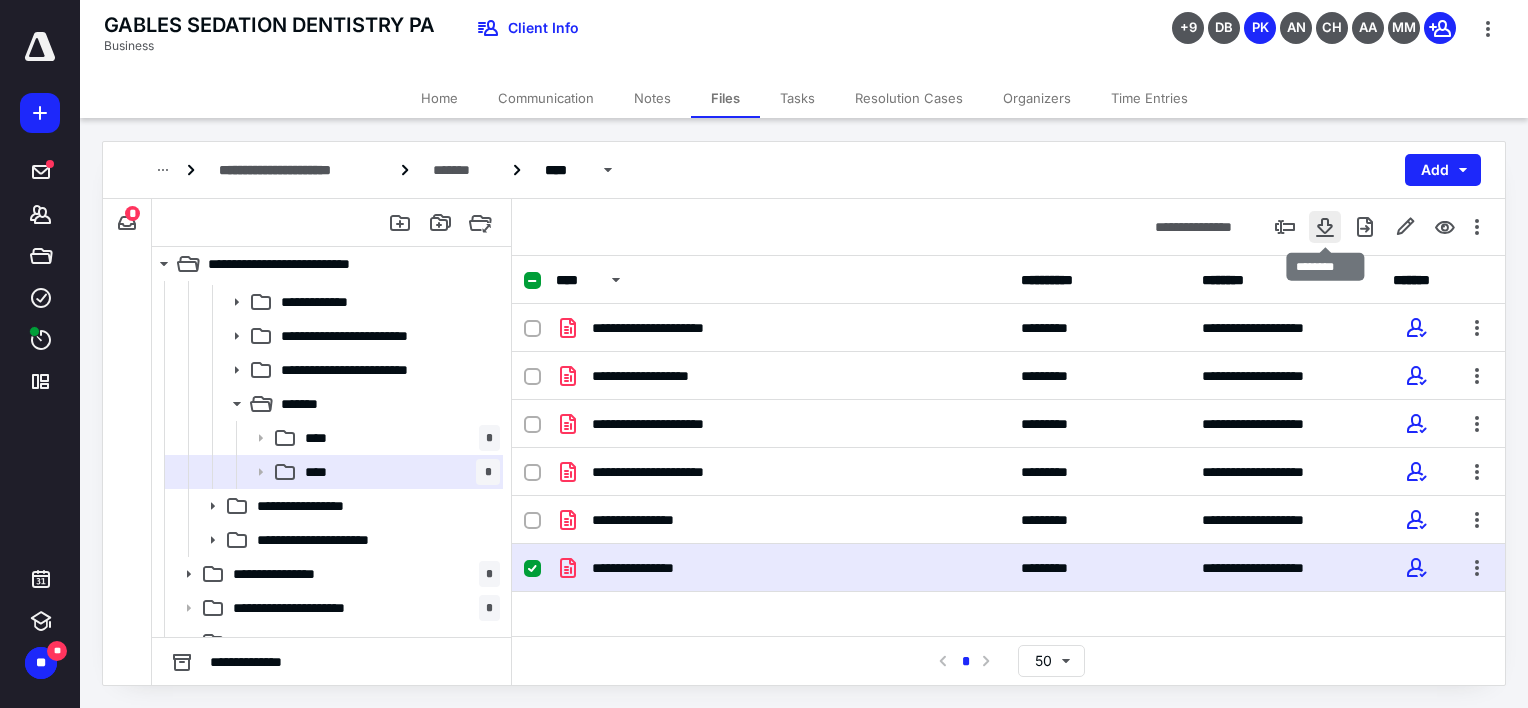 click at bounding box center [1325, 227] 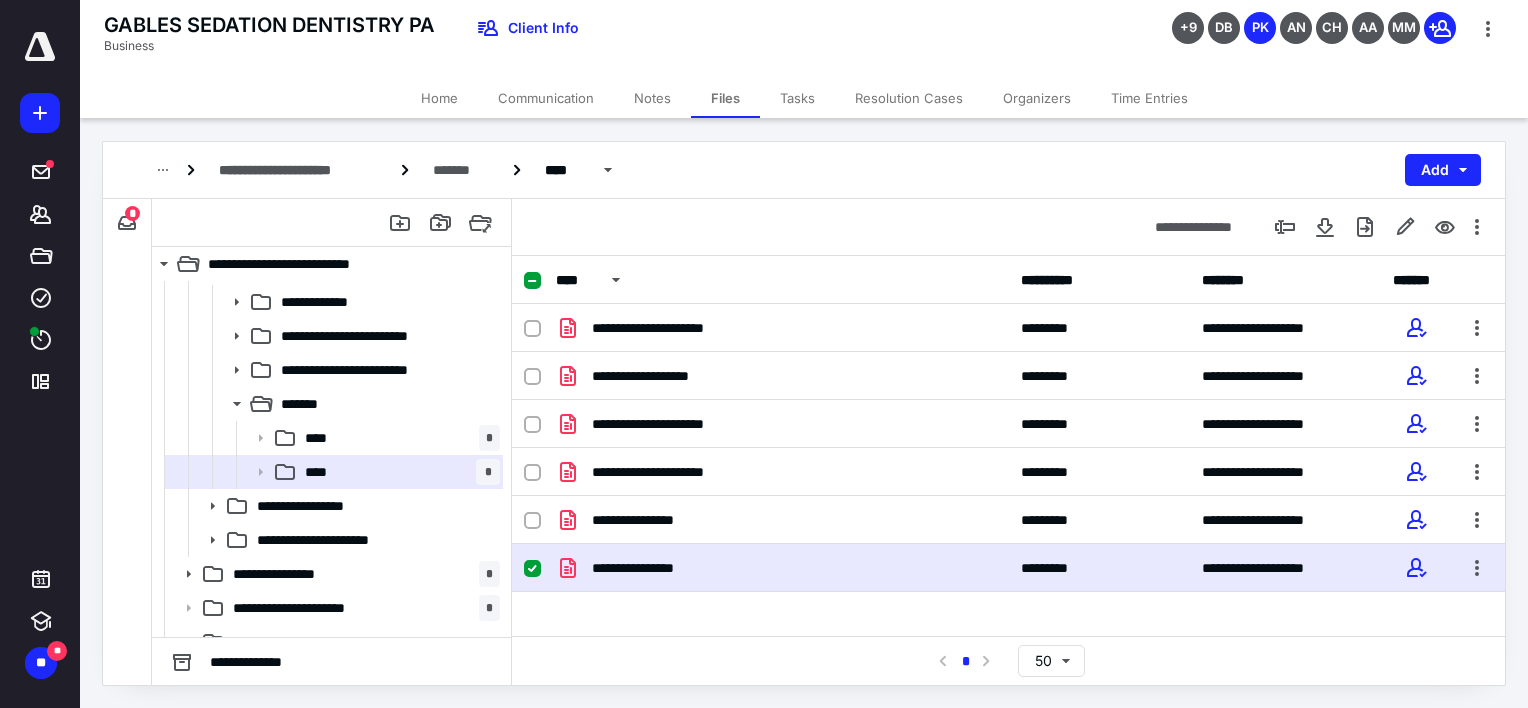 click on "GABLES SEDATION DENTISTRY PA Business Client Info +9 DB PK AN CH AA MM" at bounding box center (804, 39) 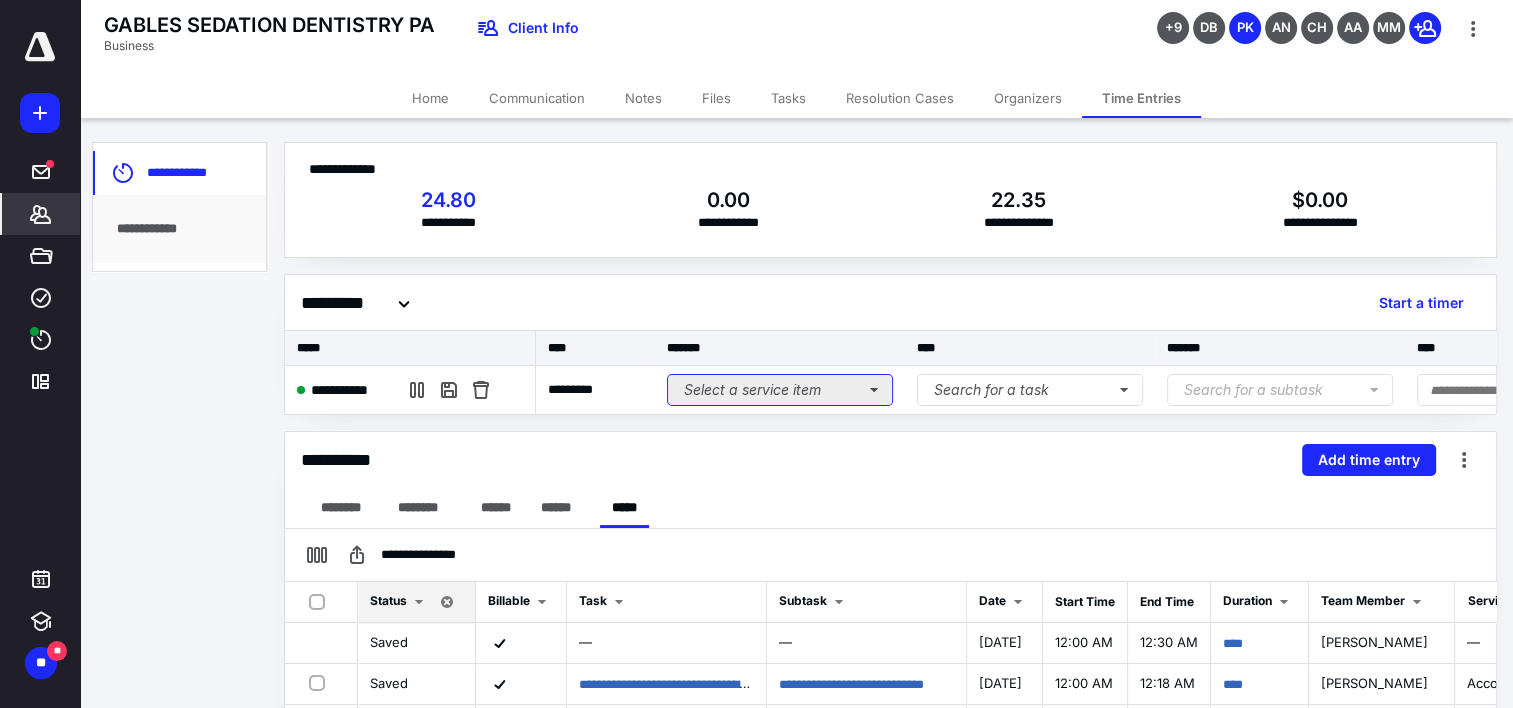 click on "Select a service item" at bounding box center (780, 390) 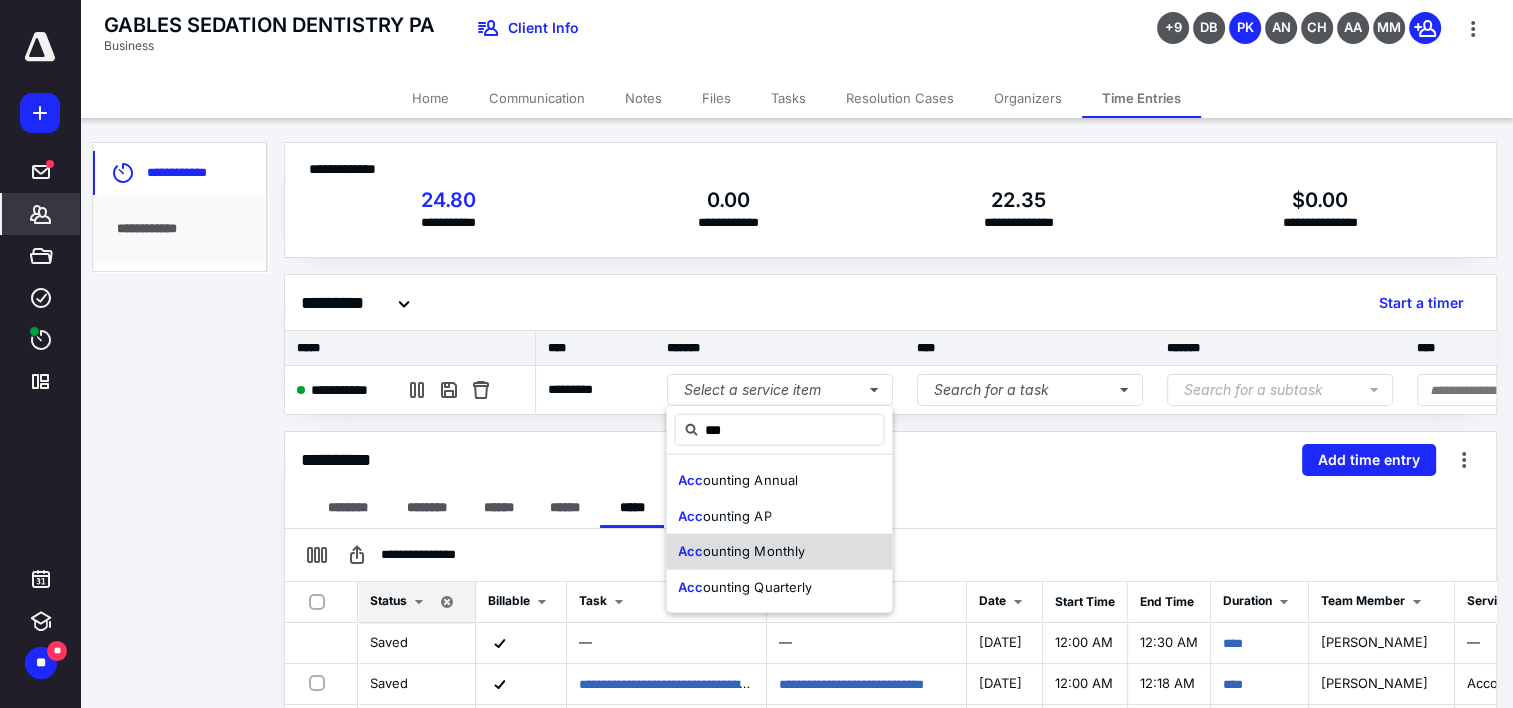 click on "ounting Monthly" at bounding box center (753, 551) 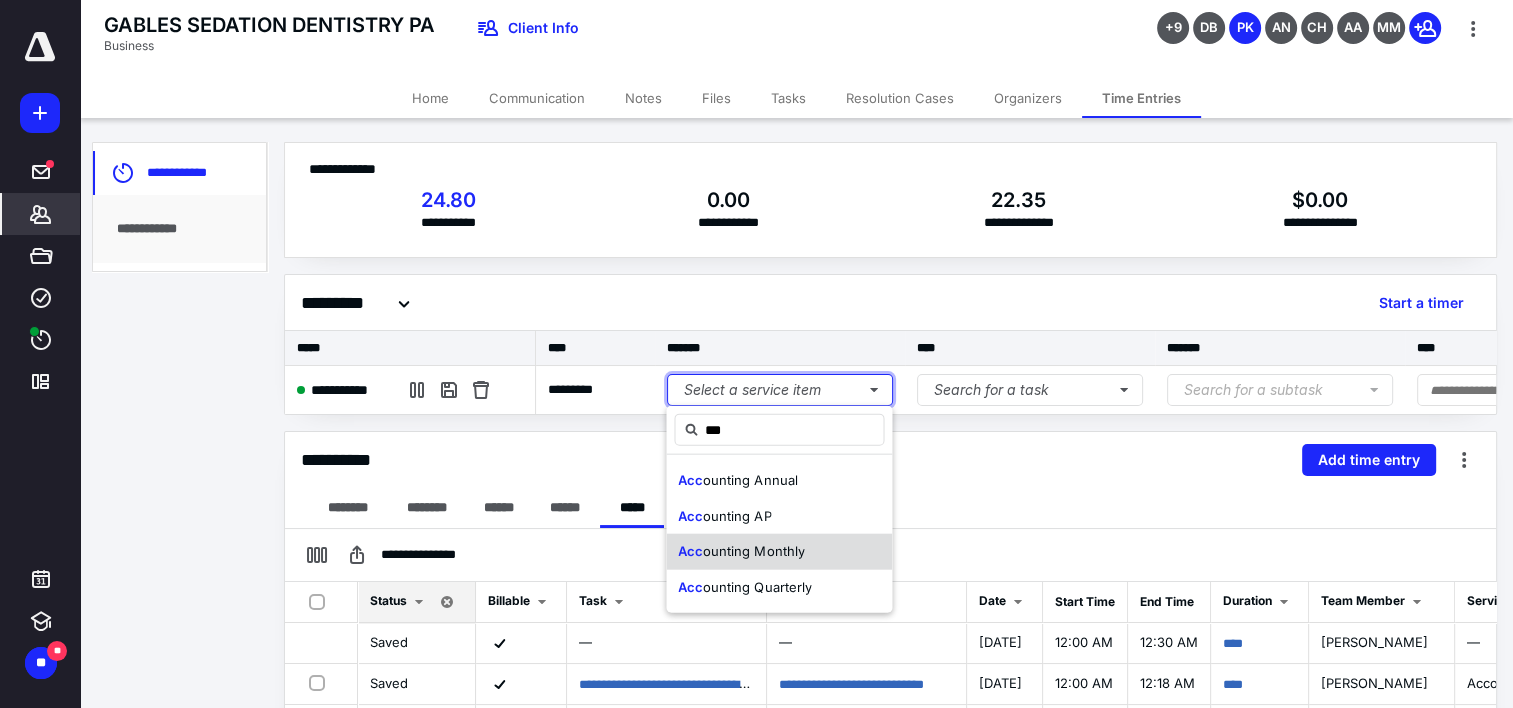 type 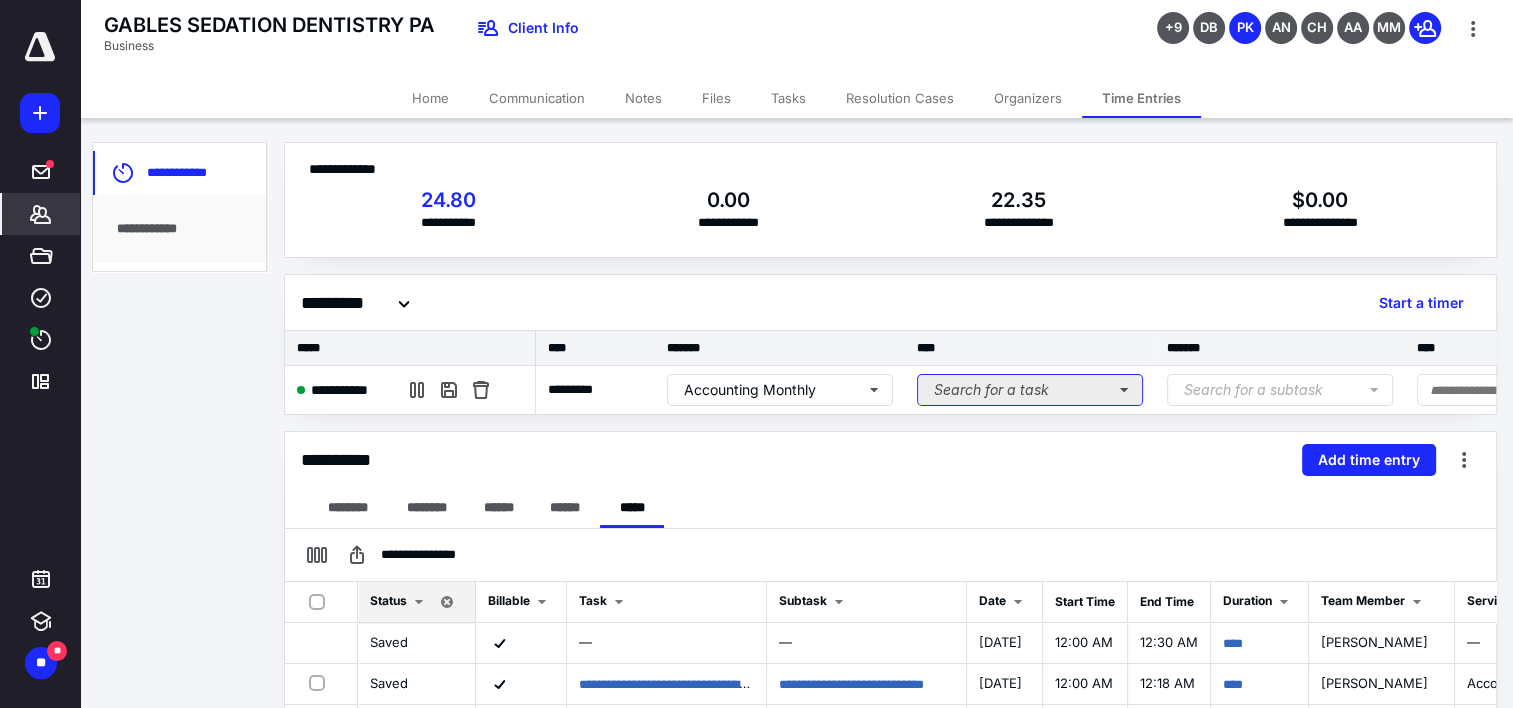 click on "Search for a task" at bounding box center (1030, 390) 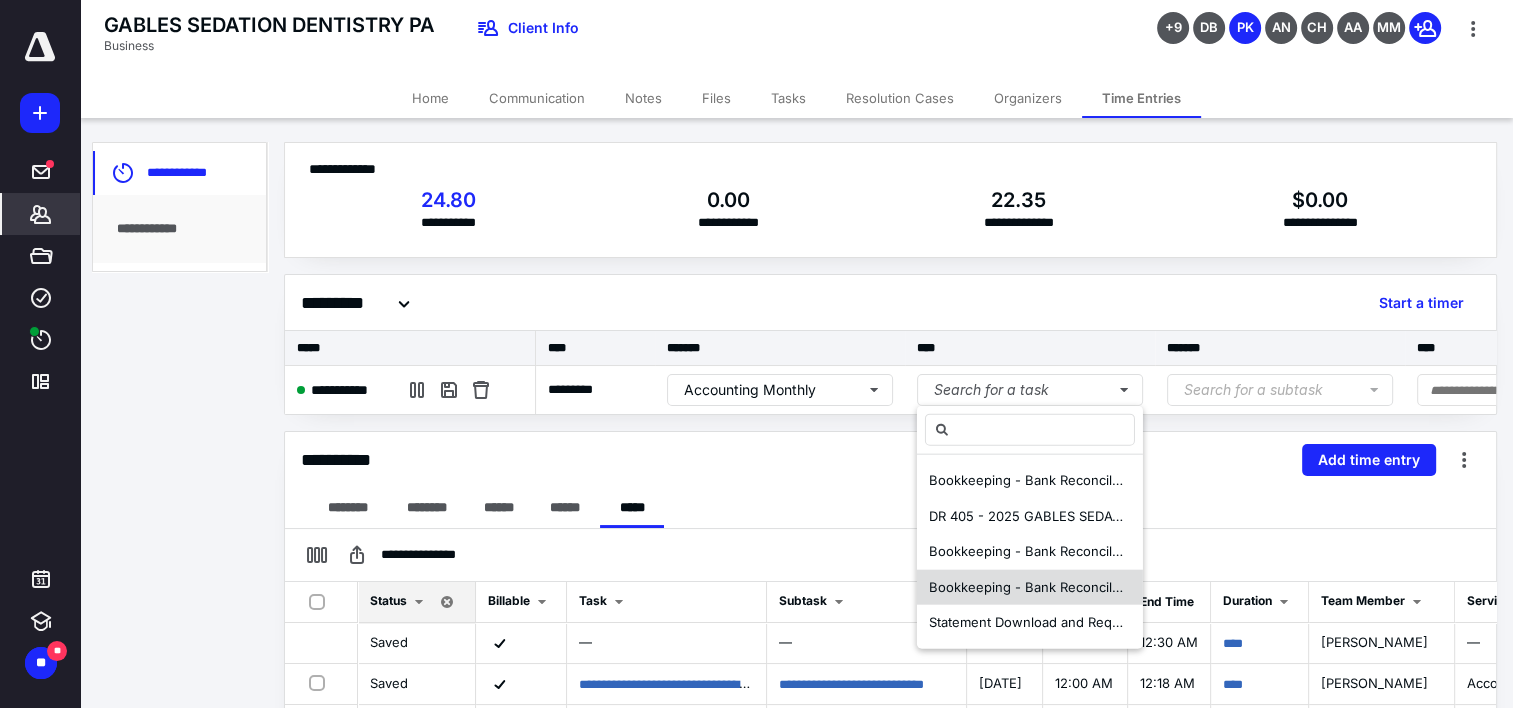 click on "Bookkeeping - Bank Reconciliation Praveen - GABLES SEDATION DENTISTRY PA" at bounding box center [1178, 586] 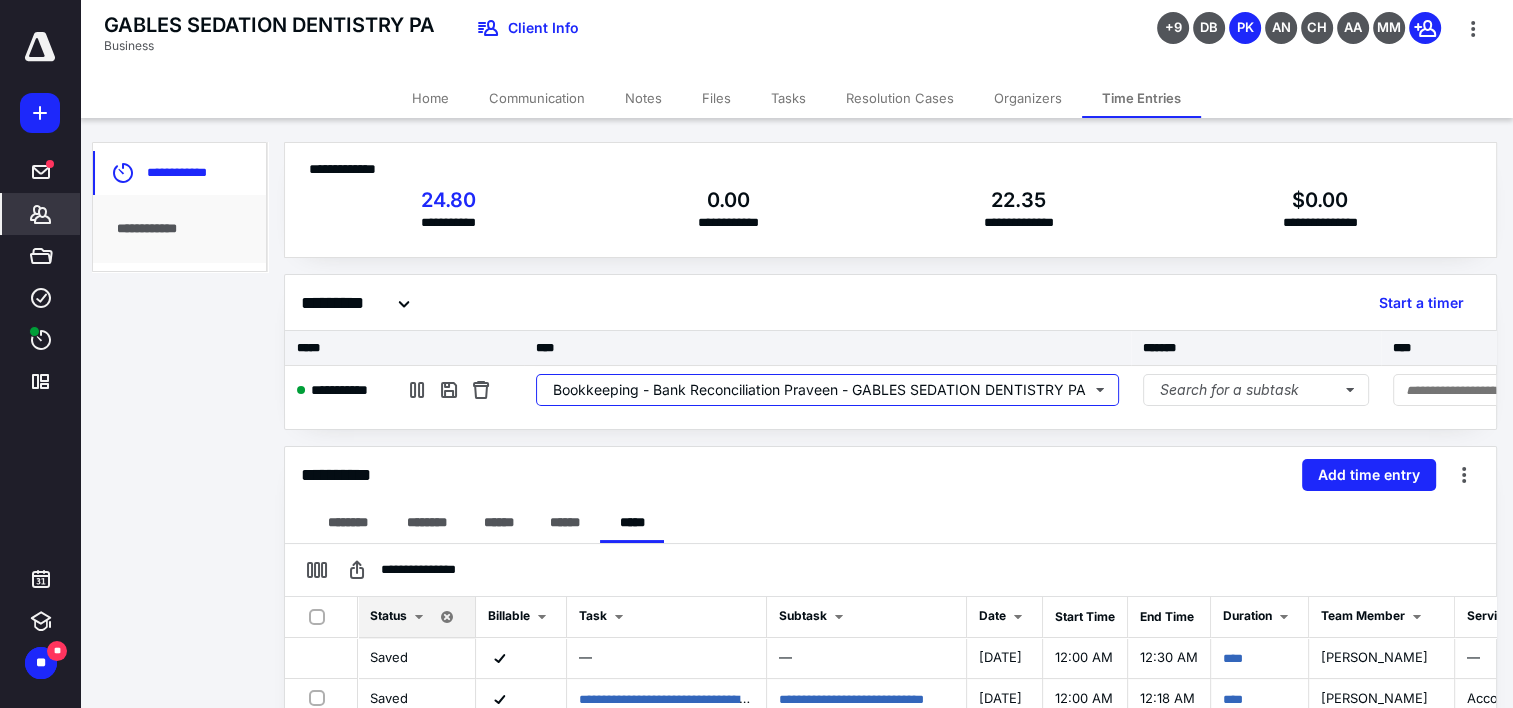 scroll, scrollTop: 0, scrollLeft: 629, axis: horizontal 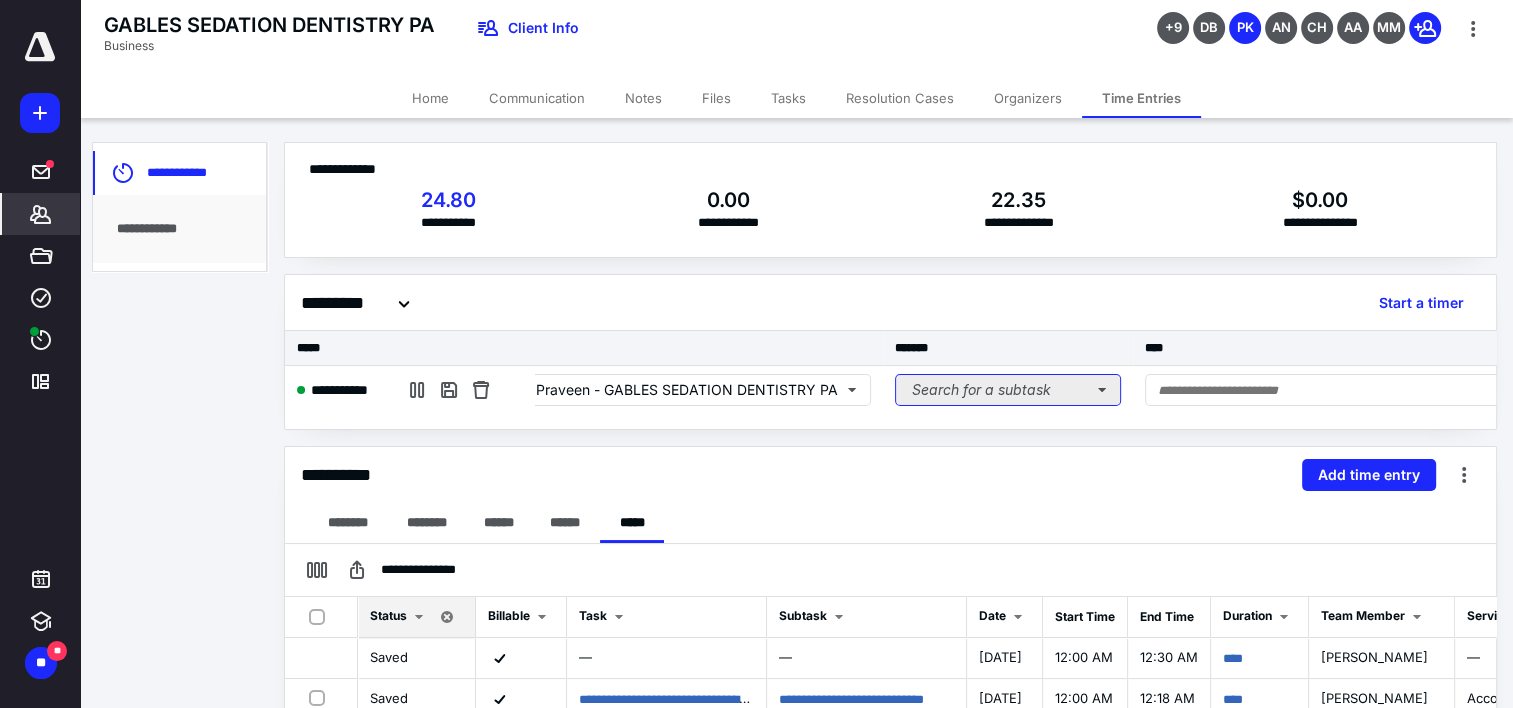 click on "Search for a subtask" at bounding box center (1008, 390) 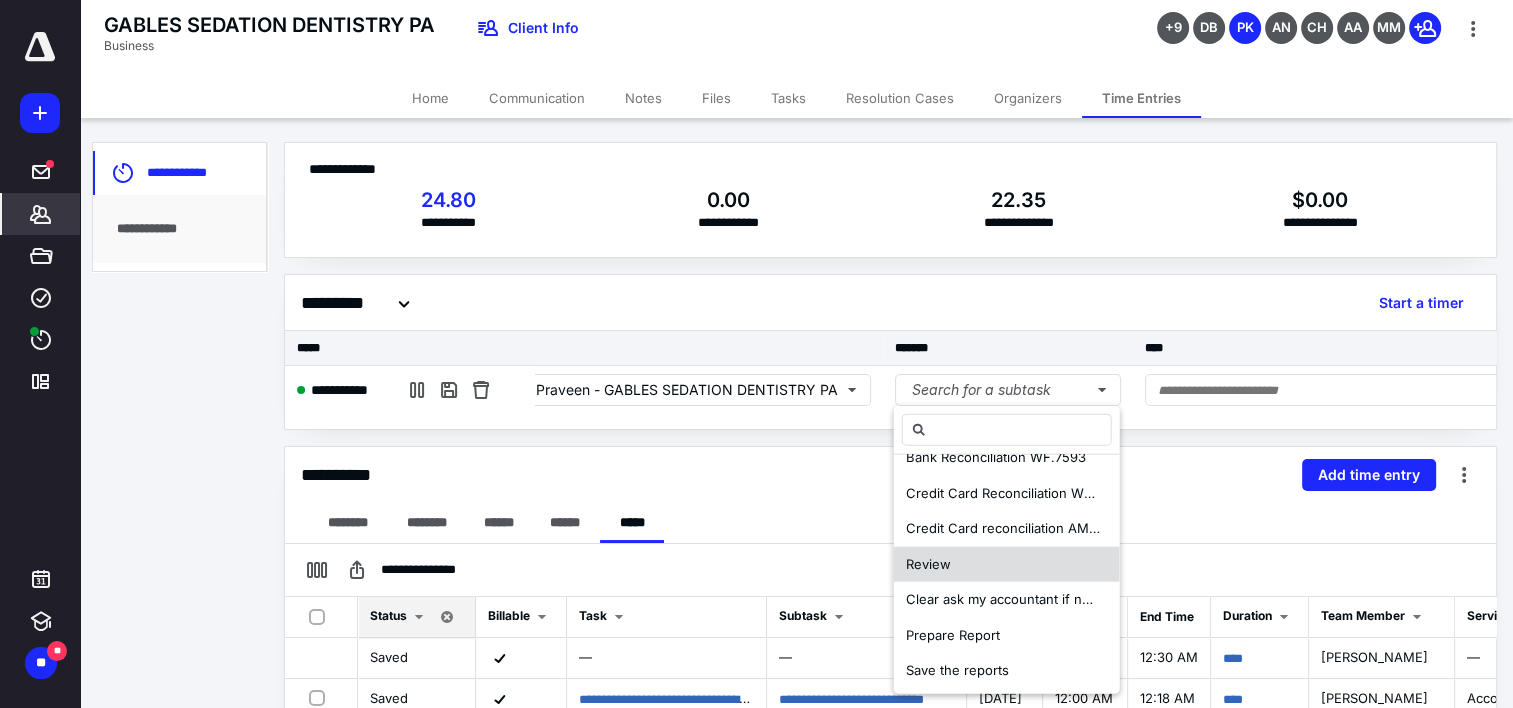 scroll, scrollTop: 167, scrollLeft: 0, axis: vertical 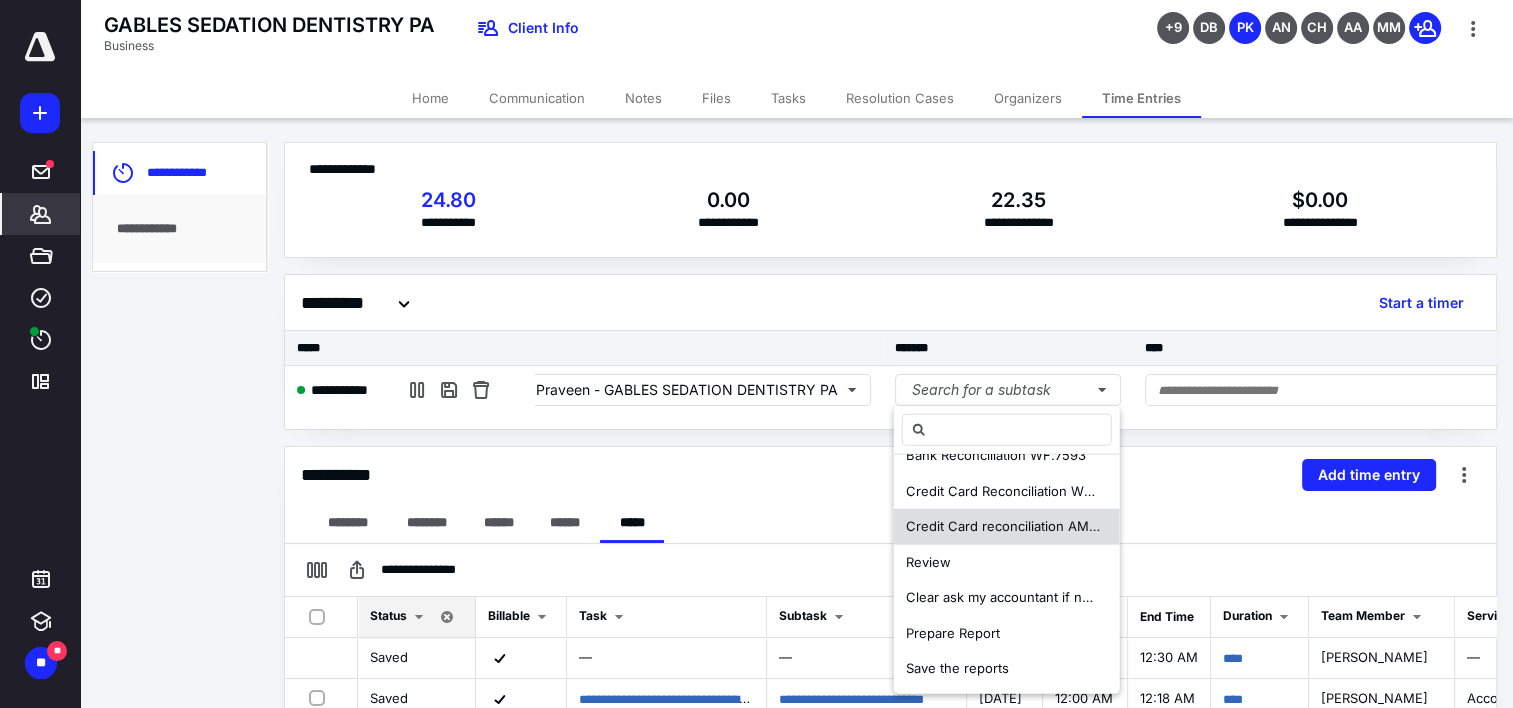 click on "Credit Card reconciliation AMEX CC.57007" at bounding box center [1039, 526] 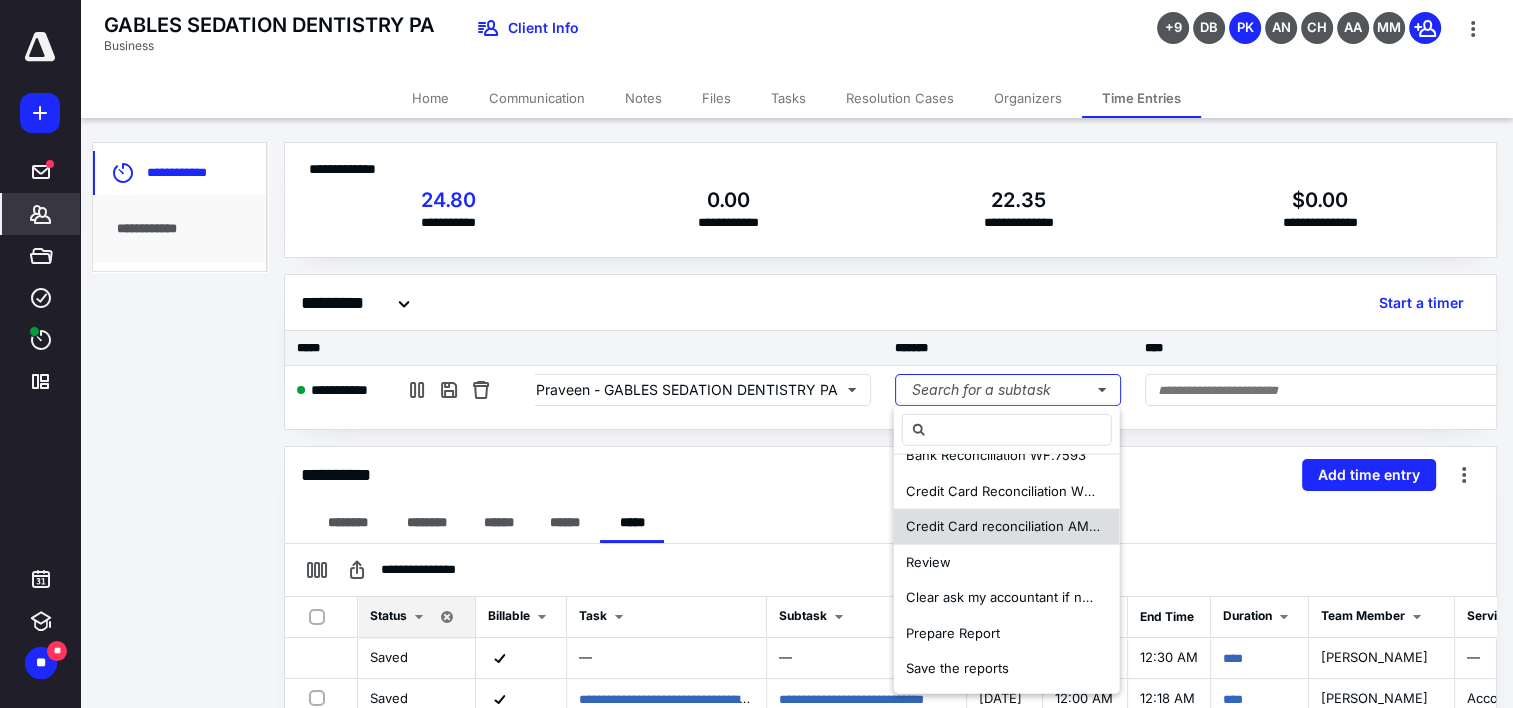 scroll, scrollTop: 0, scrollLeft: 0, axis: both 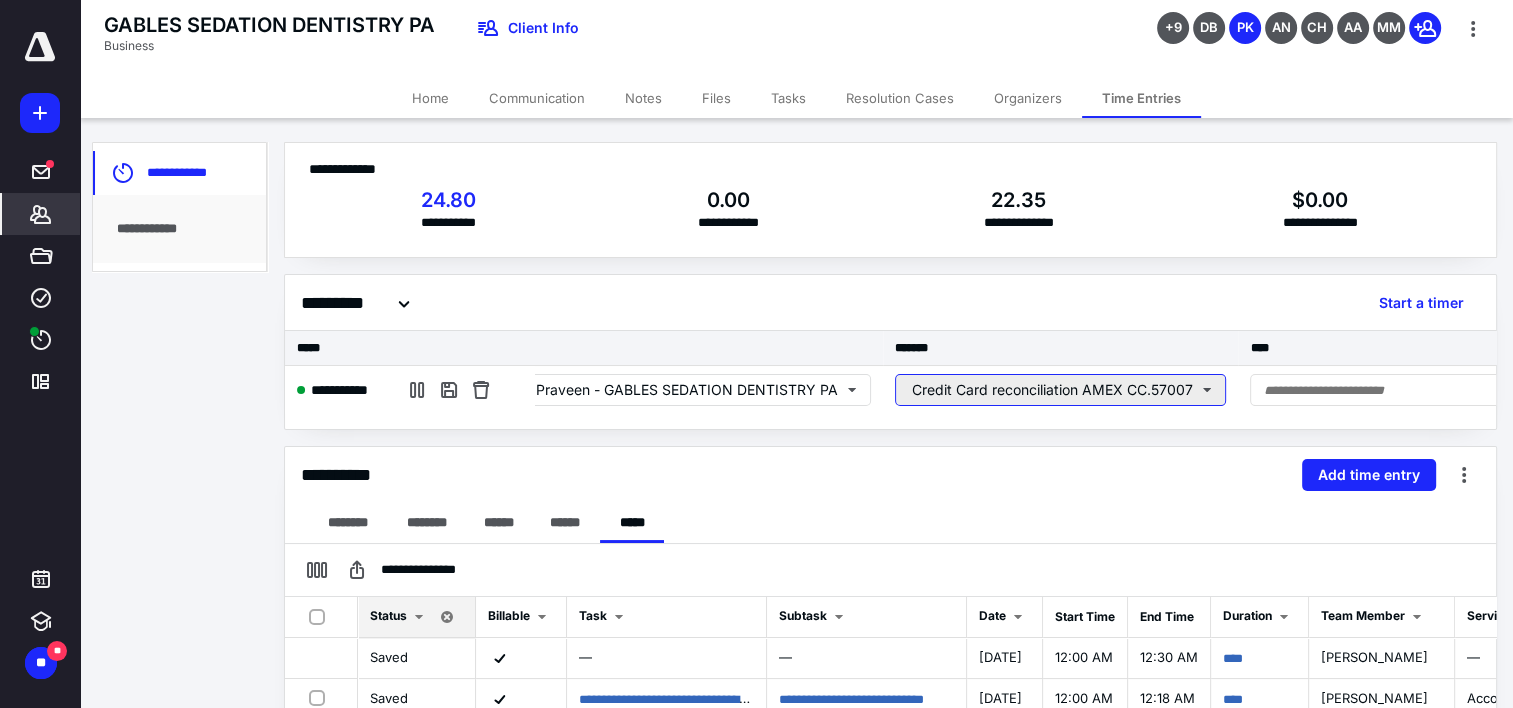 click on "Credit Card reconciliation AMEX CC.57007" at bounding box center [1060, 390] 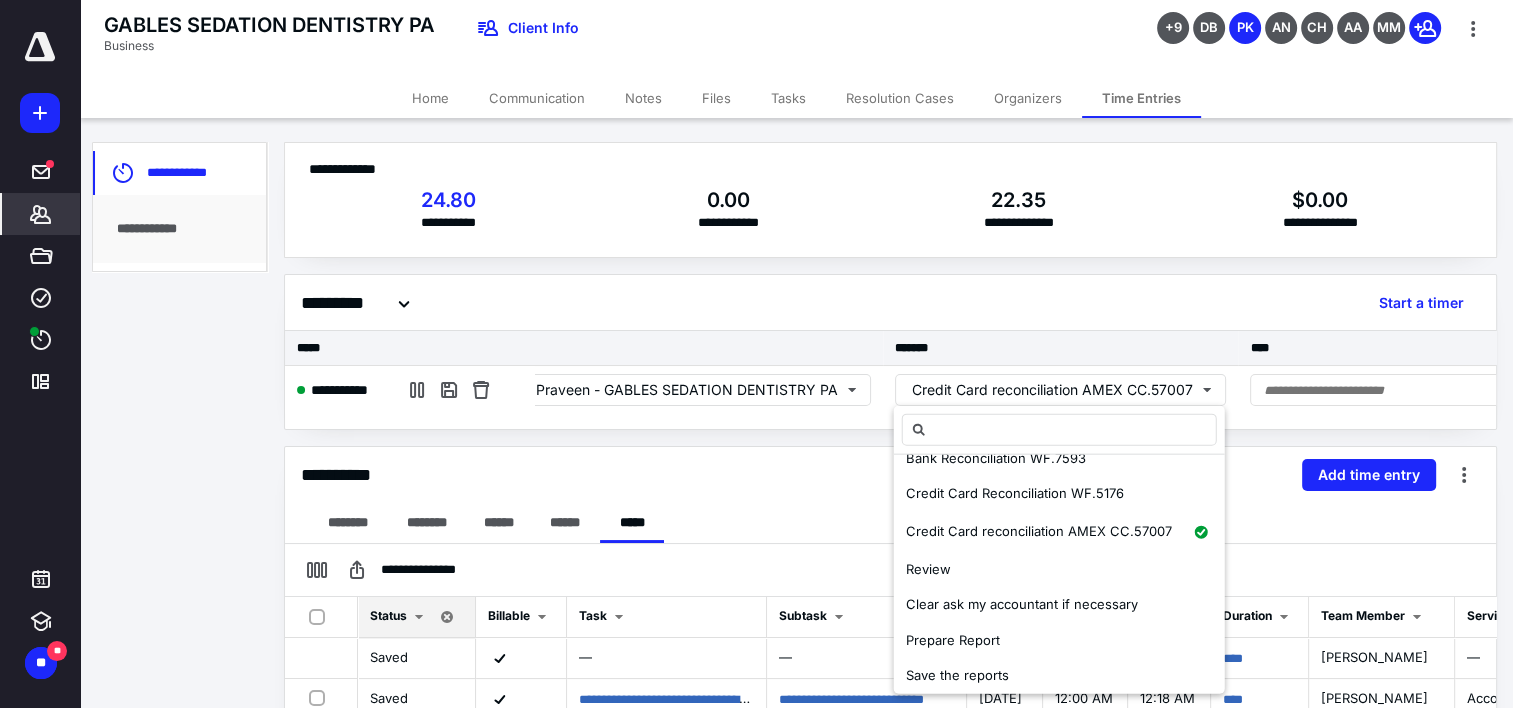 scroll, scrollTop: 207, scrollLeft: 0, axis: vertical 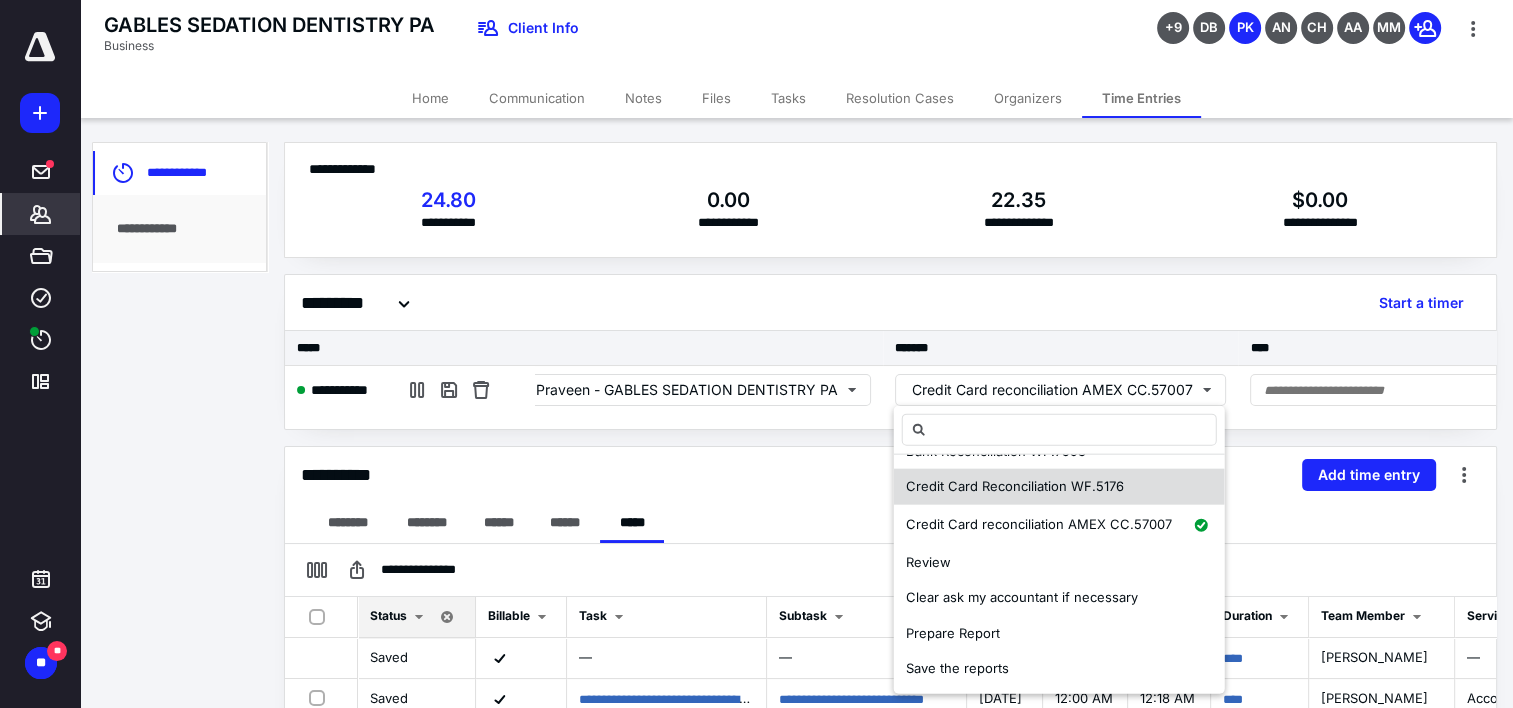 click on "Credit Card Reconciliation WF.5176" at bounding box center [1015, 486] 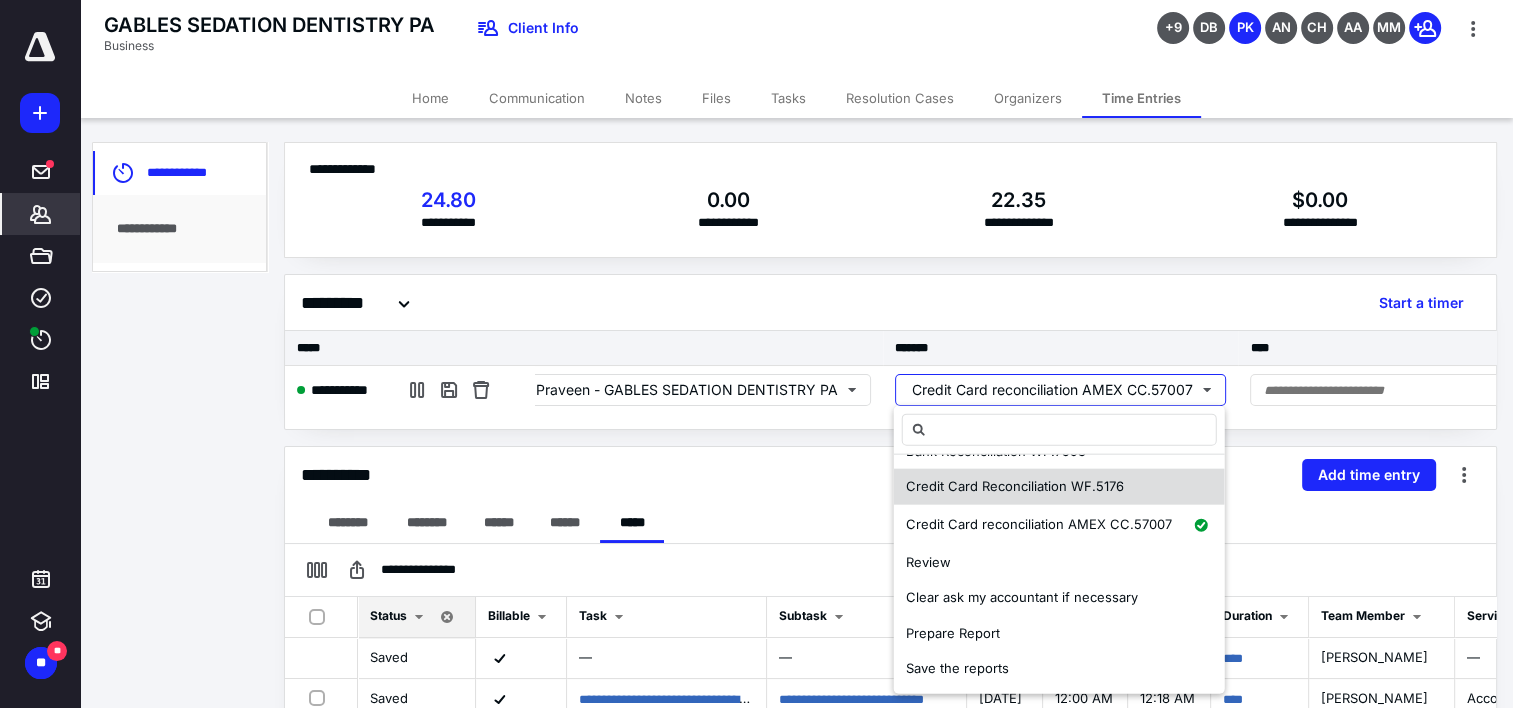 scroll, scrollTop: 0, scrollLeft: 0, axis: both 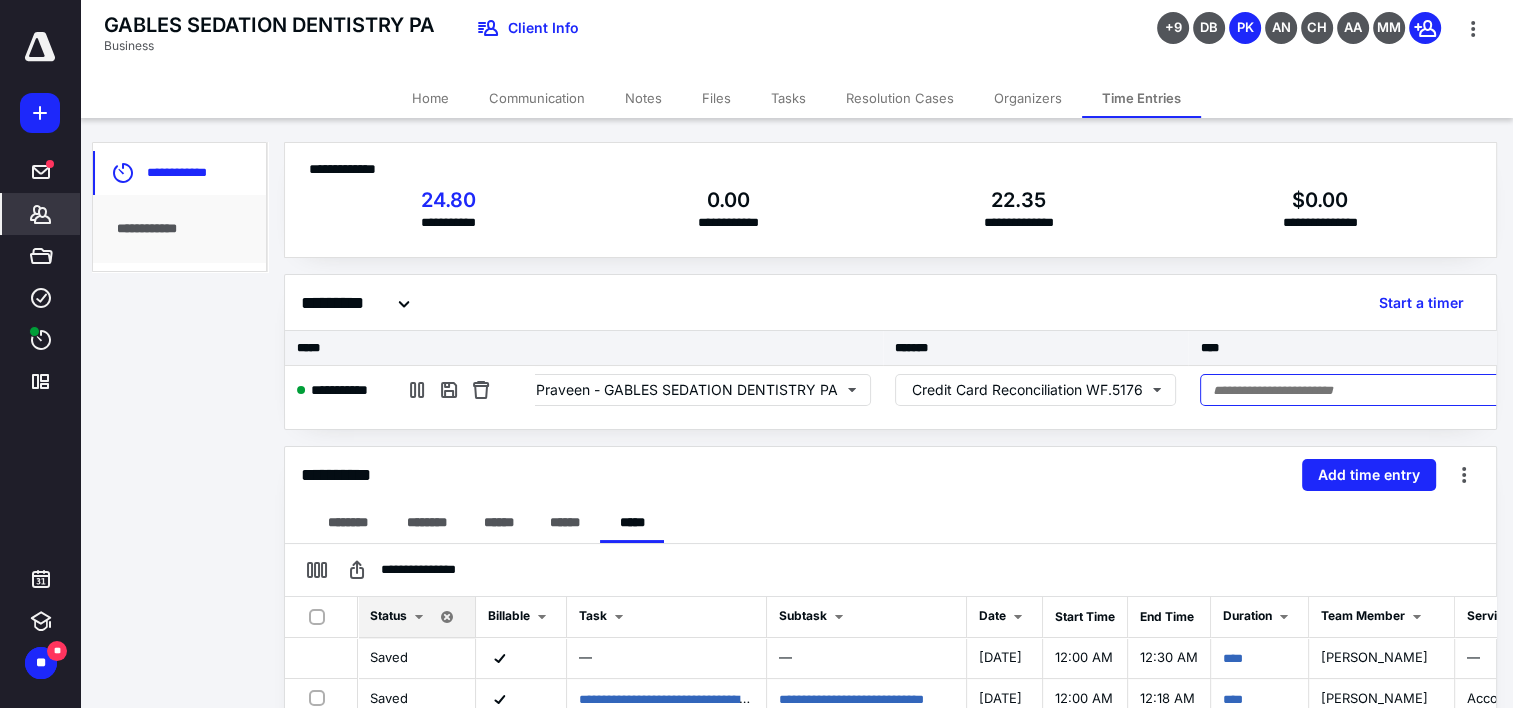 click at bounding box center [1388, 390] 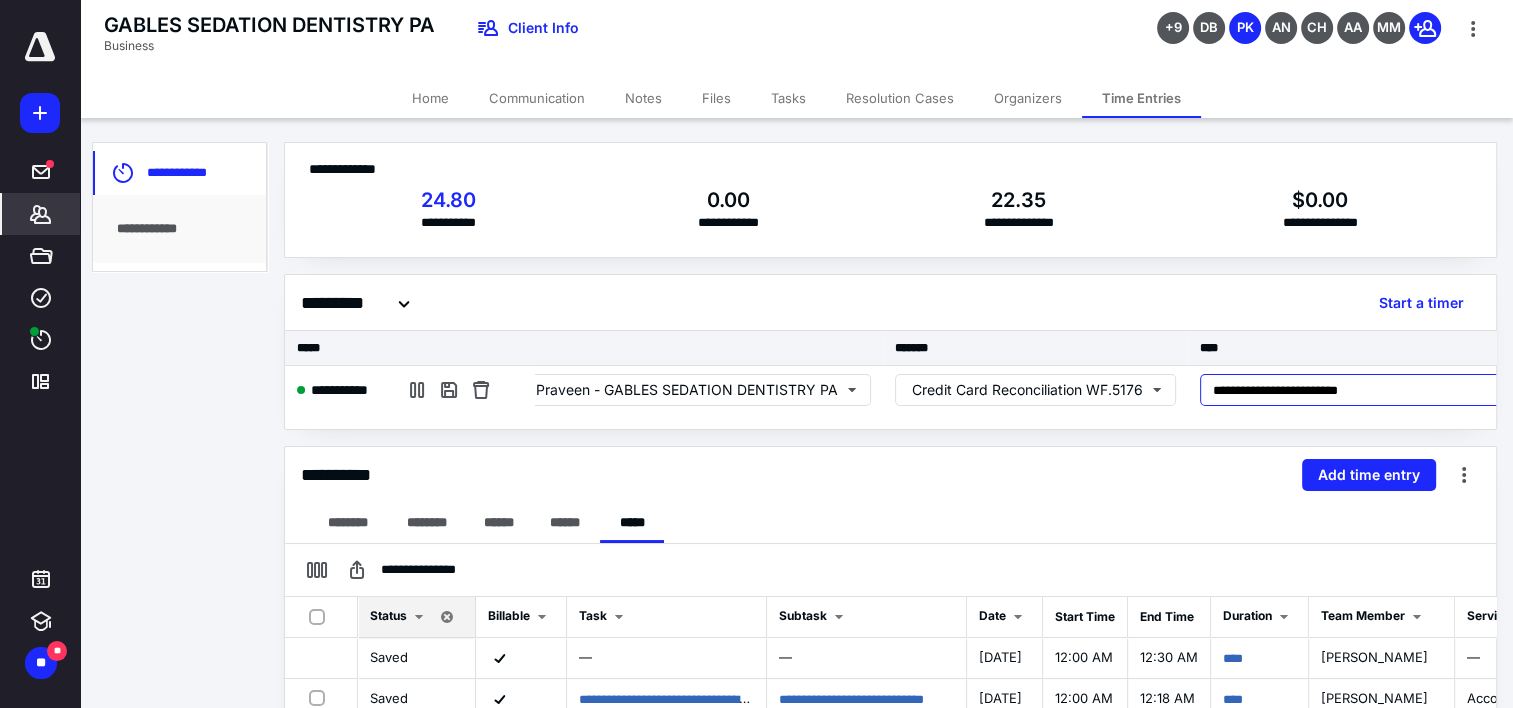 click on "**********" at bounding box center [1388, 390] 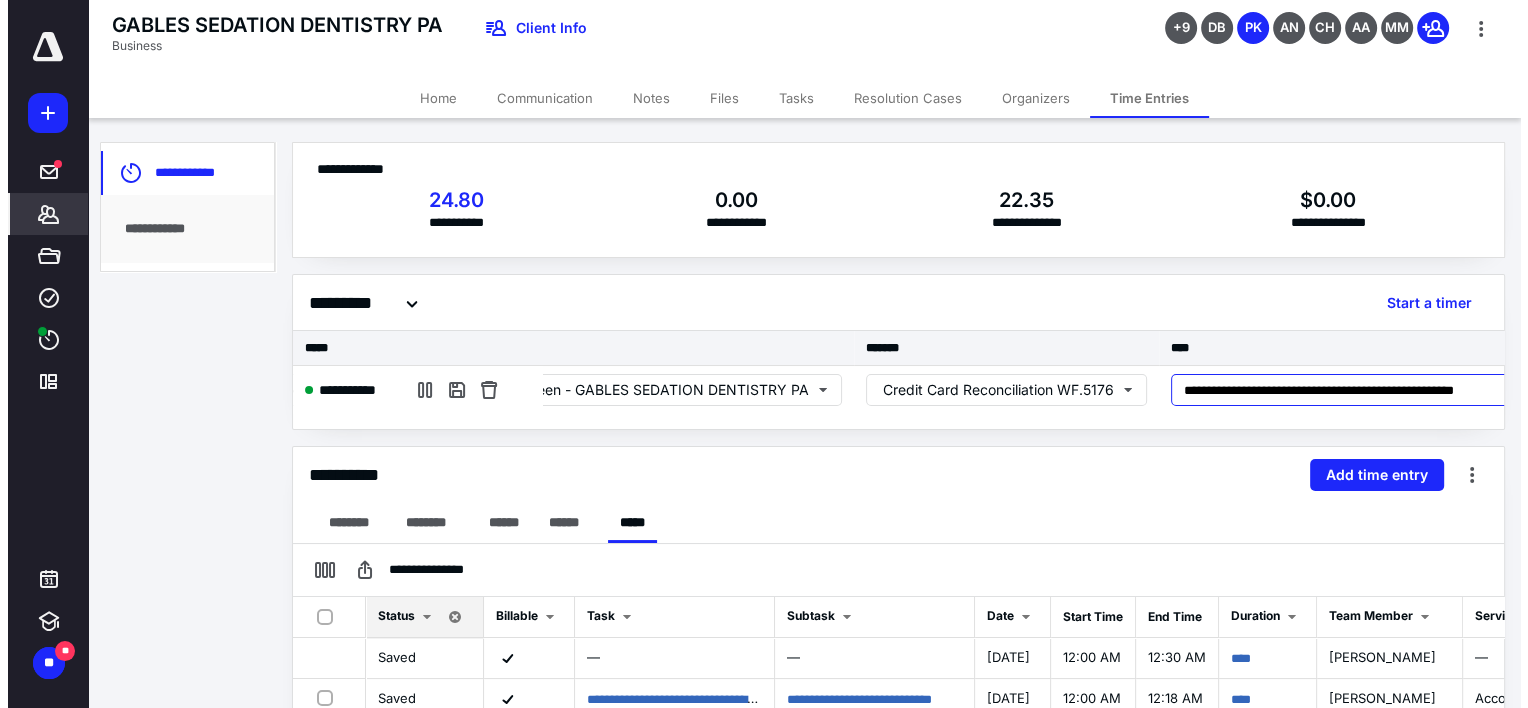 scroll, scrollTop: 0, scrollLeft: 670, axis: horizontal 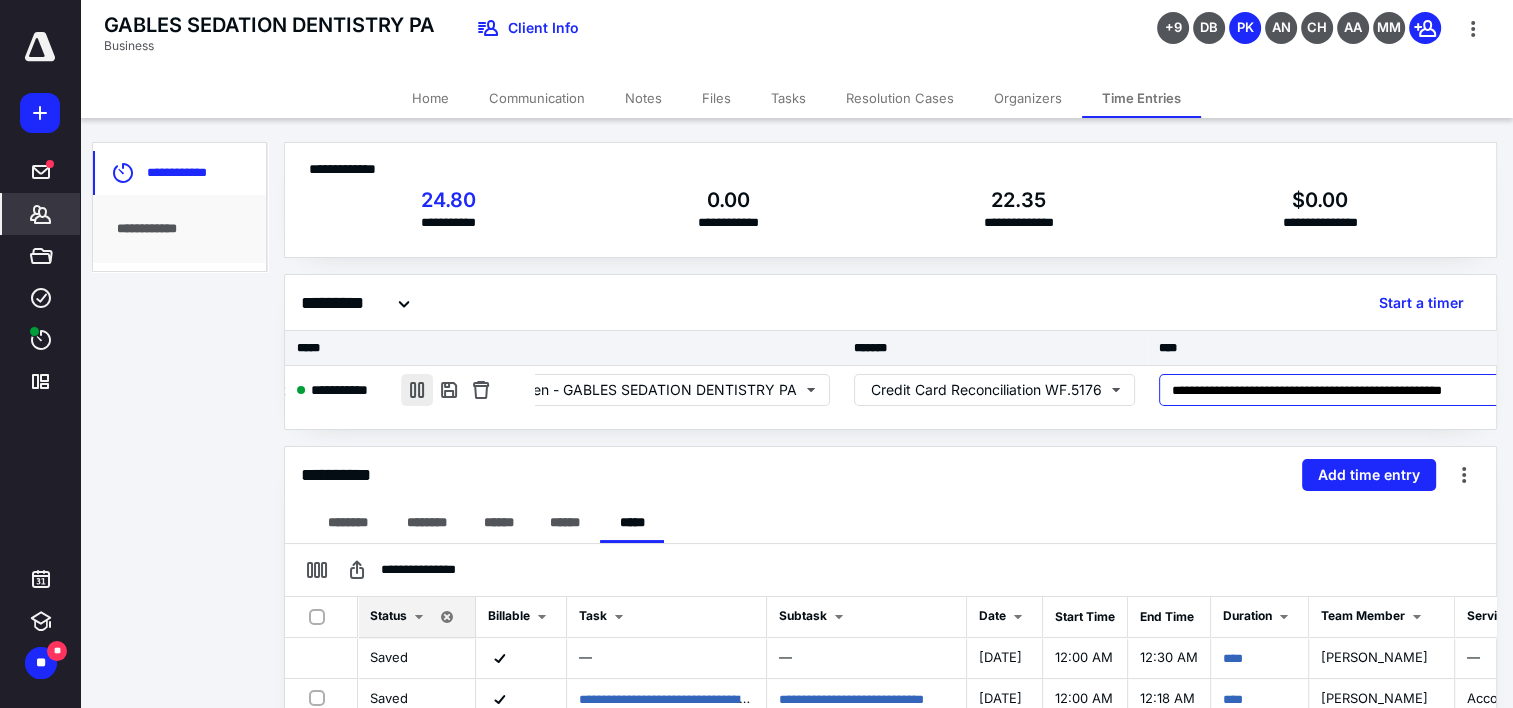 type on "**********" 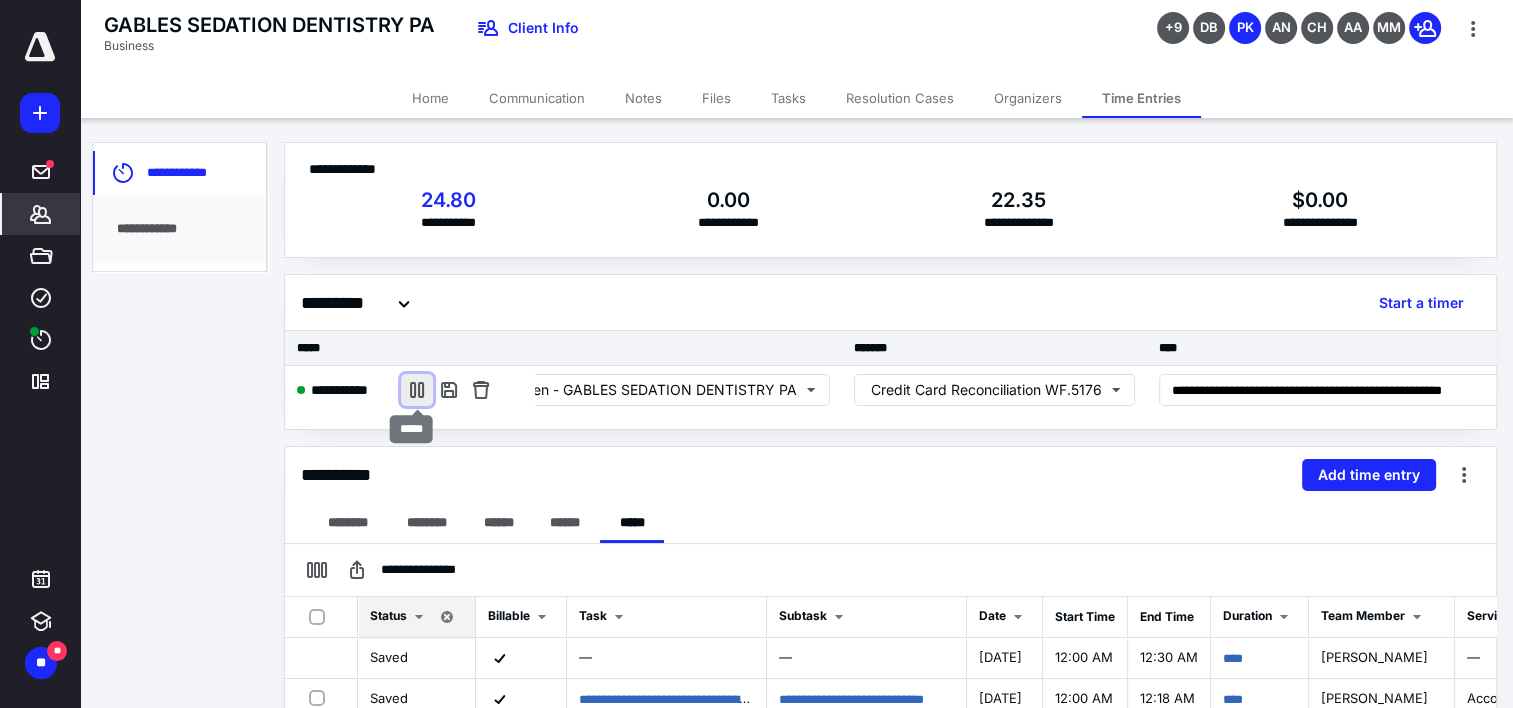 click at bounding box center [417, 390] 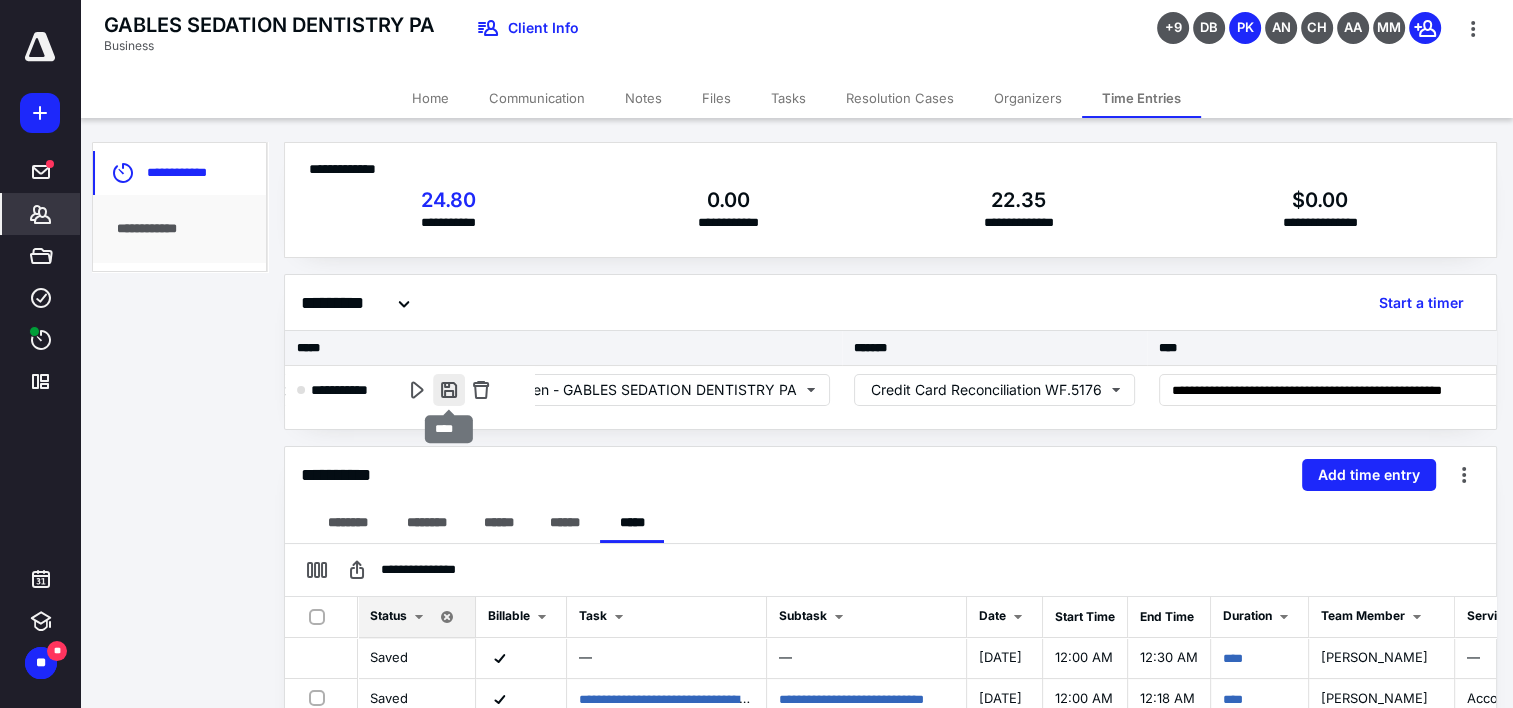 click at bounding box center [449, 390] 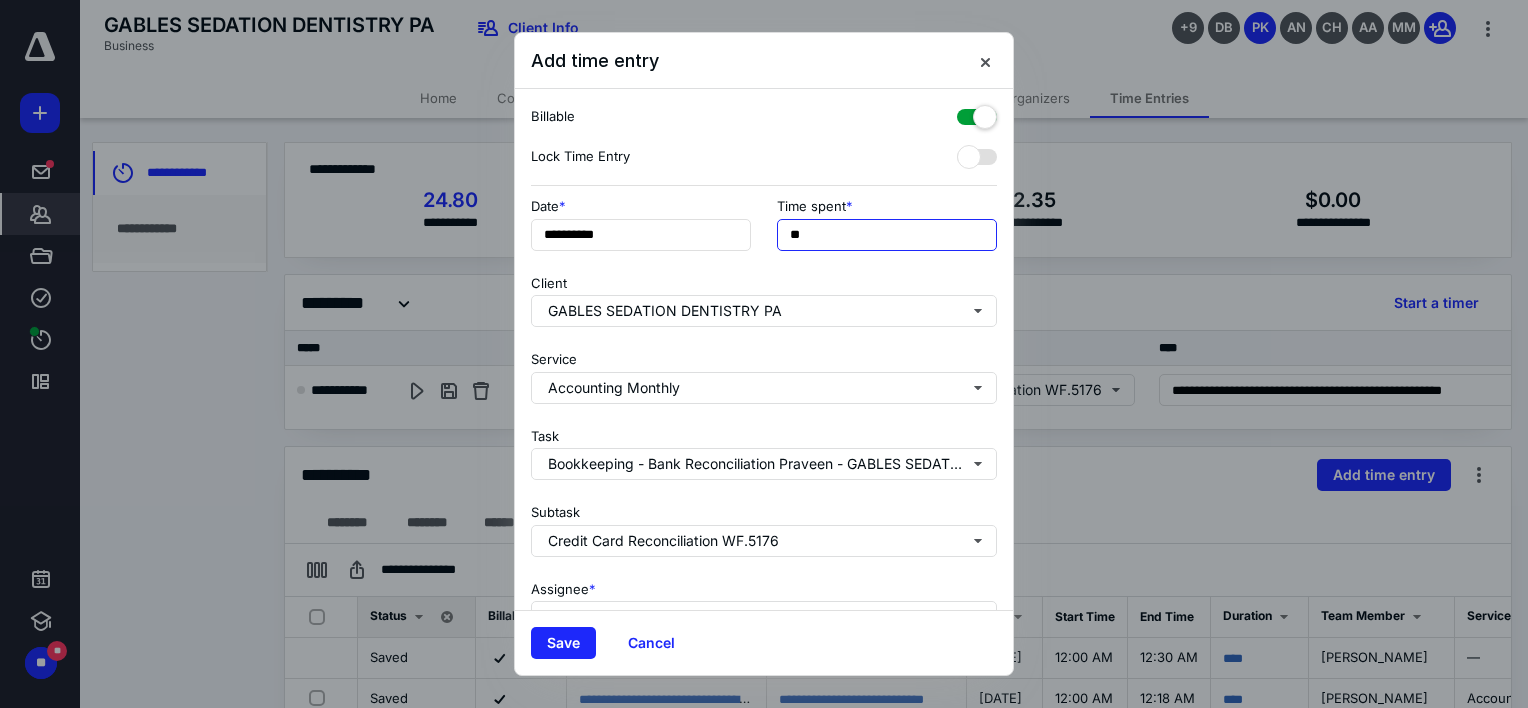 click on "**" at bounding box center (887, 235) 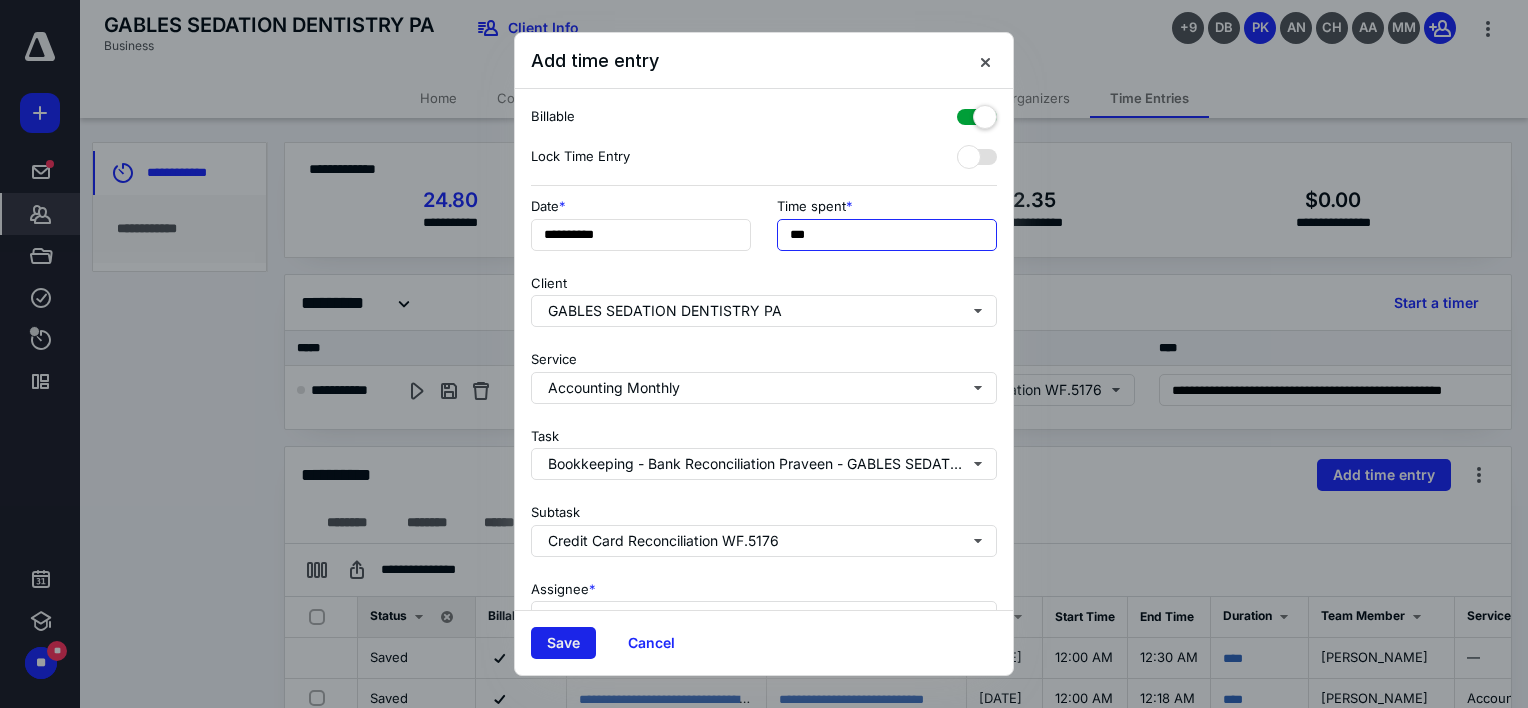 type on "***" 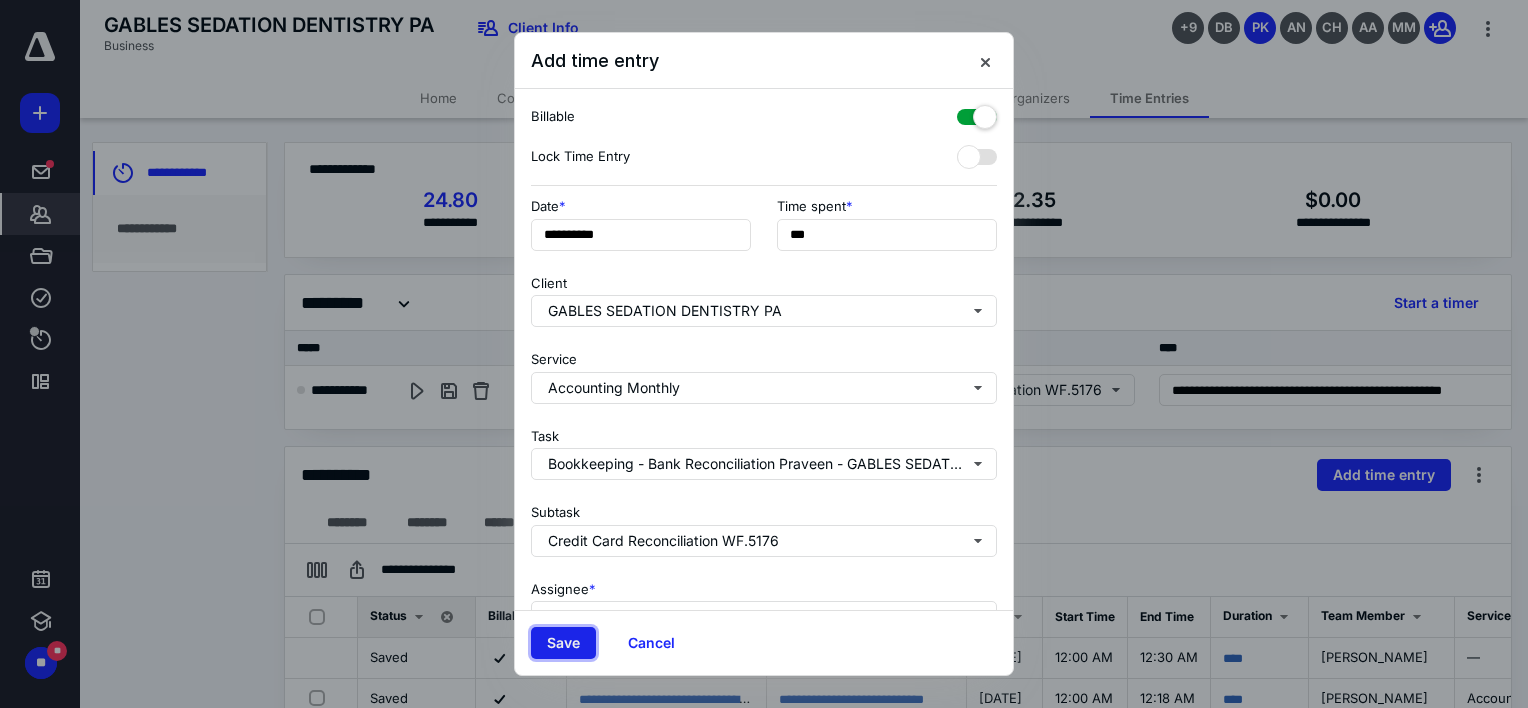 click on "Save" at bounding box center (563, 643) 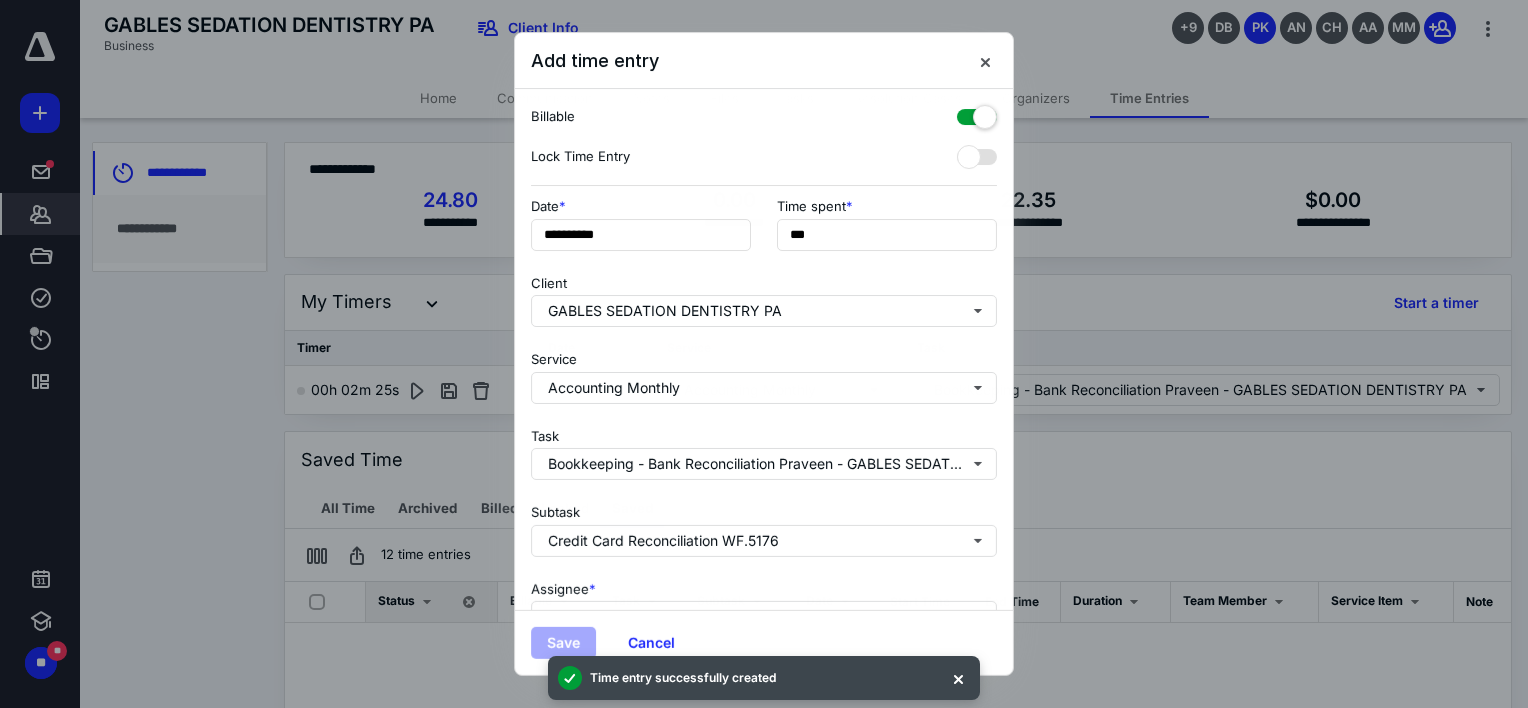 scroll, scrollTop: 0, scrollLeft: 670, axis: horizontal 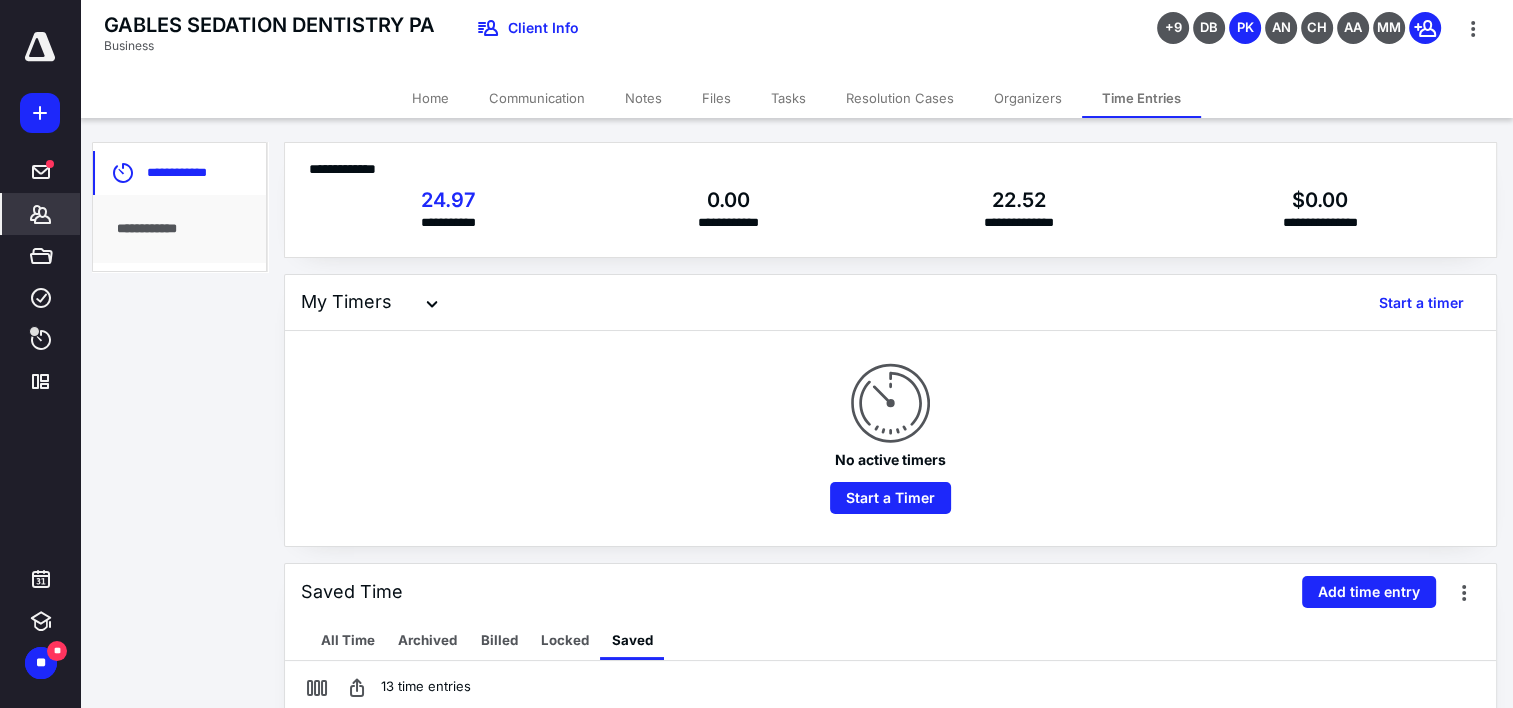 click on "GABLES SEDATION DENTISTRY PA Business Client Info +9 DB PK AN CH AA MM" at bounding box center (796, 39) 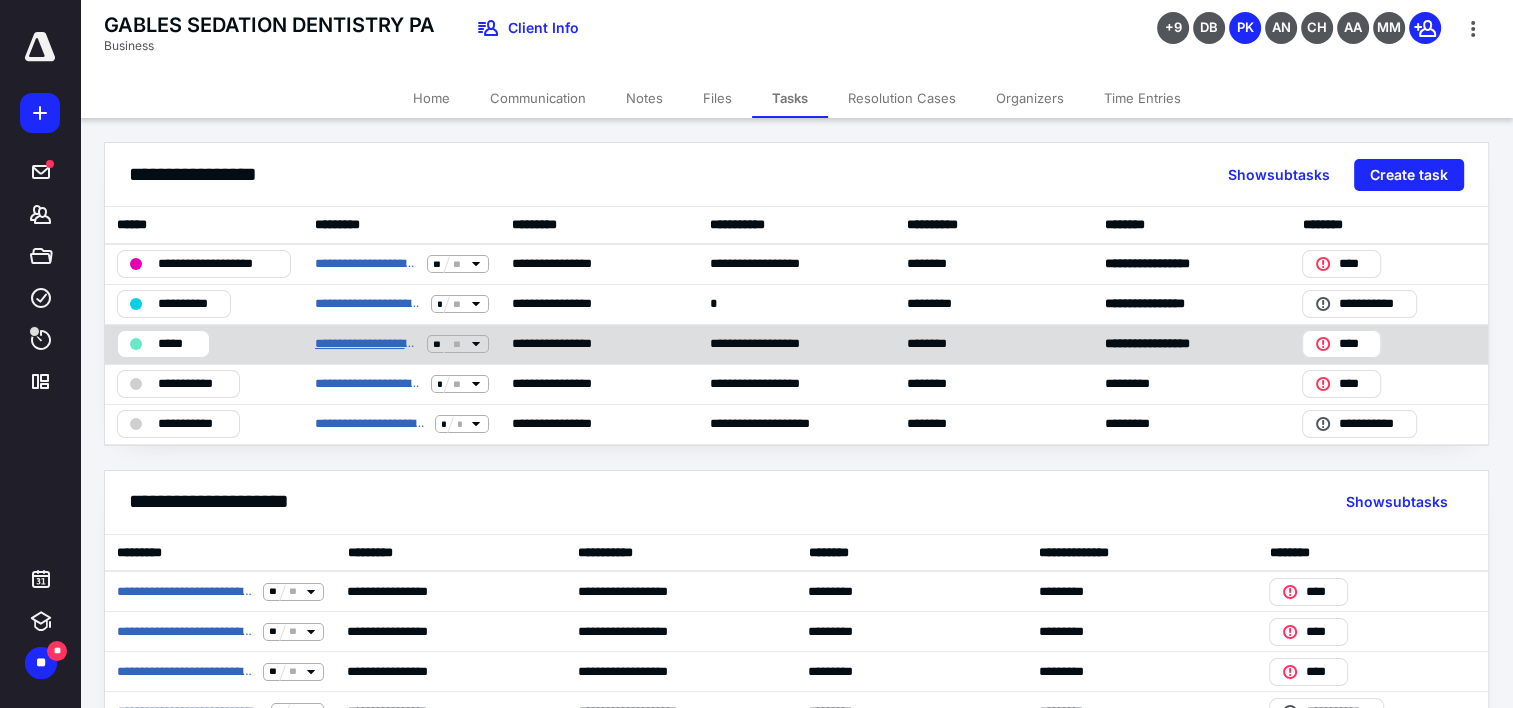 click on "**********" at bounding box center [367, 344] 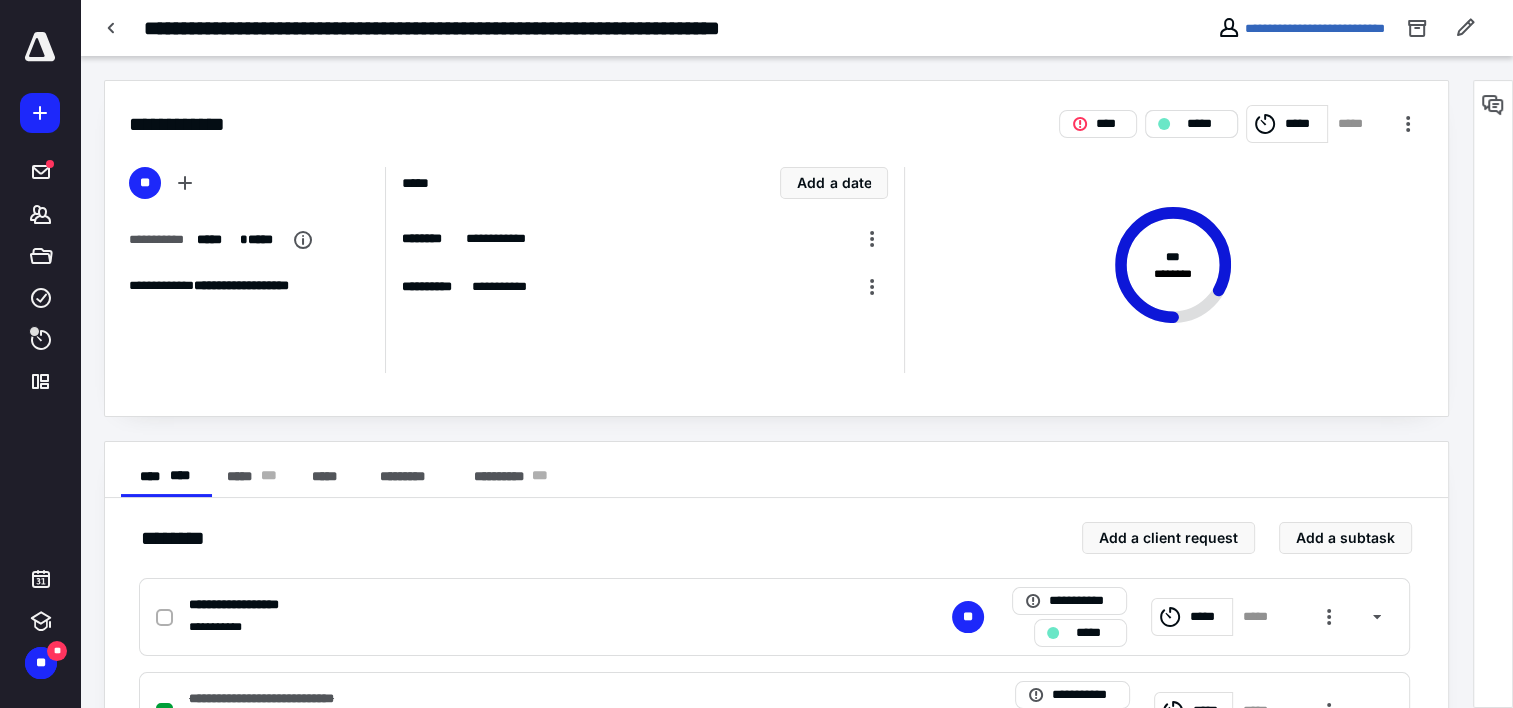 click on "*****" at bounding box center (1205, 124) 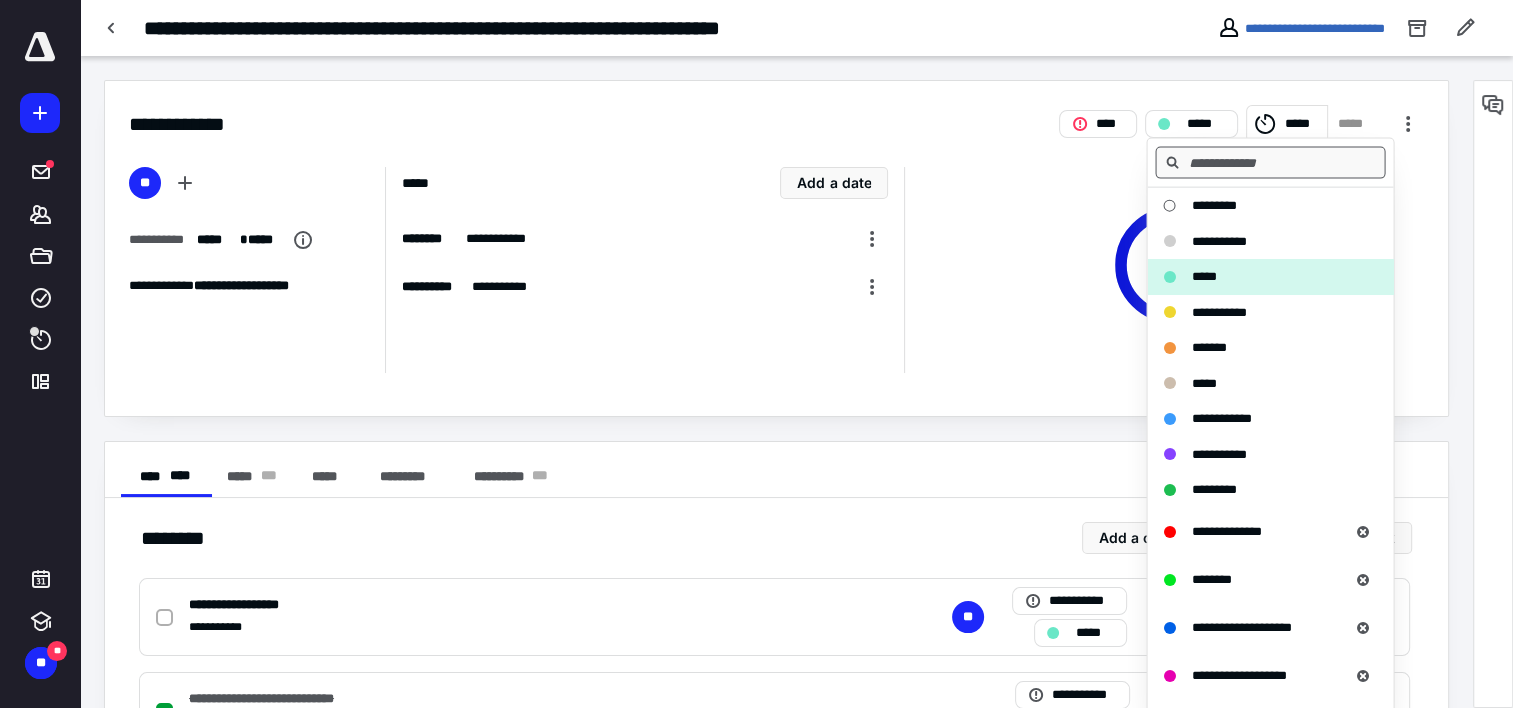 click at bounding box center (1270, 163) 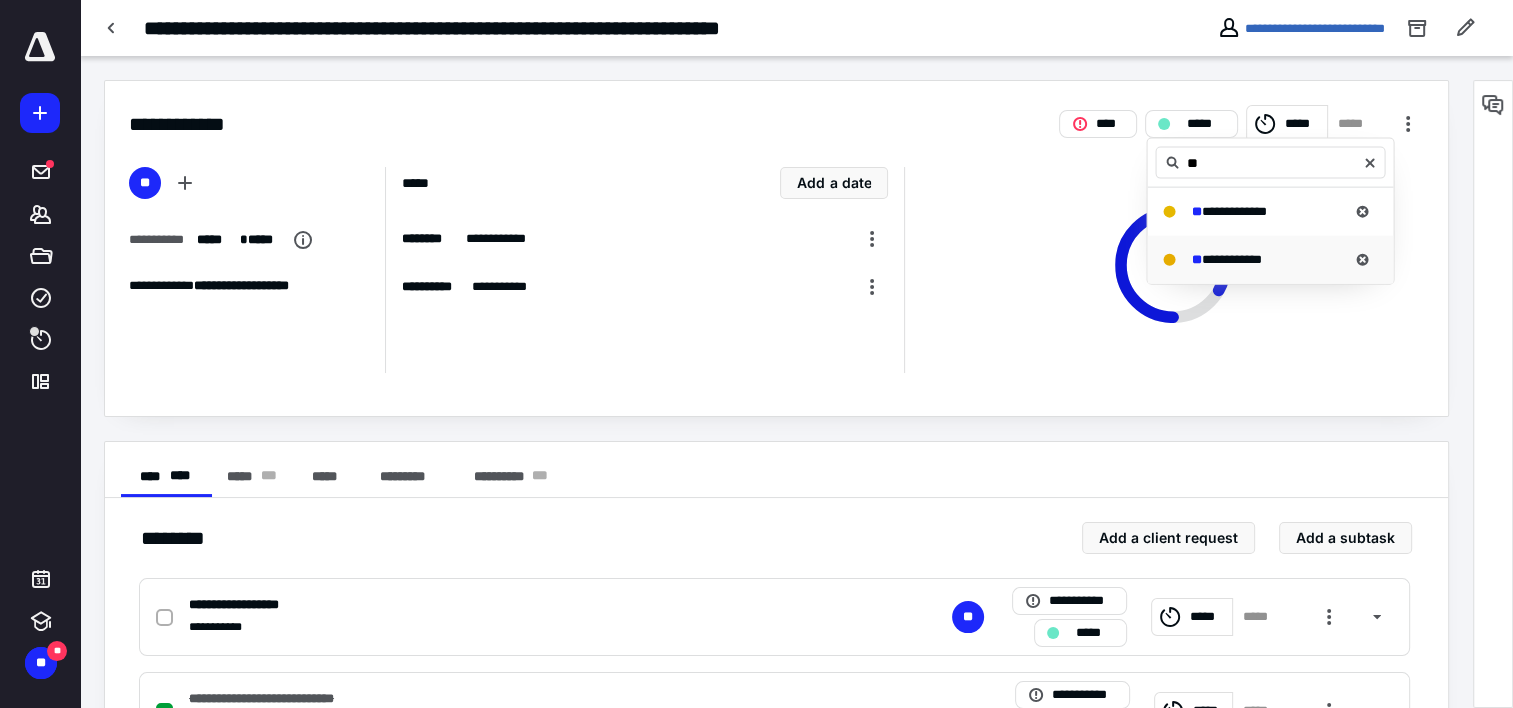 type on "**" 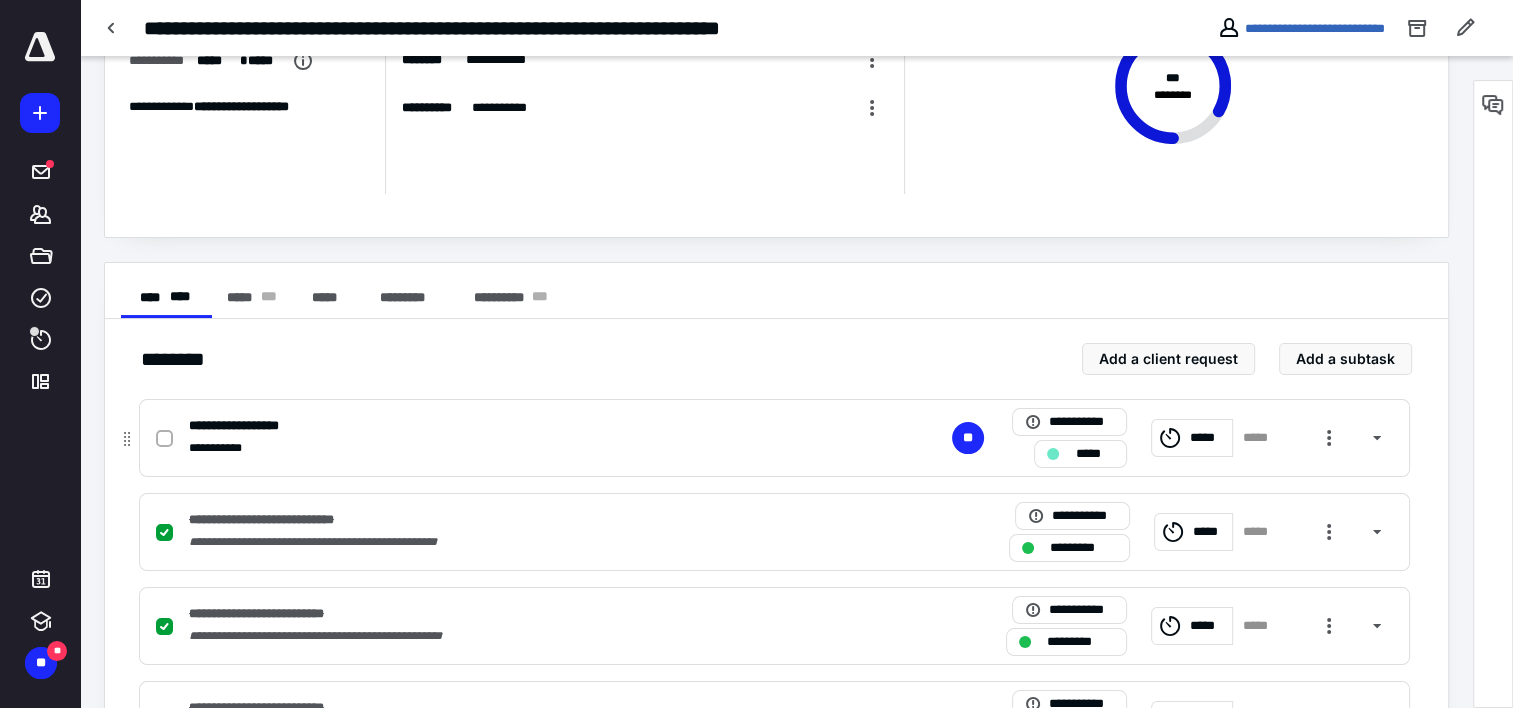 scroll, scrollTop: 300, scrollLeft: 0, axis: vertical 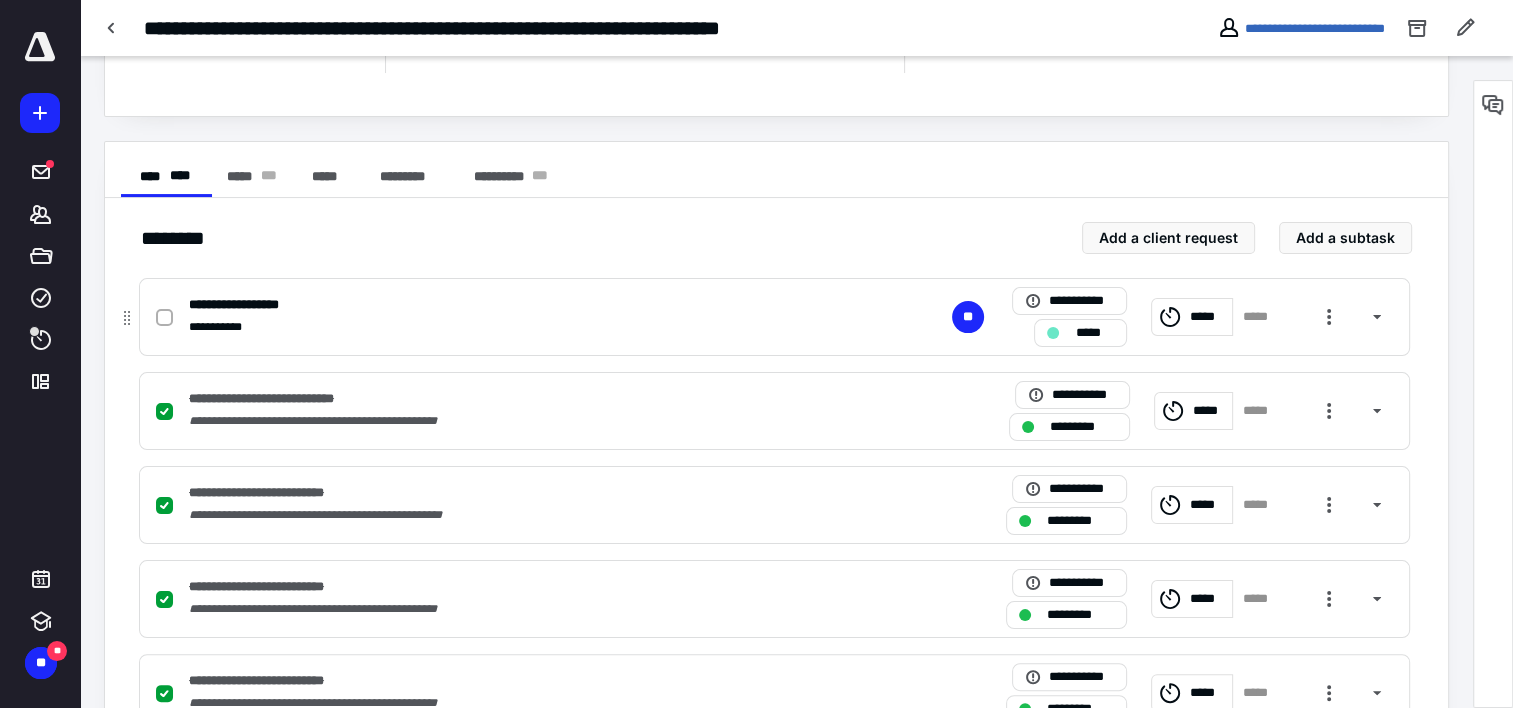 click at bounding box center [164, 318] 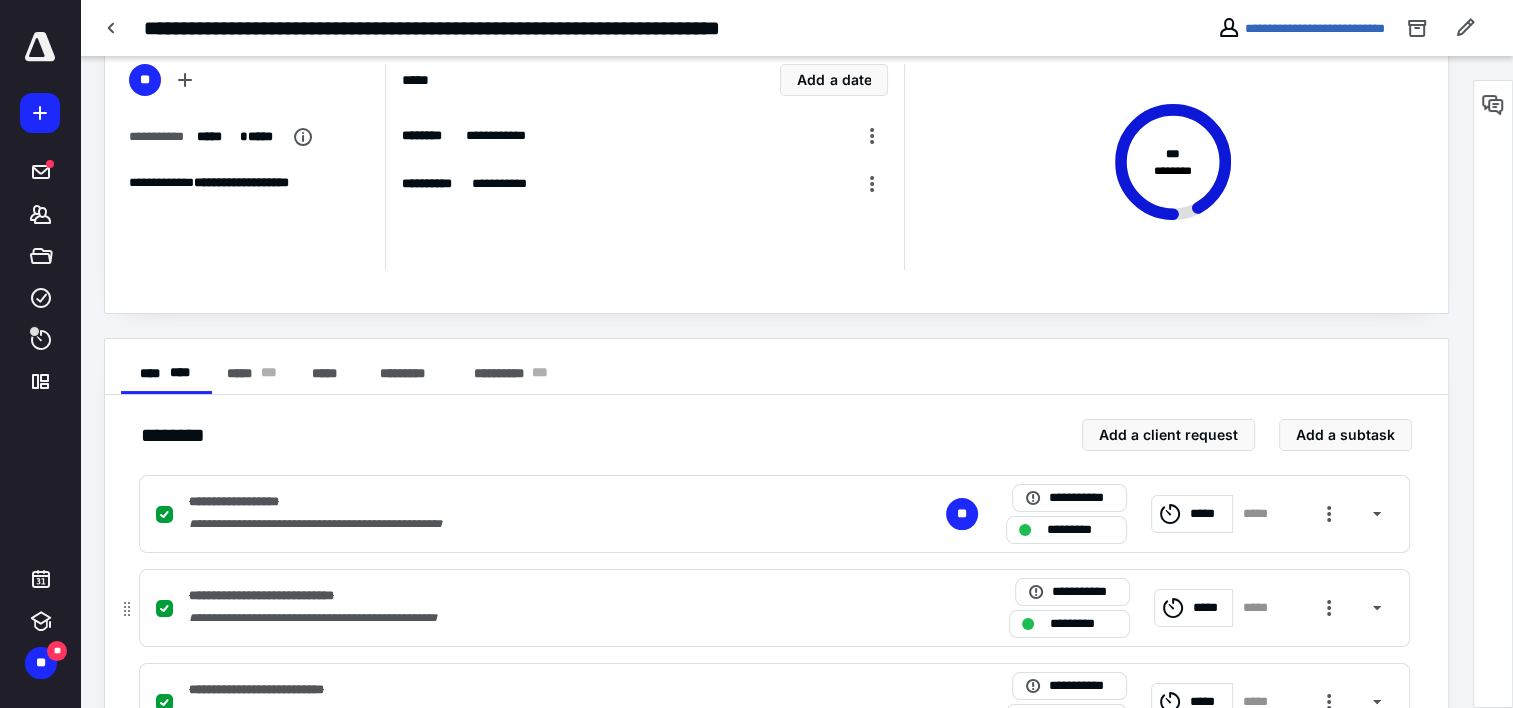scroll, scrollTop: 0, scrollLeft: 0, axis: both 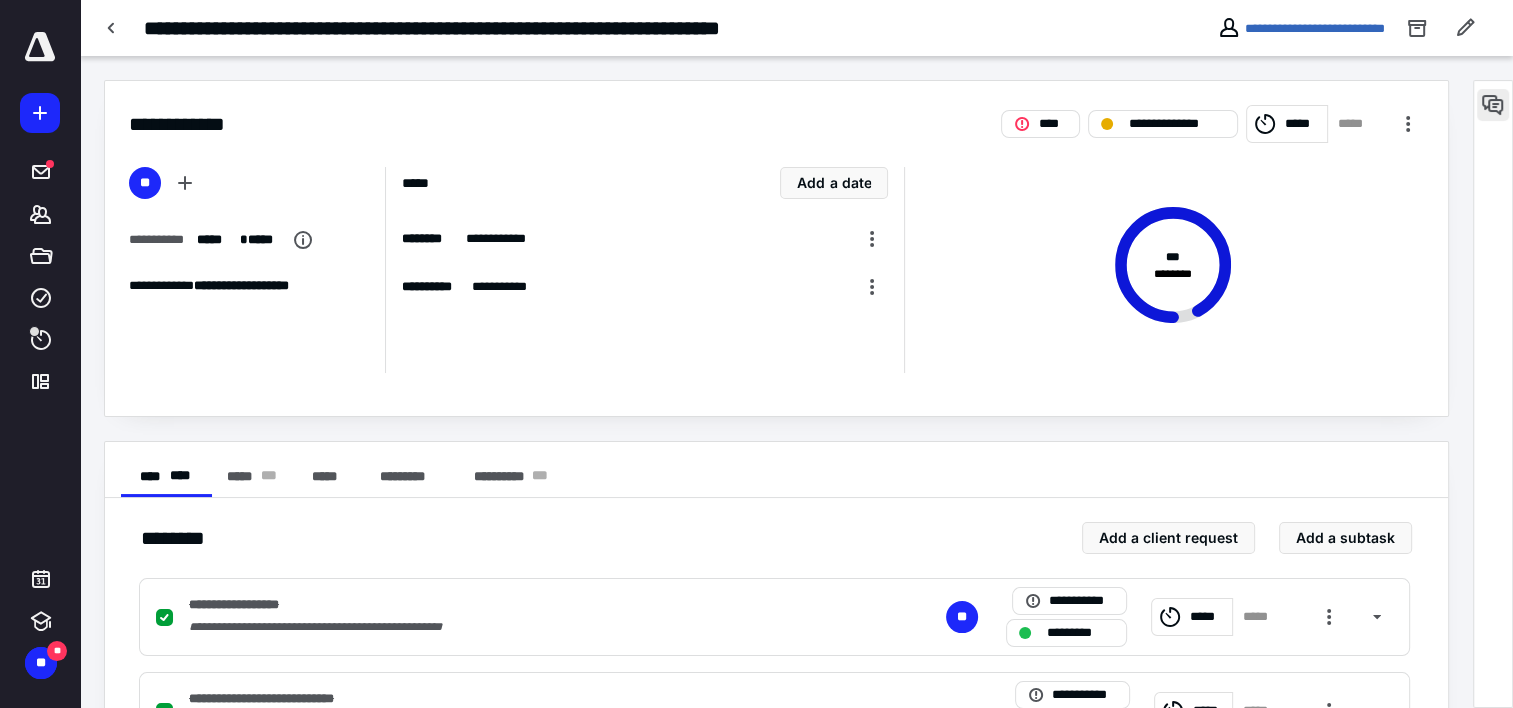 click at bounding box center [1493, 105] 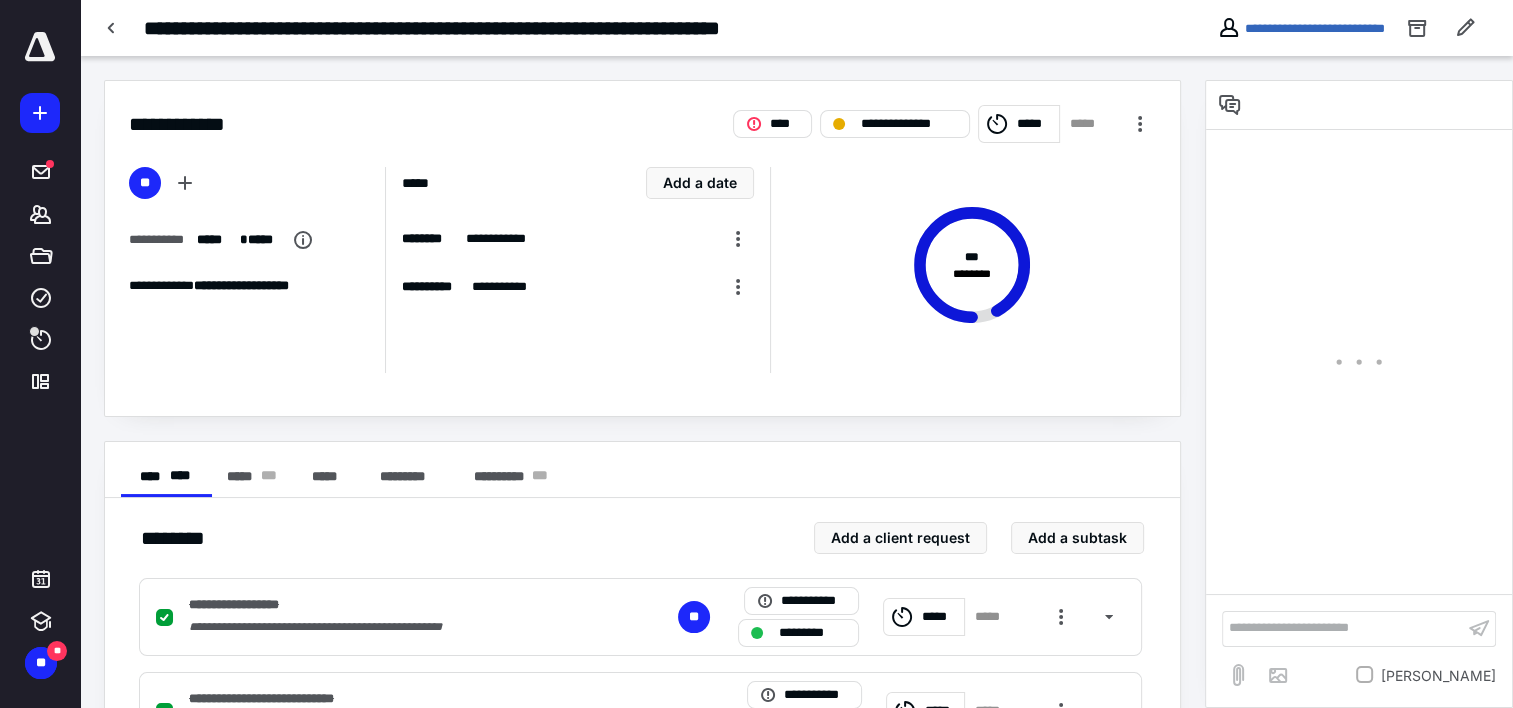 click on "**********" at bounding box center (1343, 628) 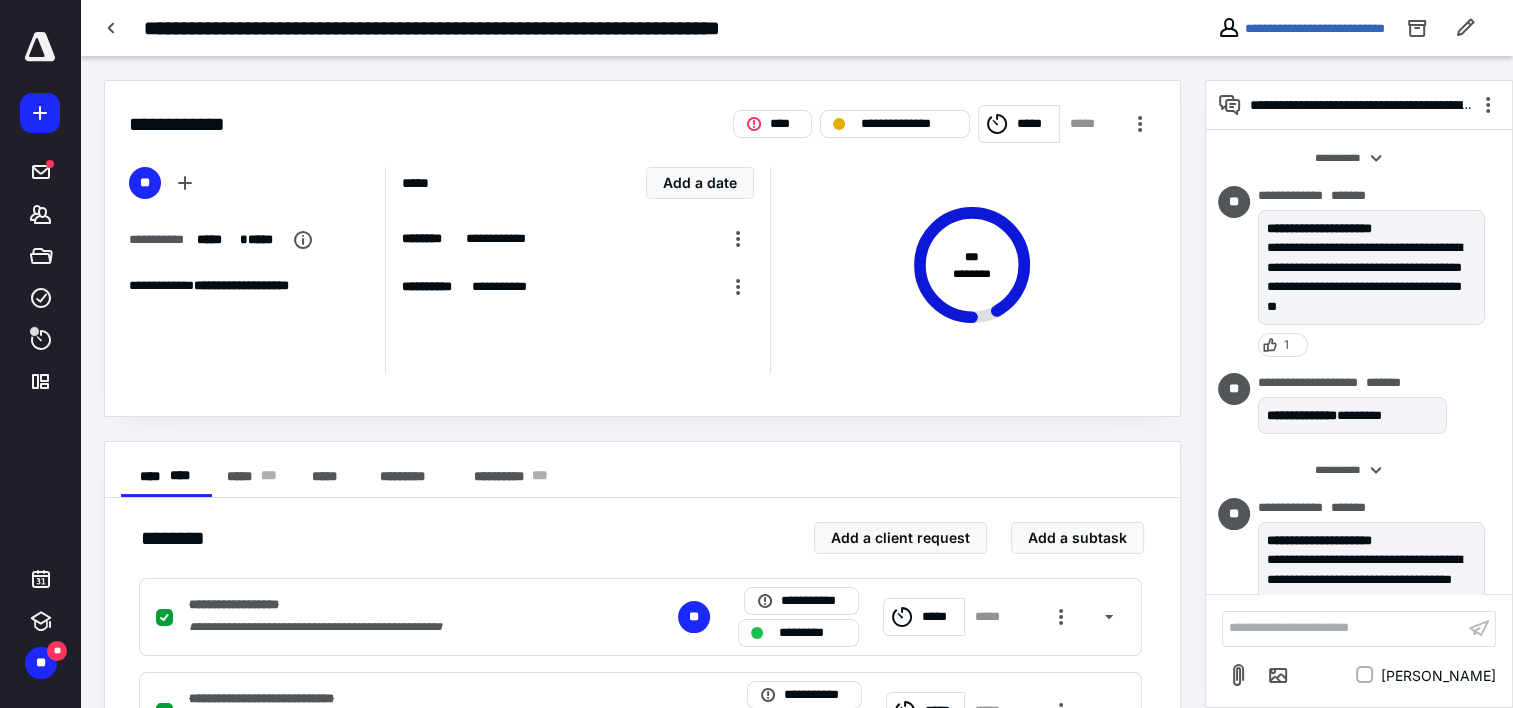 scroll, scrollTop: 387, scrollLeft: 0, axis: vertical 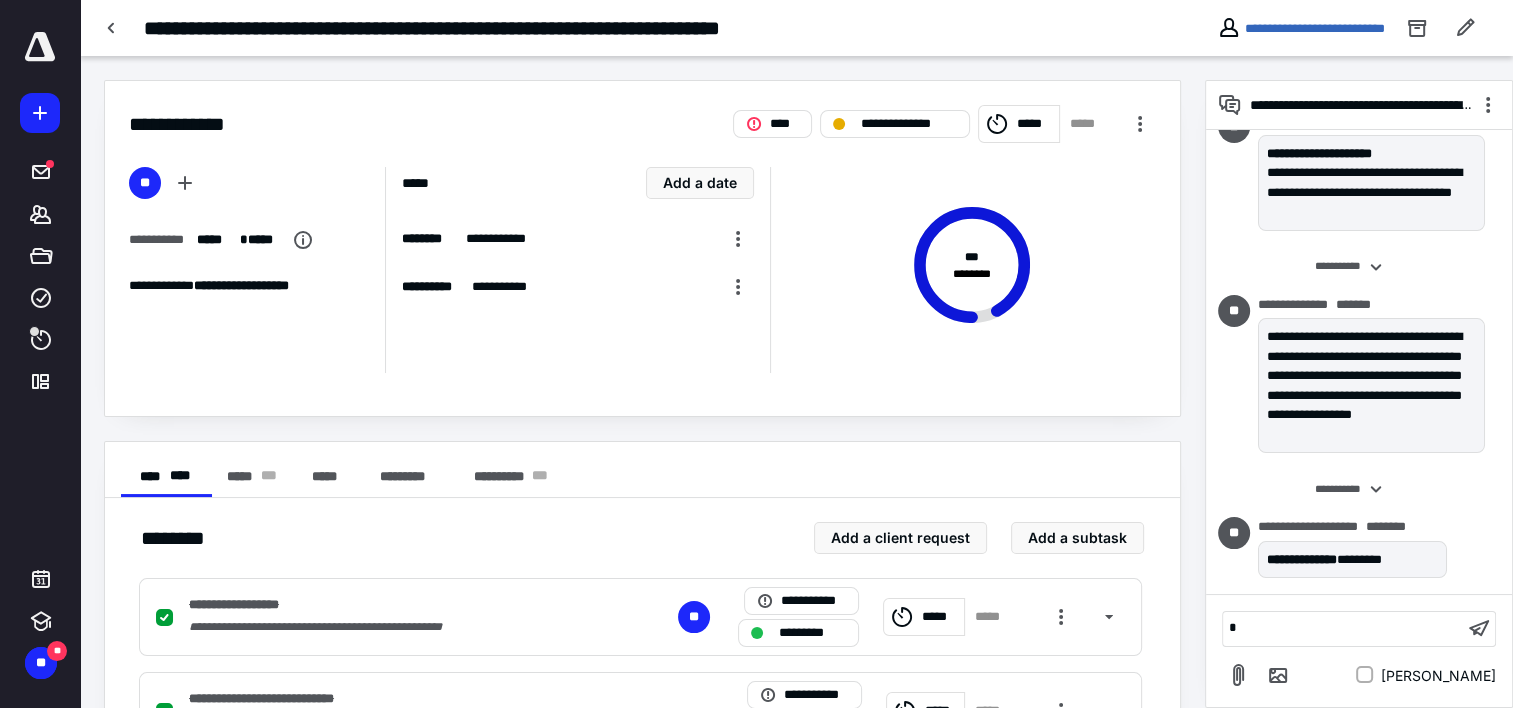 type 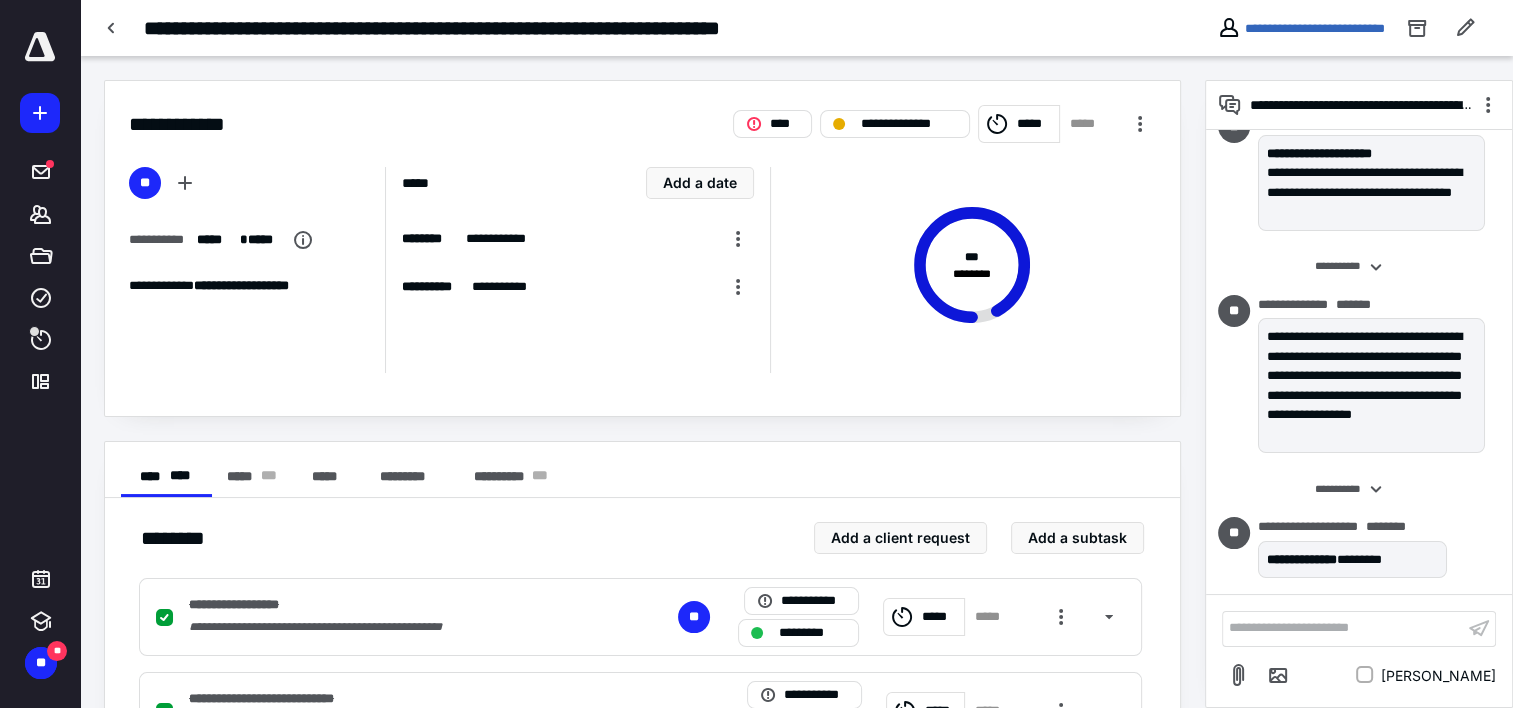 scroll, scrollTop: 491, scrollLeft: 0, axis: vertical 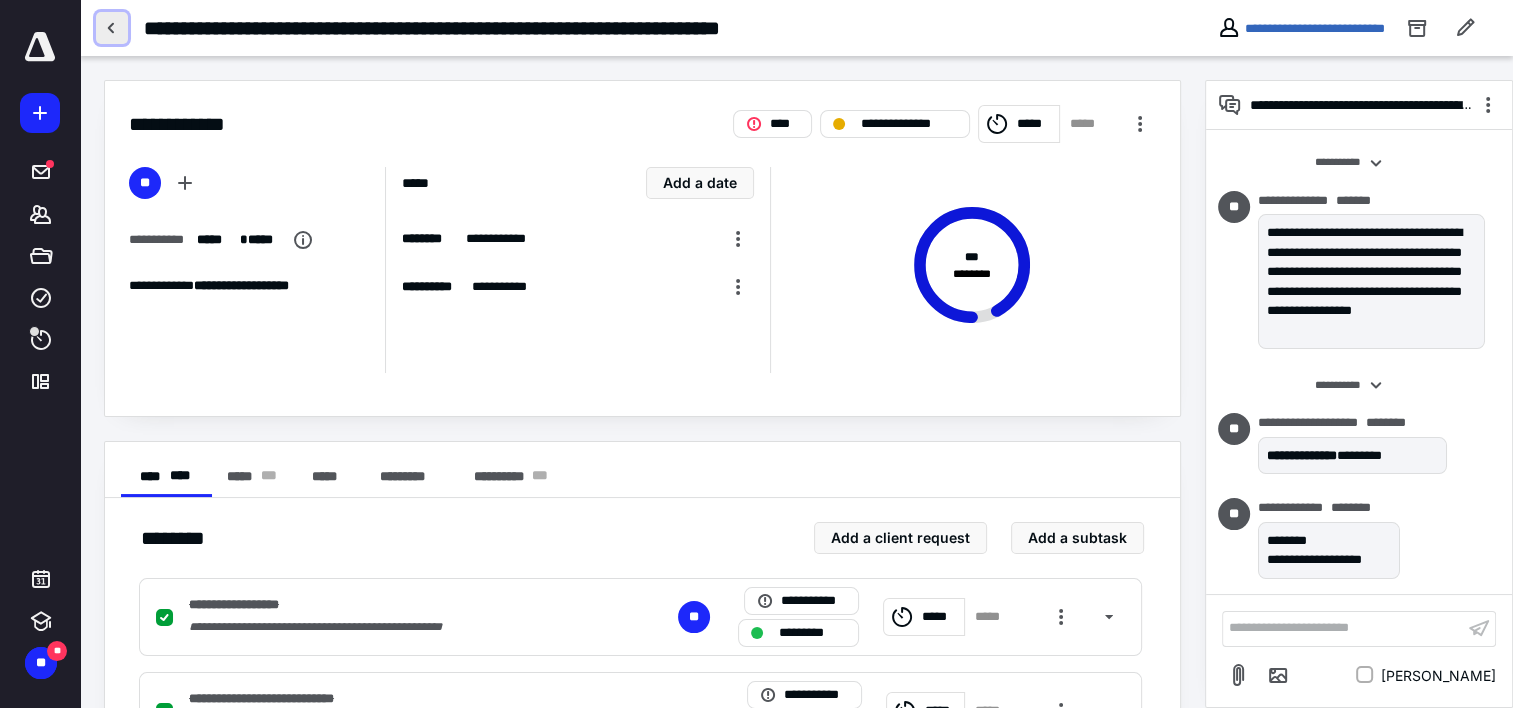 click at bounding box center [112, 28] 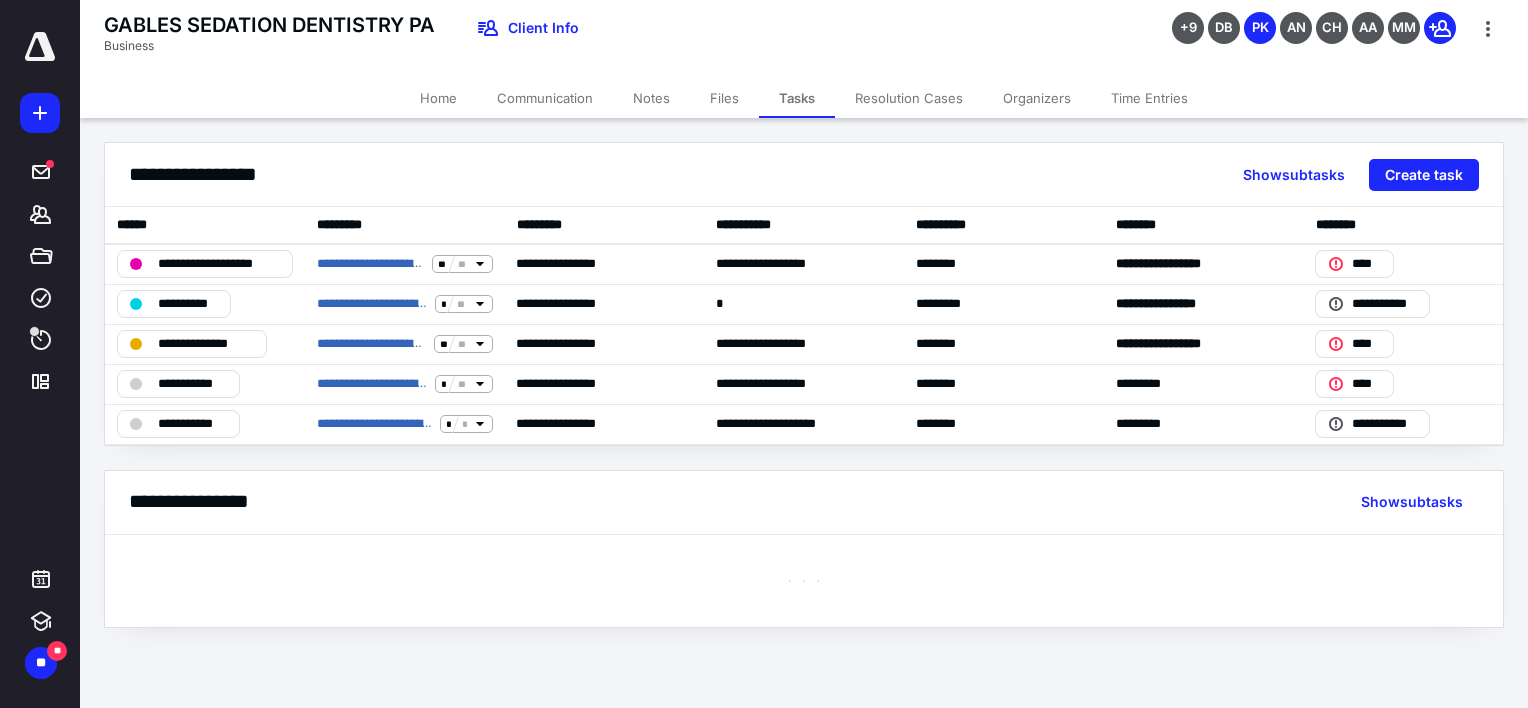 click on "GABLES SEDATION DENTISTRY PA Business Client Info +9 DB PK AN CH AA MM" at bounding box center (804, 39) 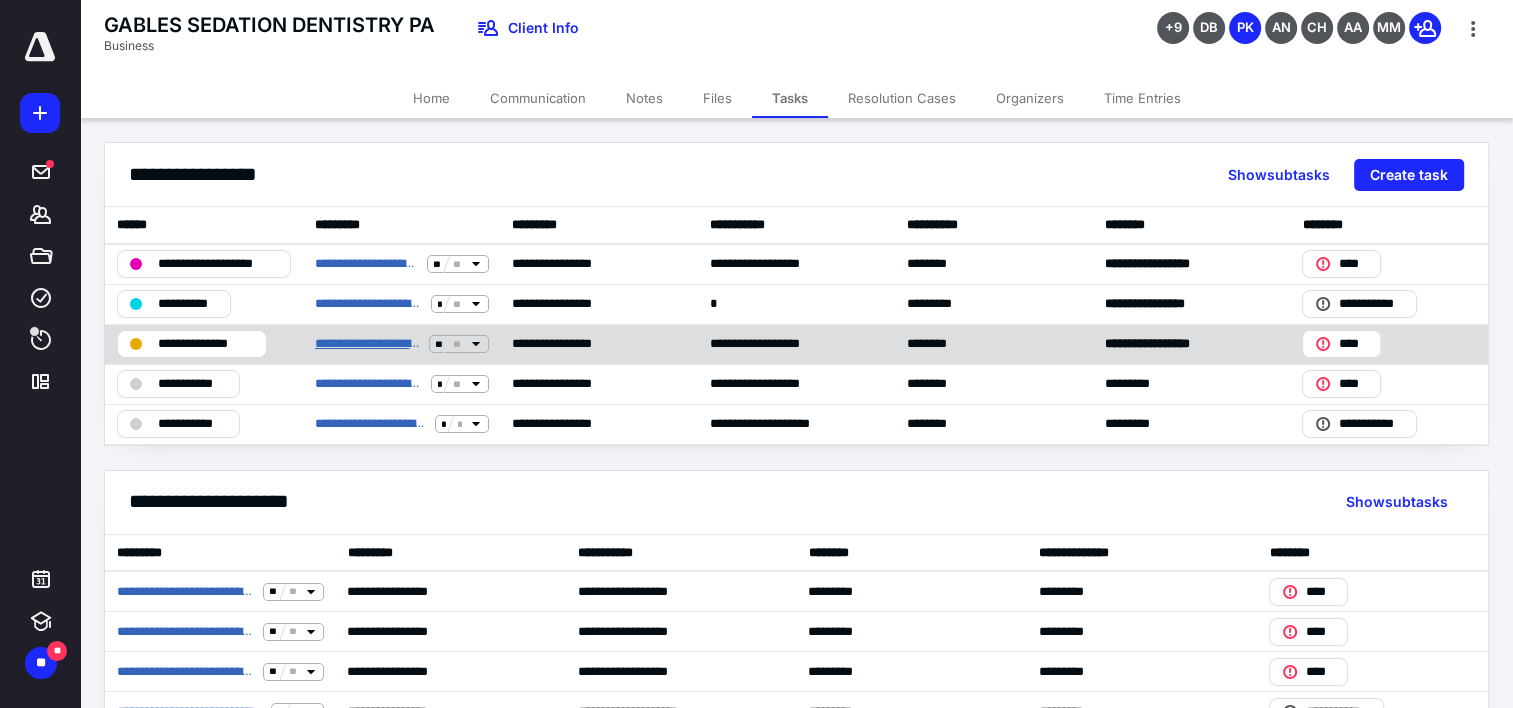 click on "**********" at bounding box center [368, 344] 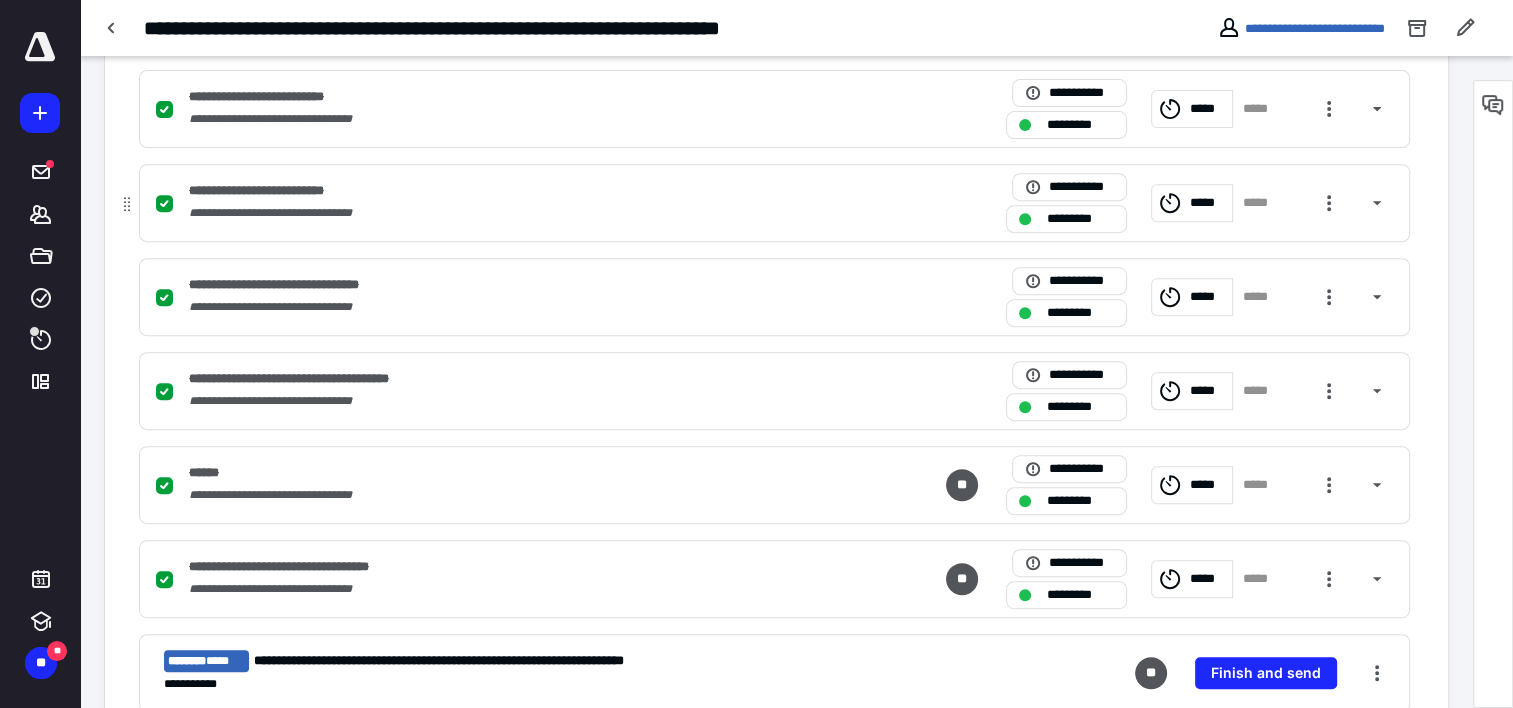 scroll, scrollTop: 800, scrollLeft: 0, axis: vertical 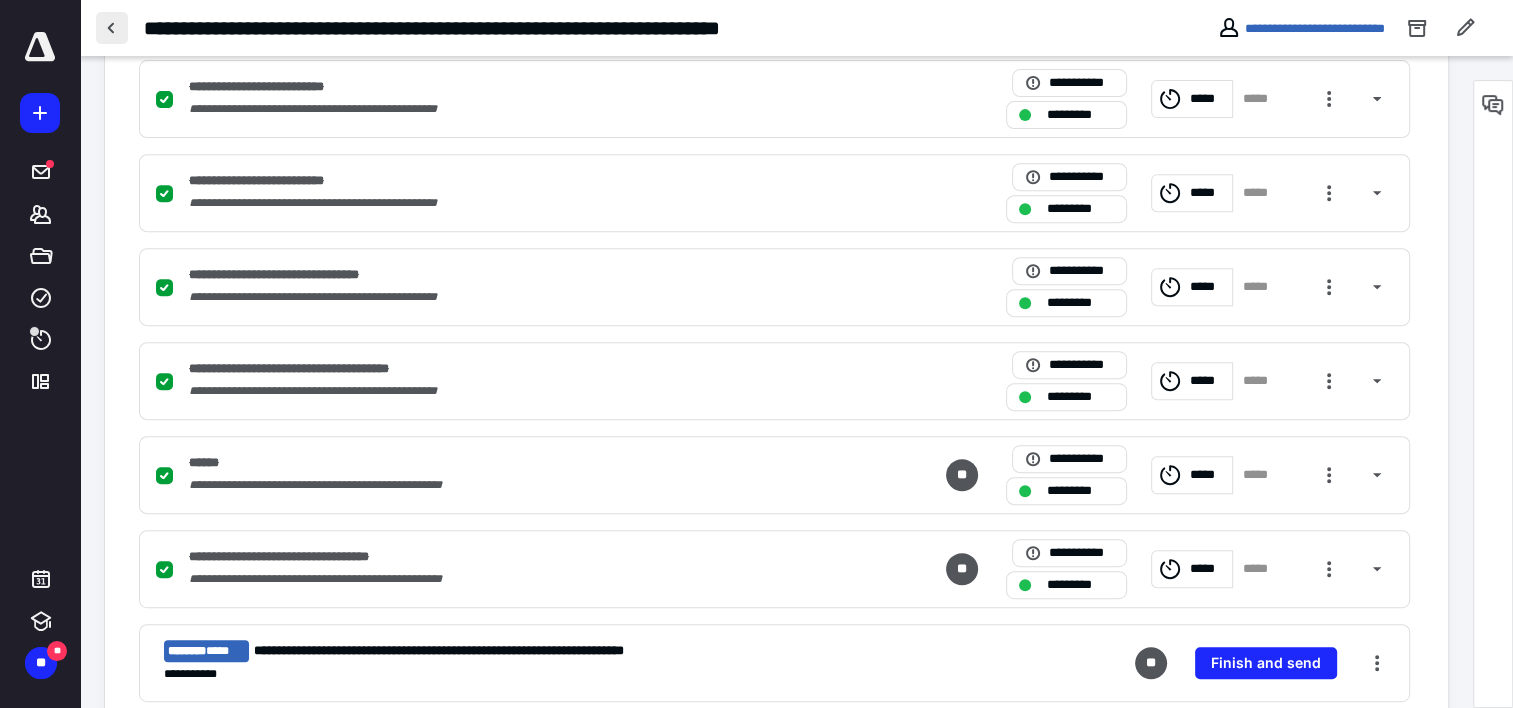 click at bounding box center [112, 28] 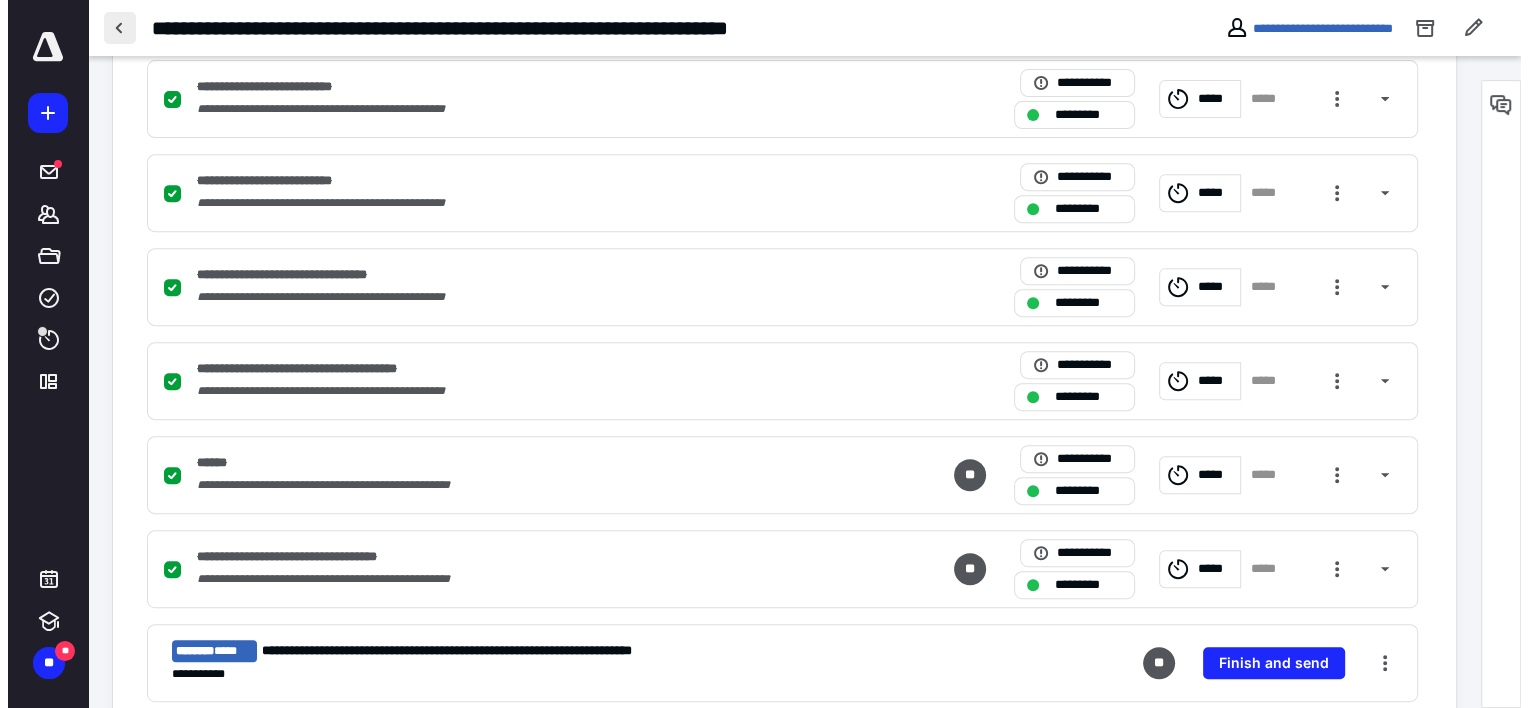 scroll, scrollTop: 0, scrollLeft: 0, axis: both 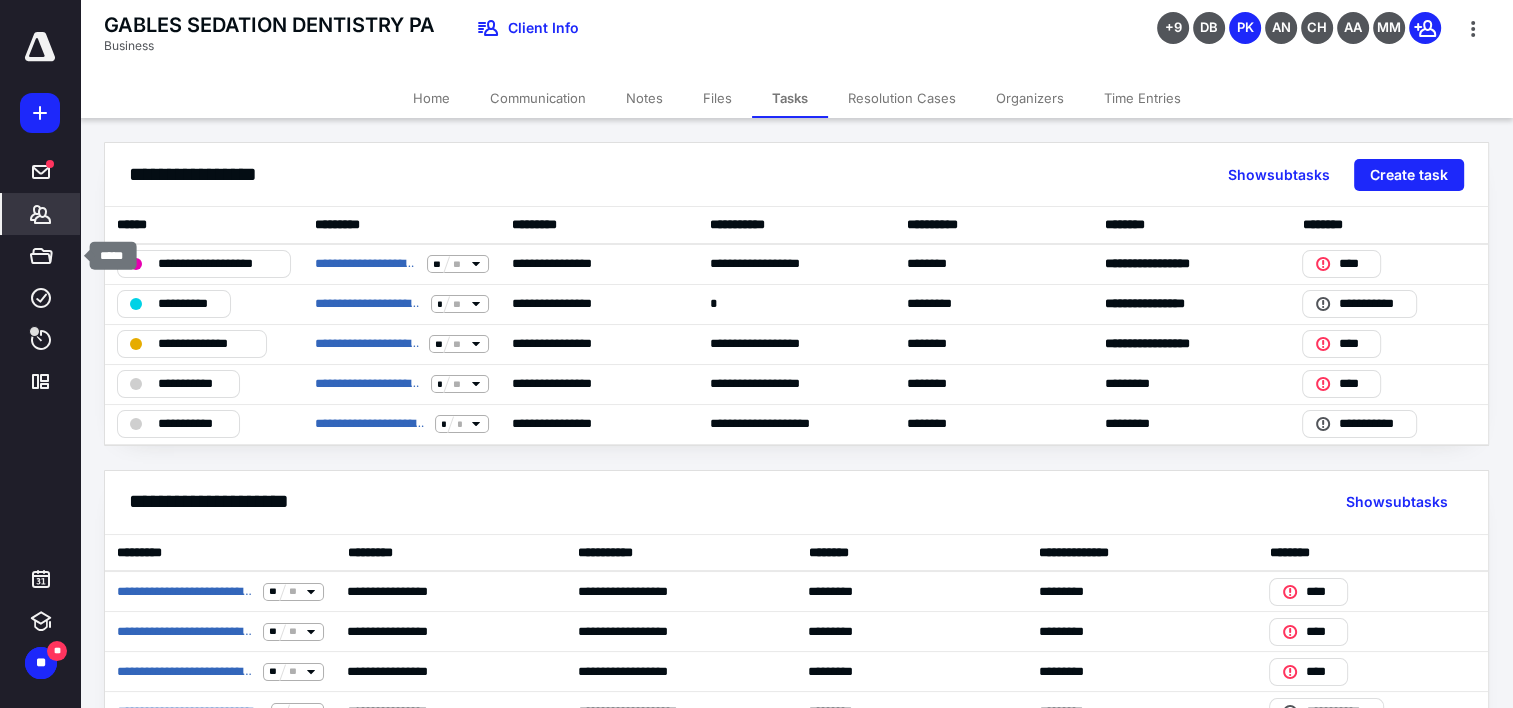 click on "*******" at bounding box center [41, 214] 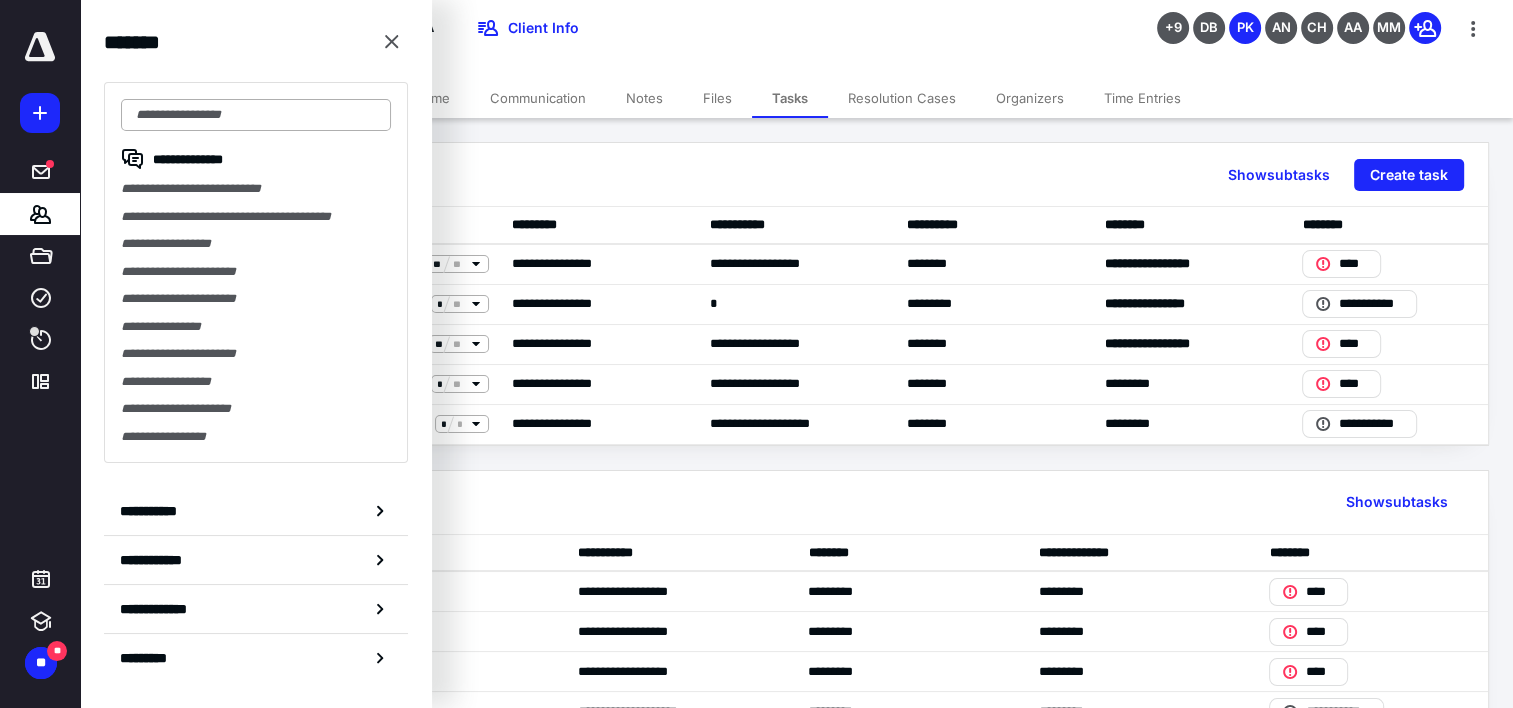 click at bounding box center (256, 115) 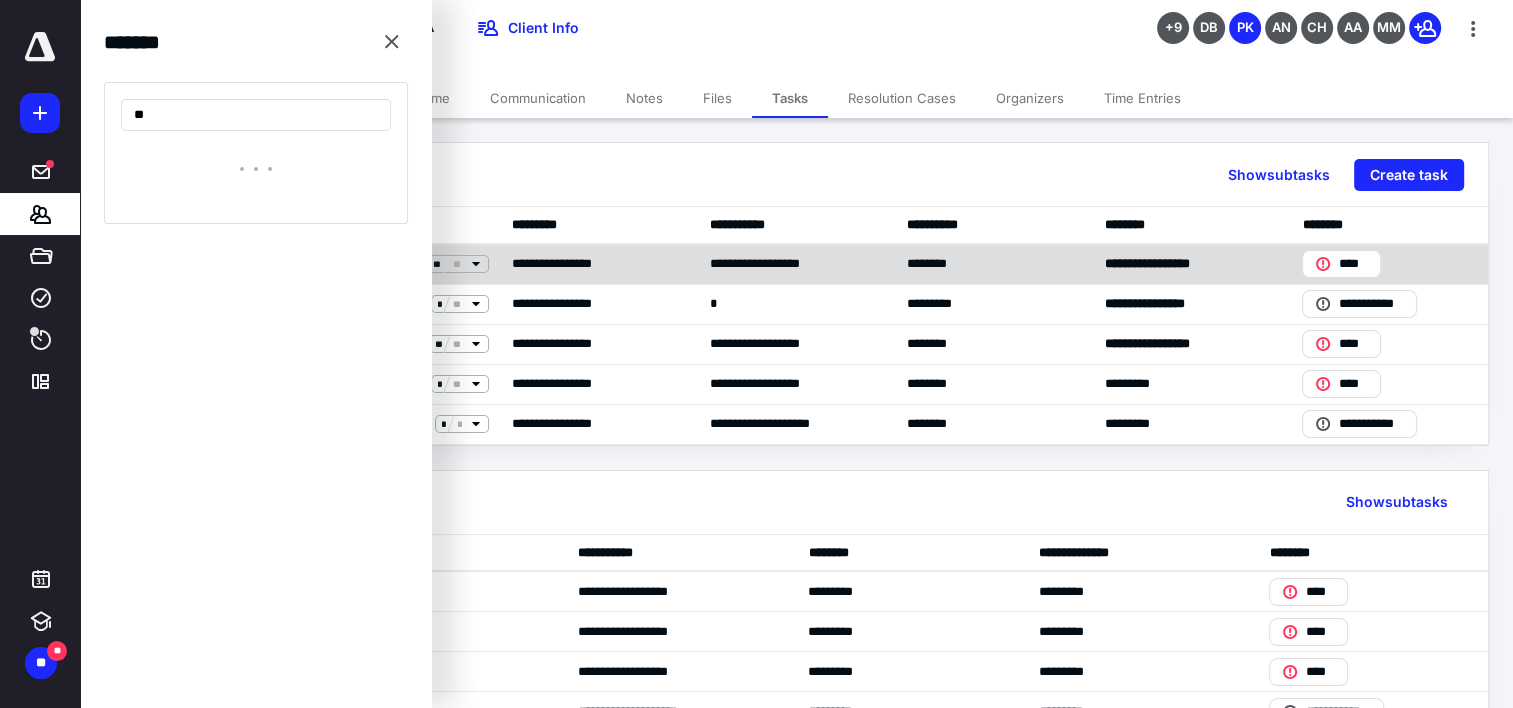 type on "*" 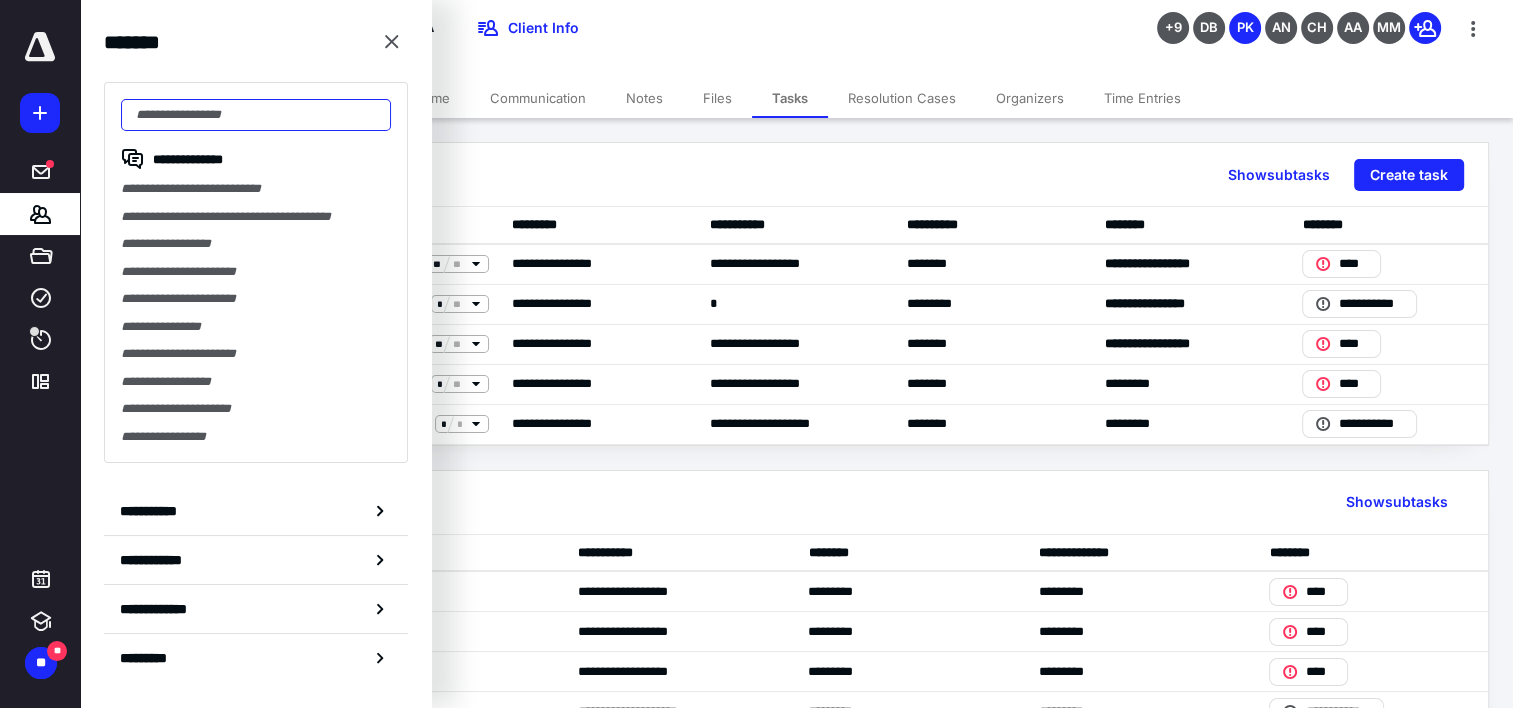 click at bounding box center [256, 115] 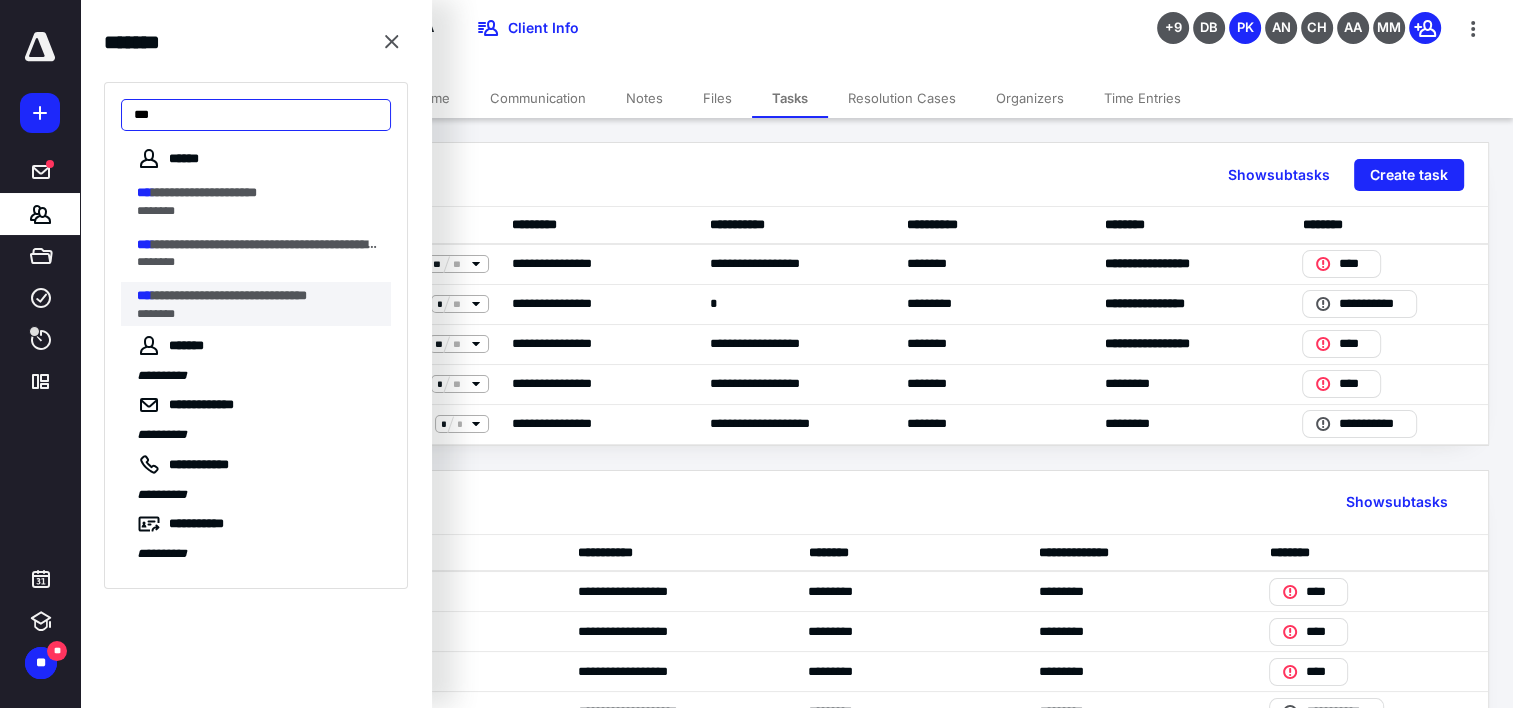 type on "***" 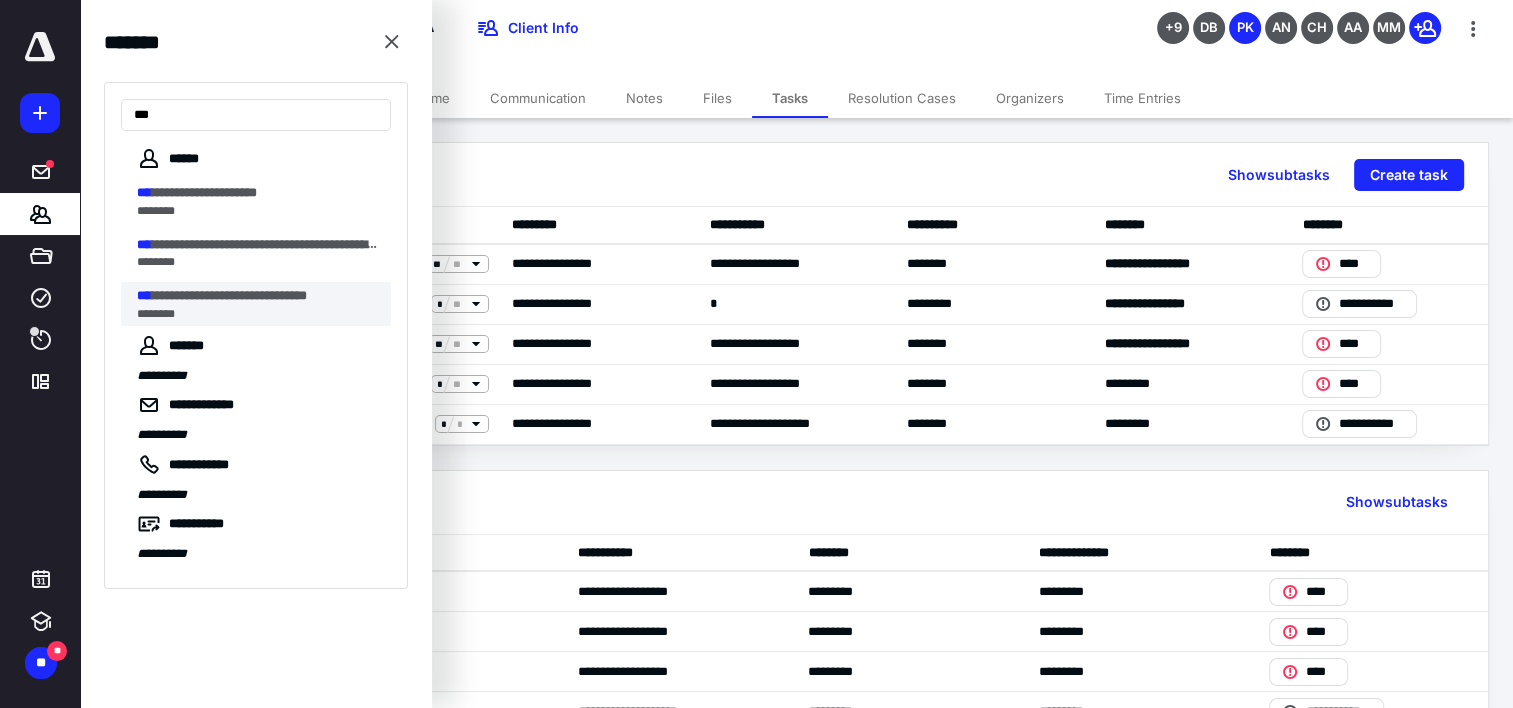 click on "**********" at bounding box center (229, 295) 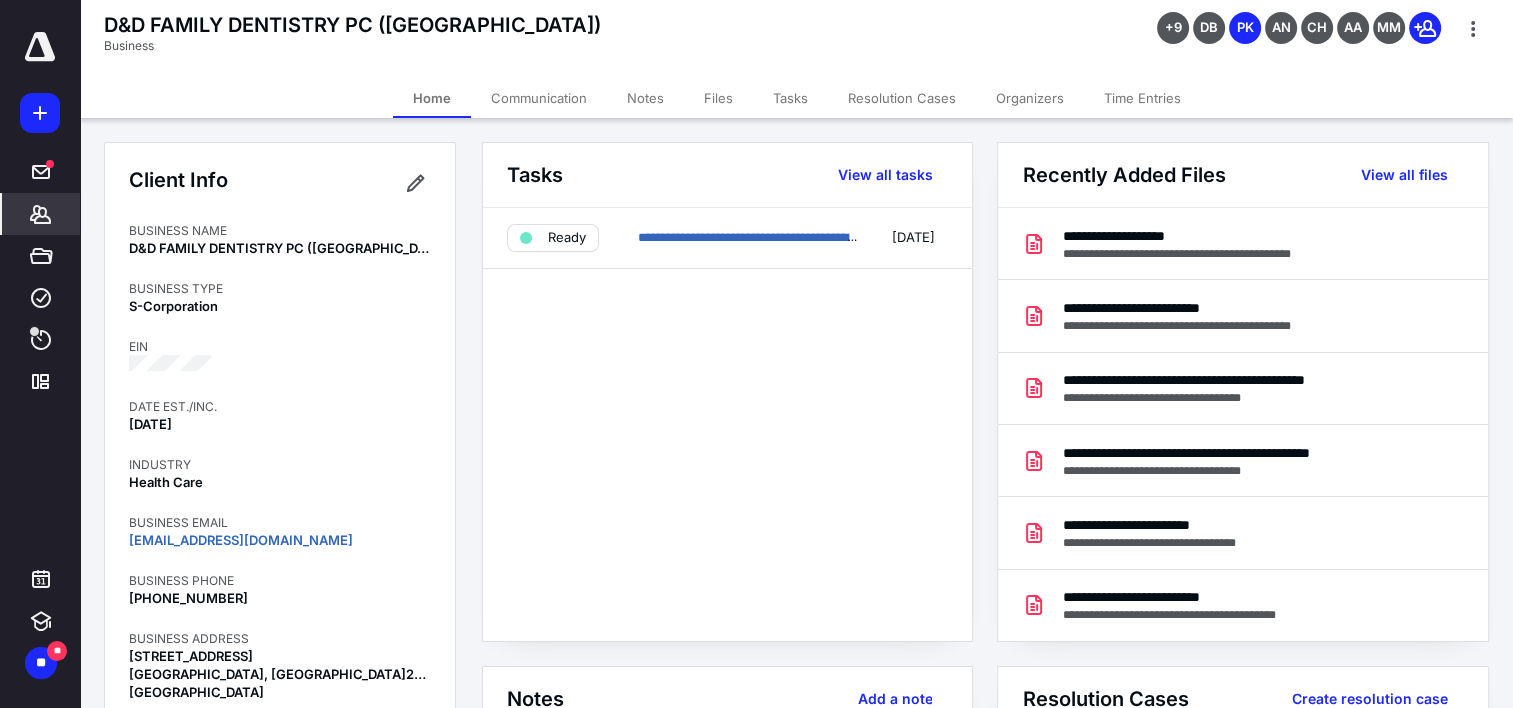 click on "Tasks" at bounding box center (790, 98) 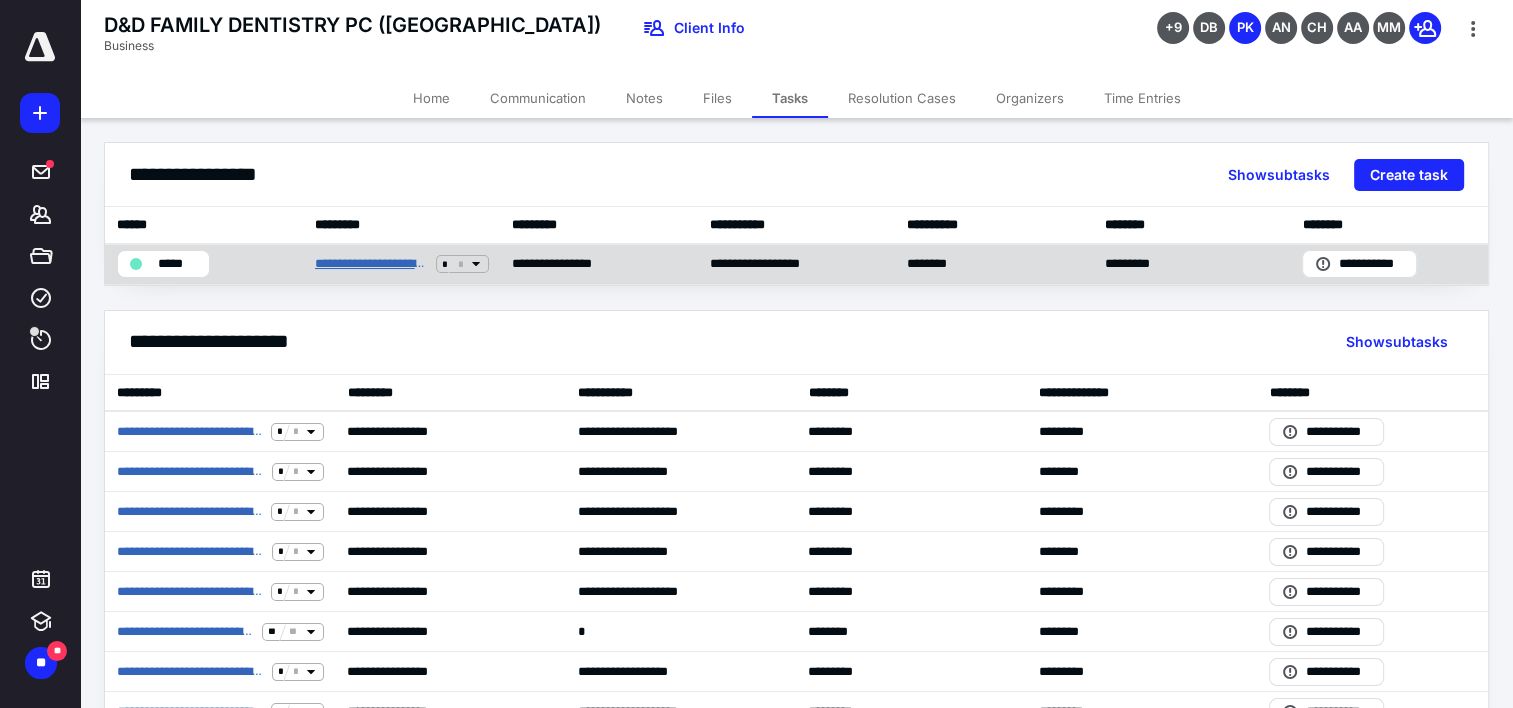 click on "**********" at bounding box center (371, 264) 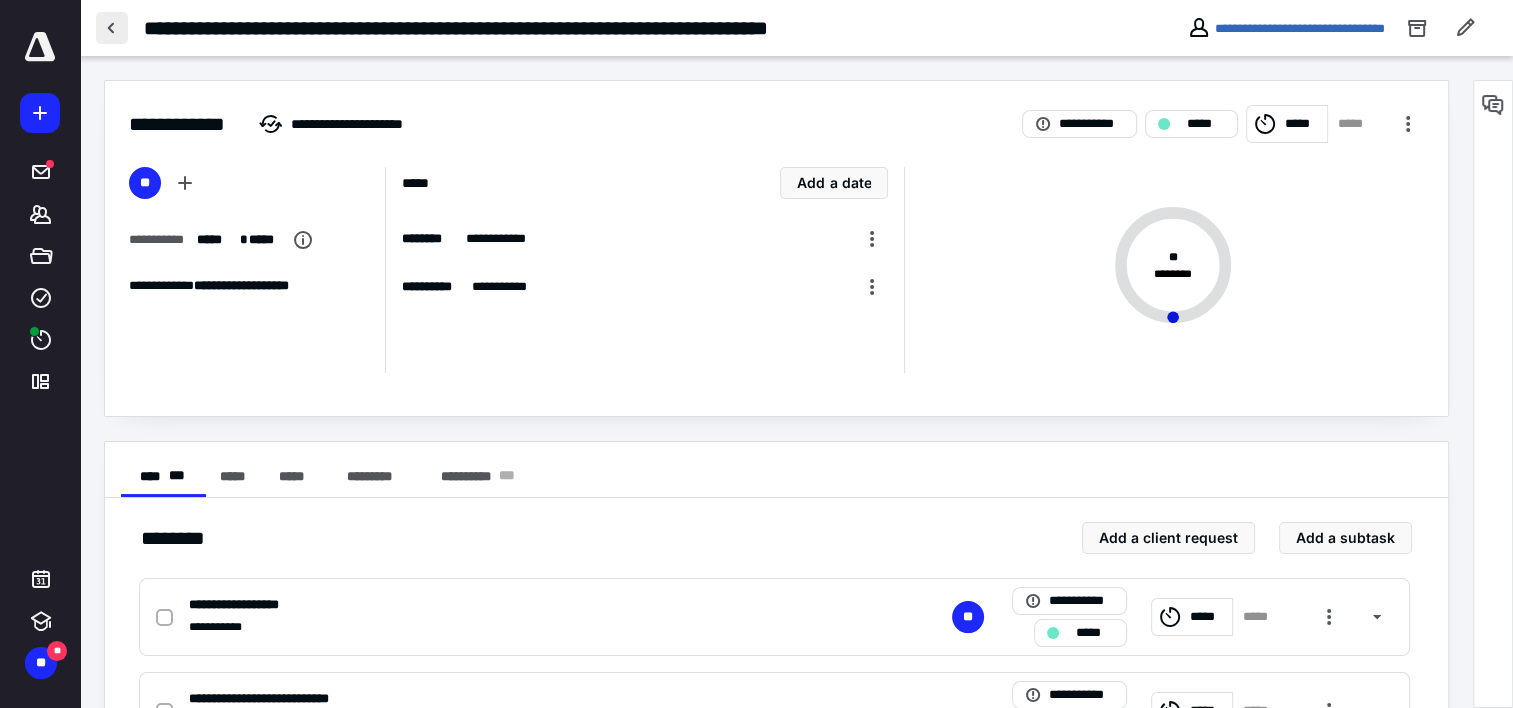 click at bounding box center (112, 28) 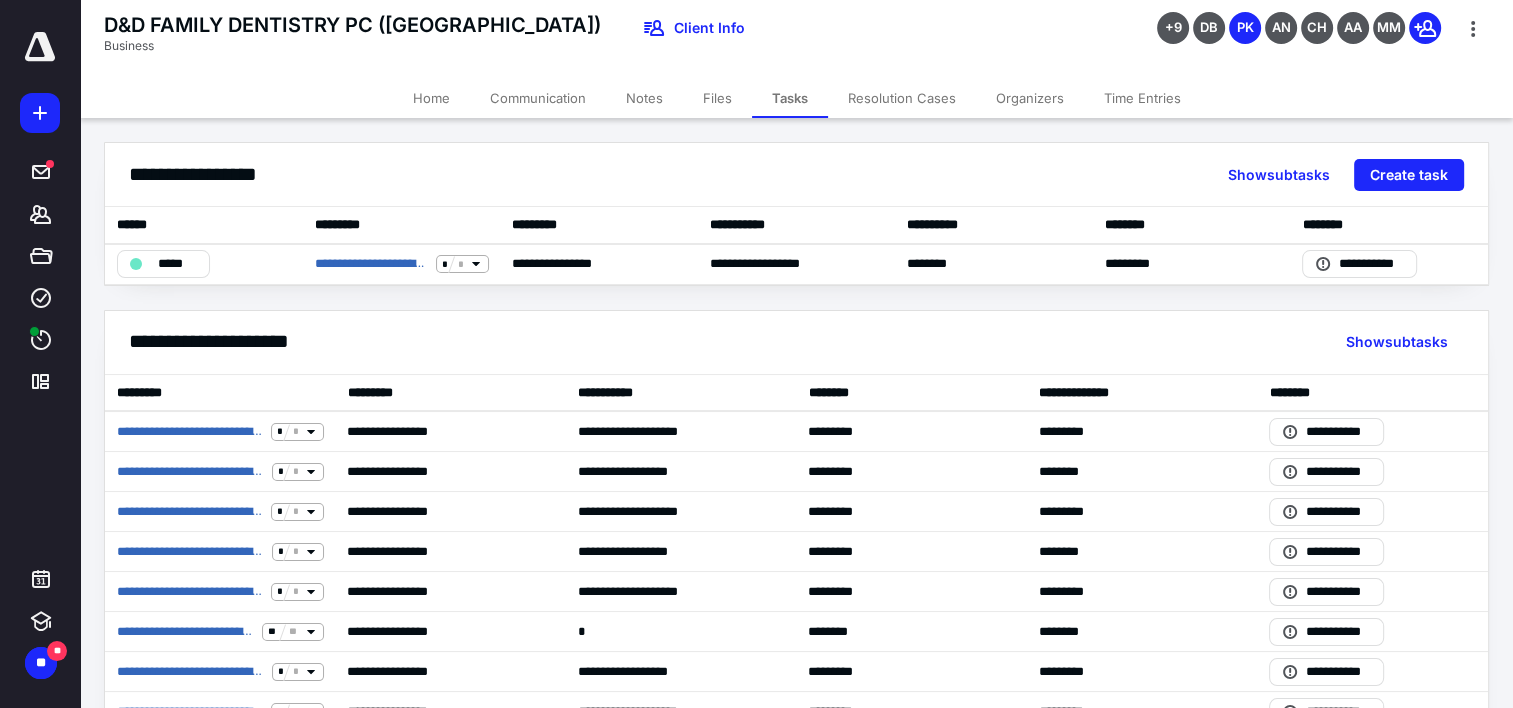 click on "Files" at bounding box center (717, 98) 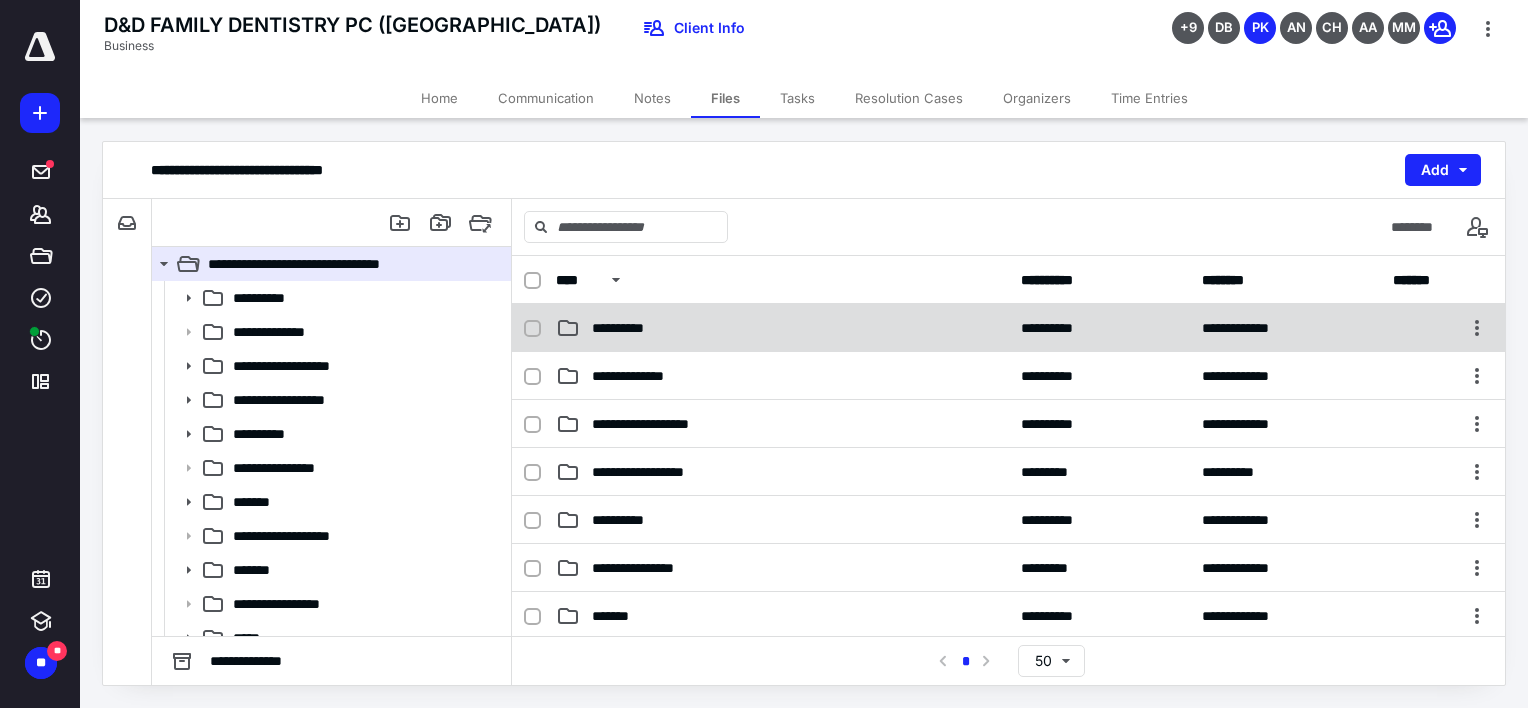 click on "**********" at bounding box center [629, 328] 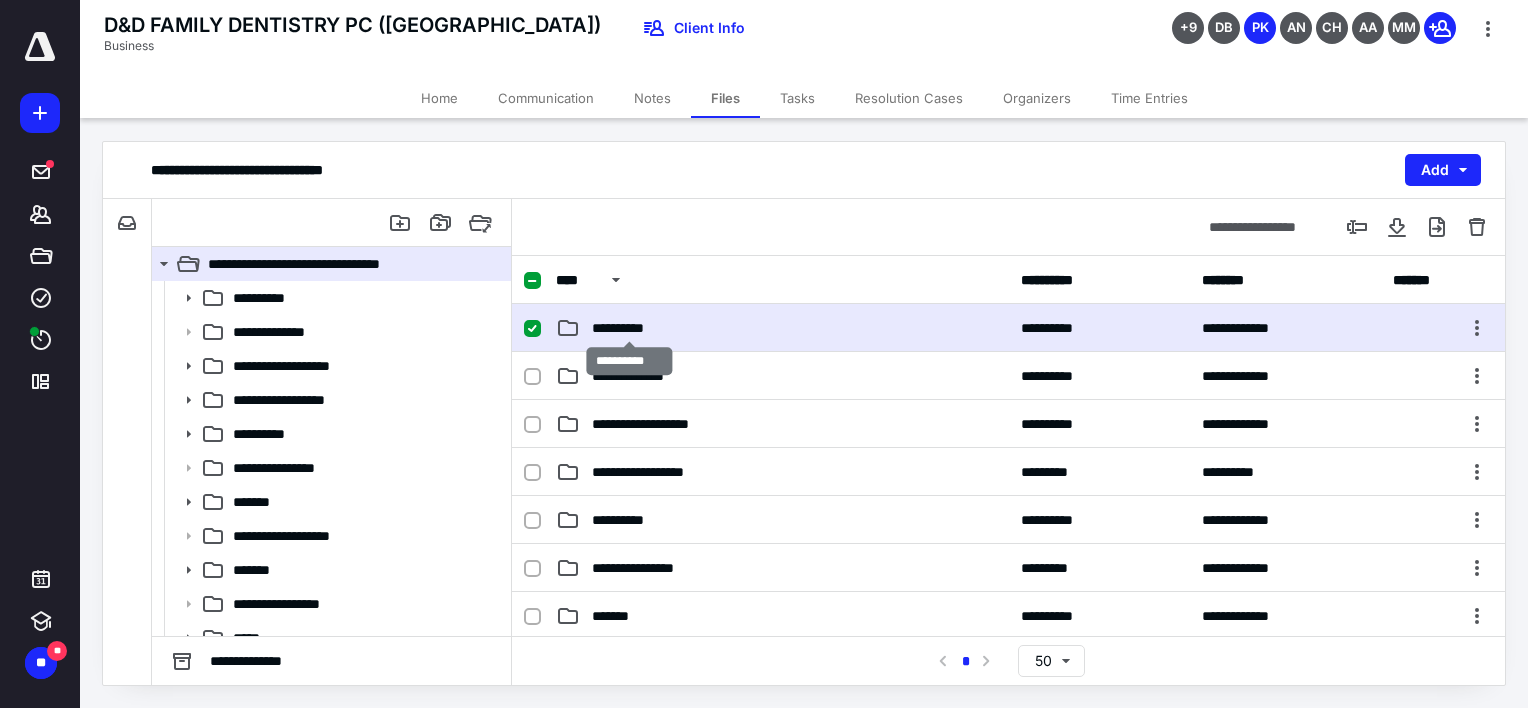 click on "**********" at bounding box center [629, 328] 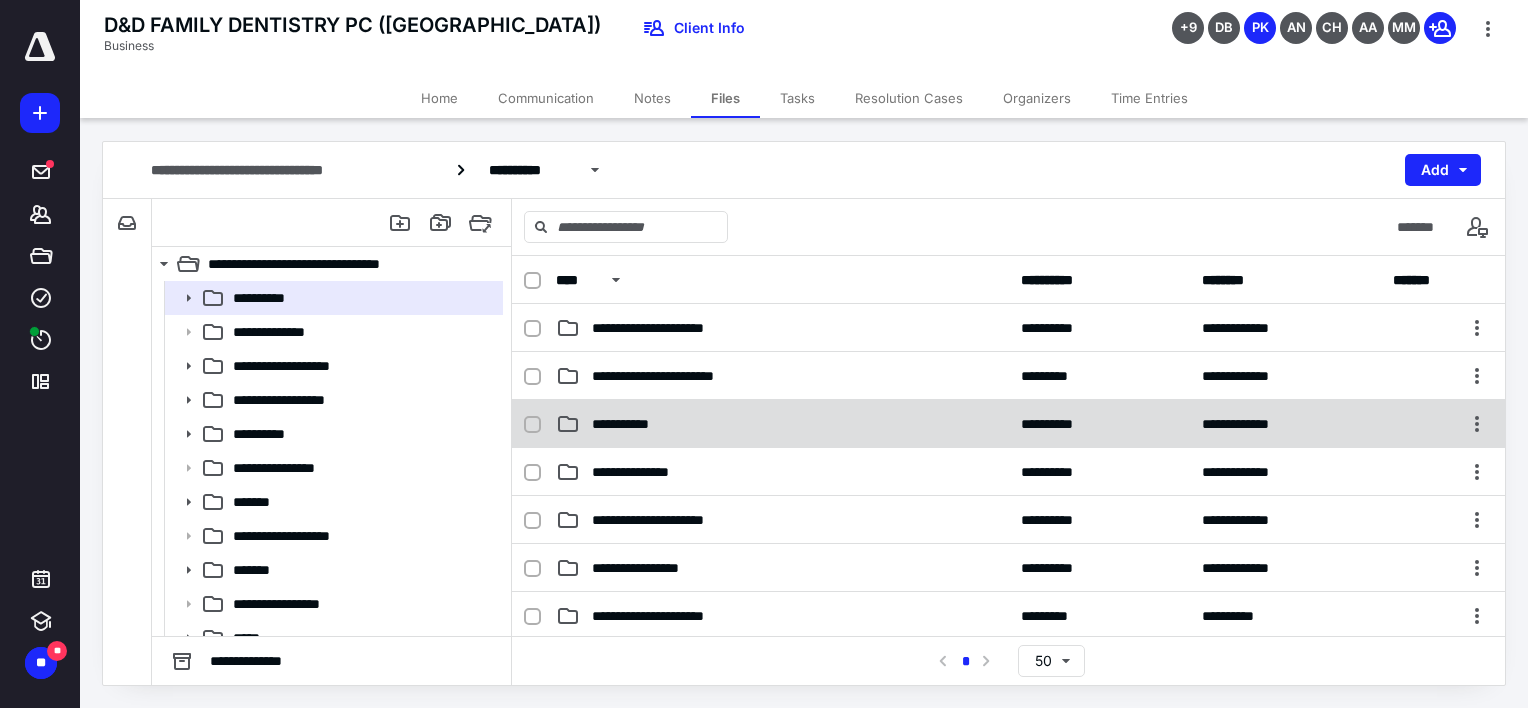 click 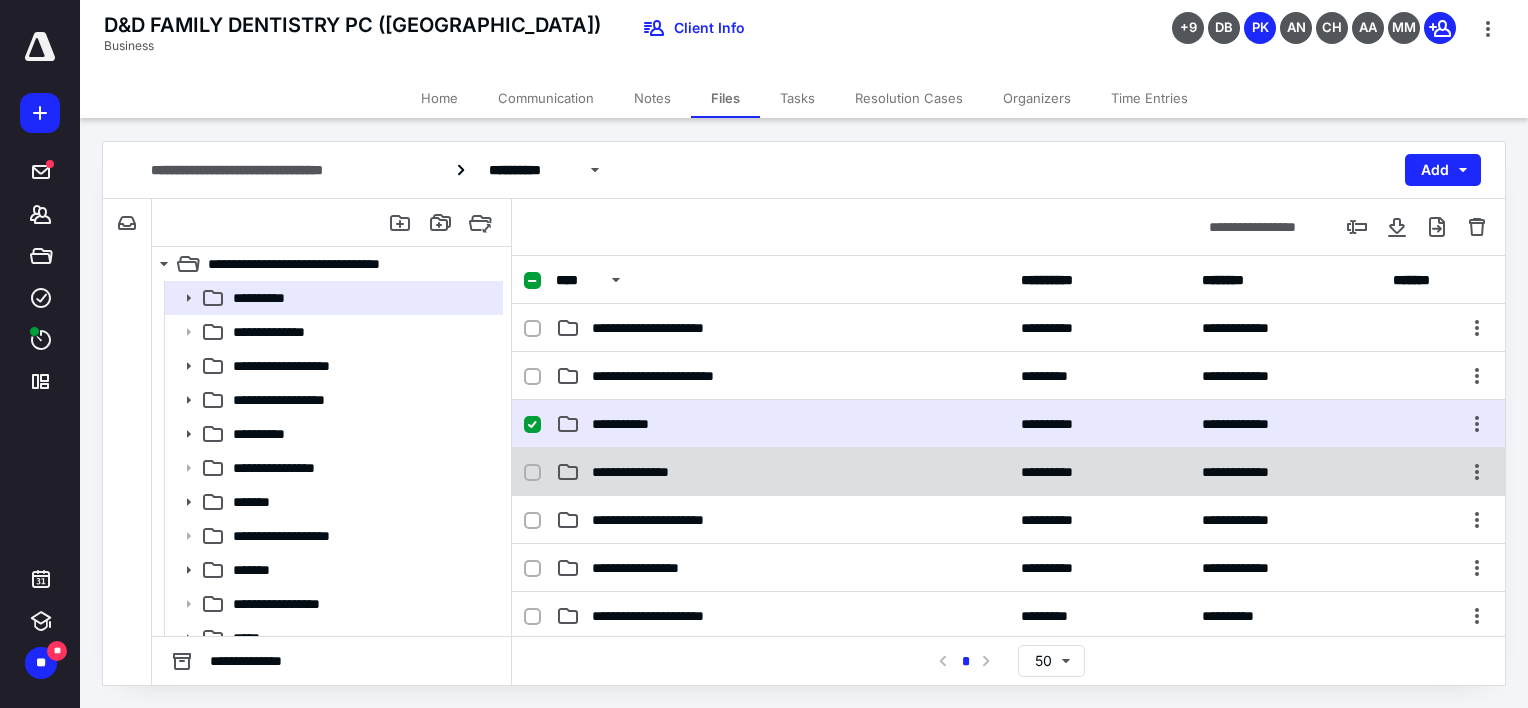 click 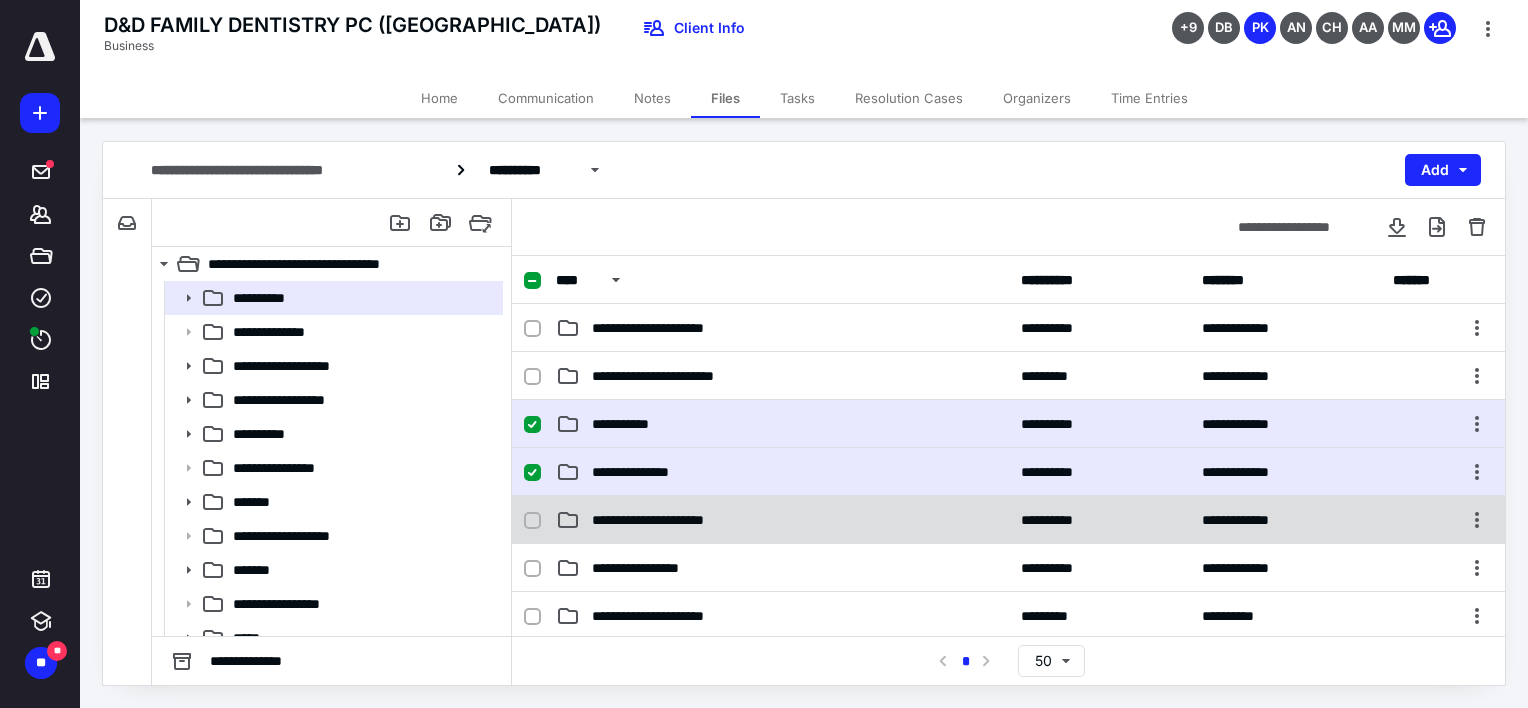 click at bounding box center [532, 521] 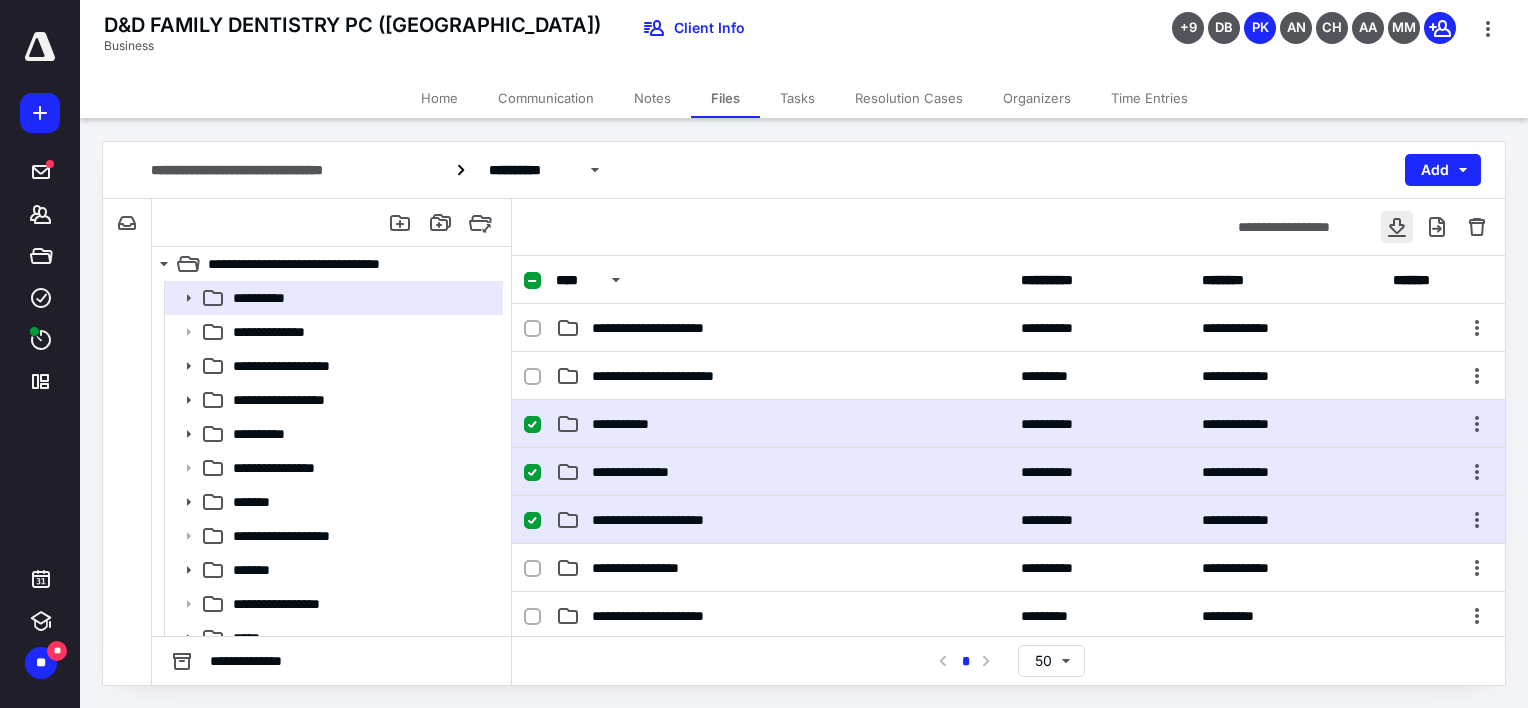 click at bounding box center [1397, 227] 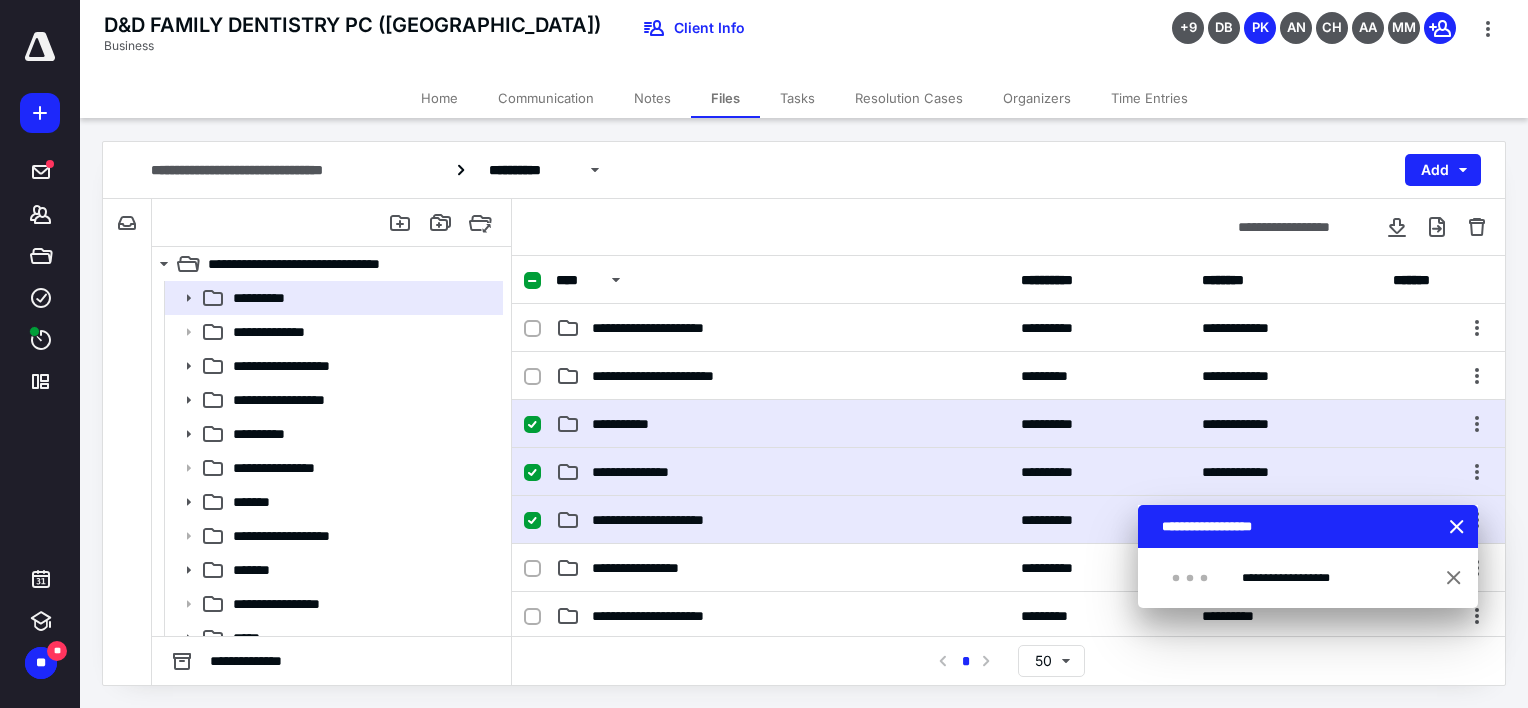 click on "D&D FAMILY DENTISTRY PC (RICHMOND) Business Client Info +9 DB PK AN CH AA MM" at bounding box center (804, 39) 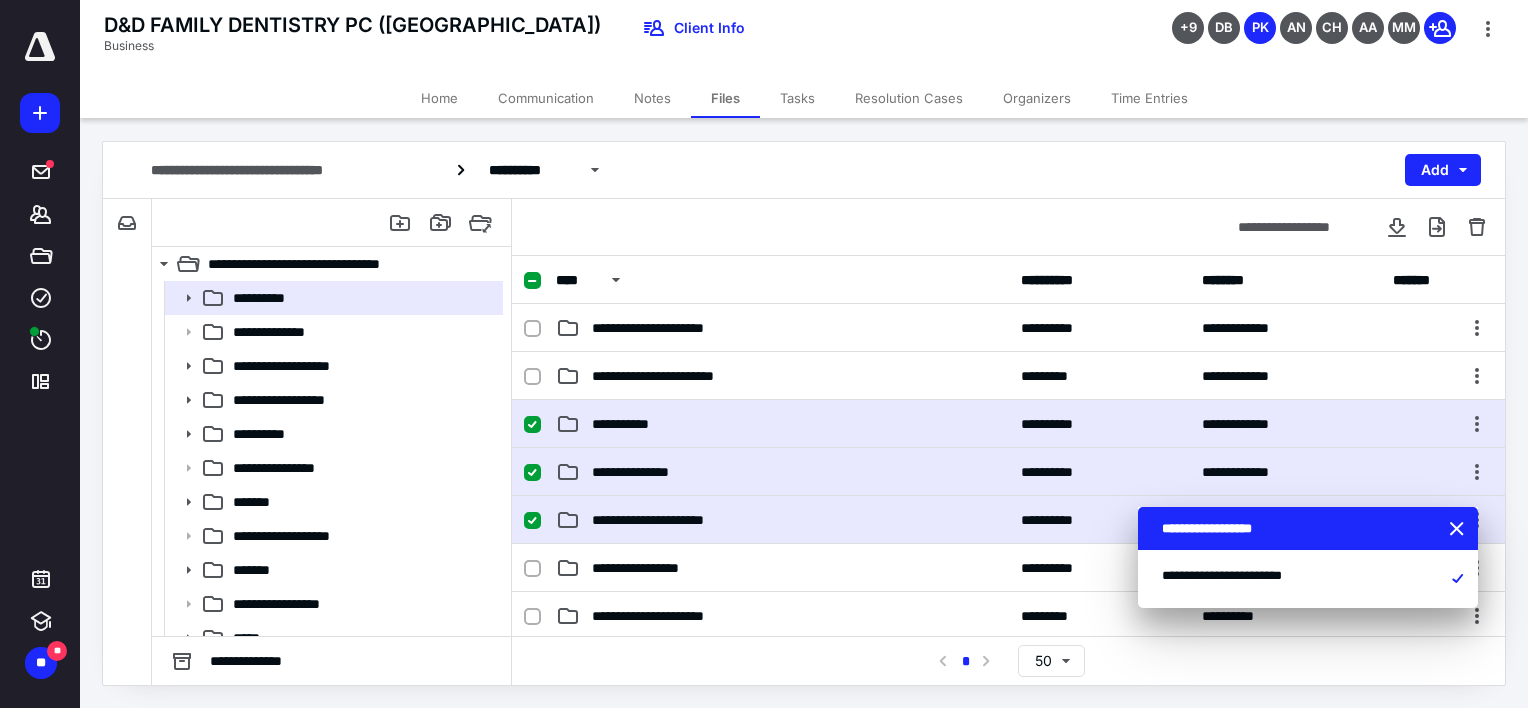 checkbox on "true" 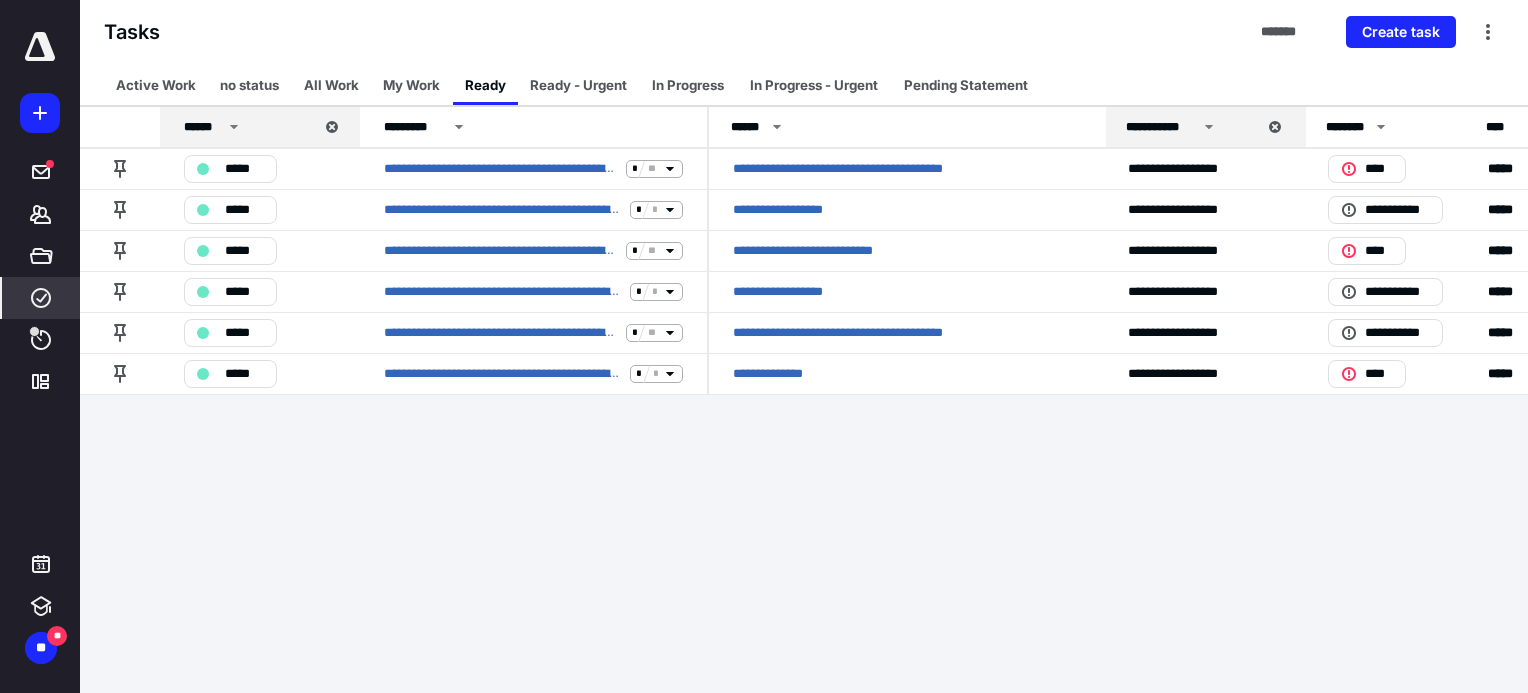 scroll, scrollTop: 0, scrollLeft: 0, axis: both 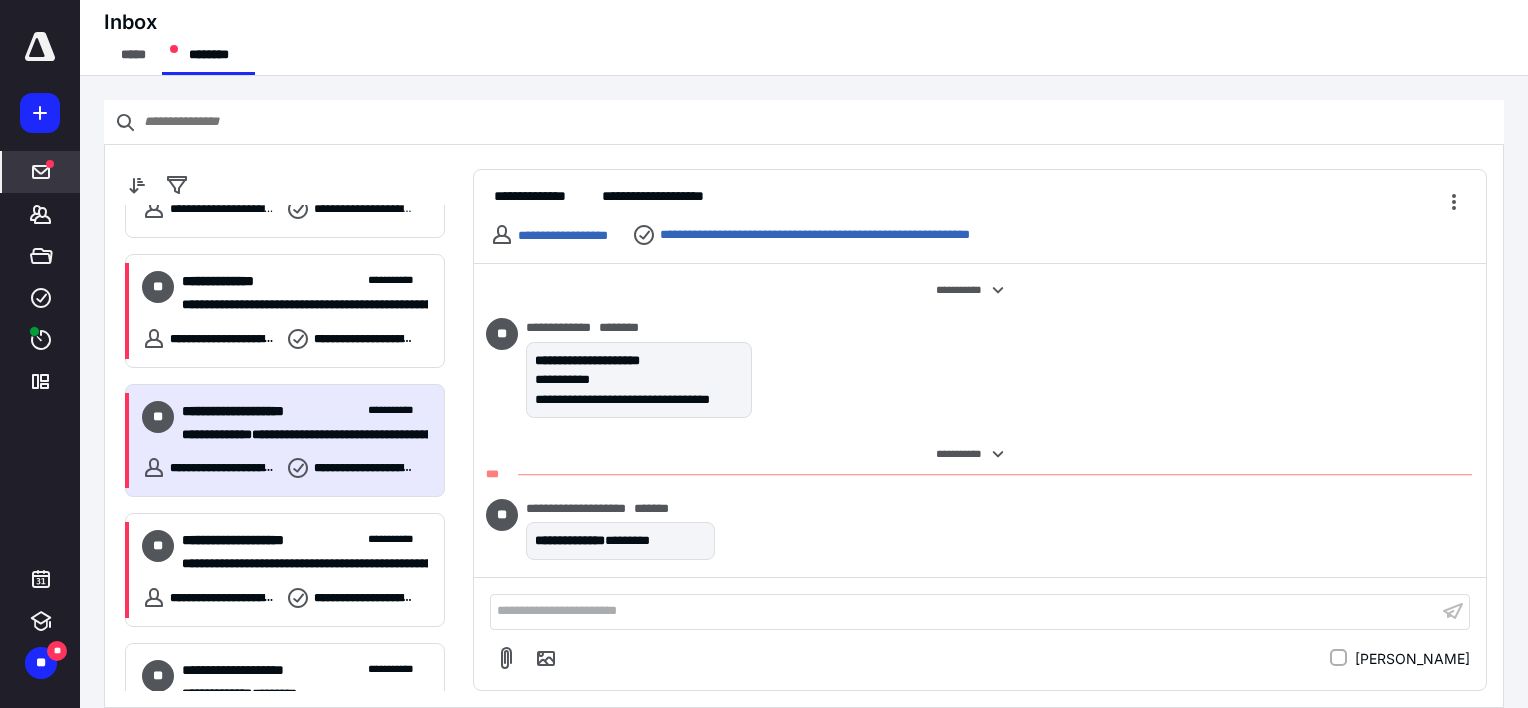 click on "**********" at bounding box center [305, 423] 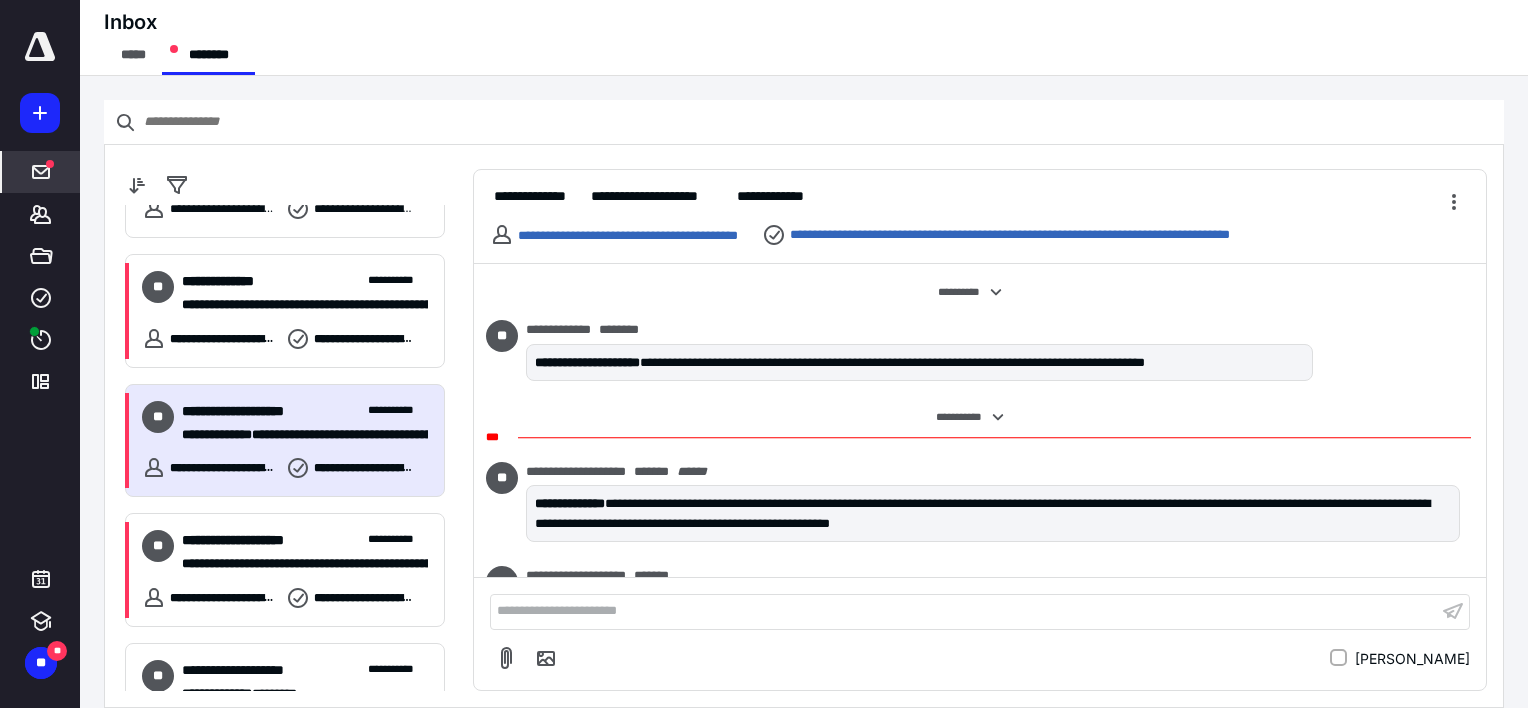 scroll, scrollTop: 67, scrollLeft: 0, axis: vertical 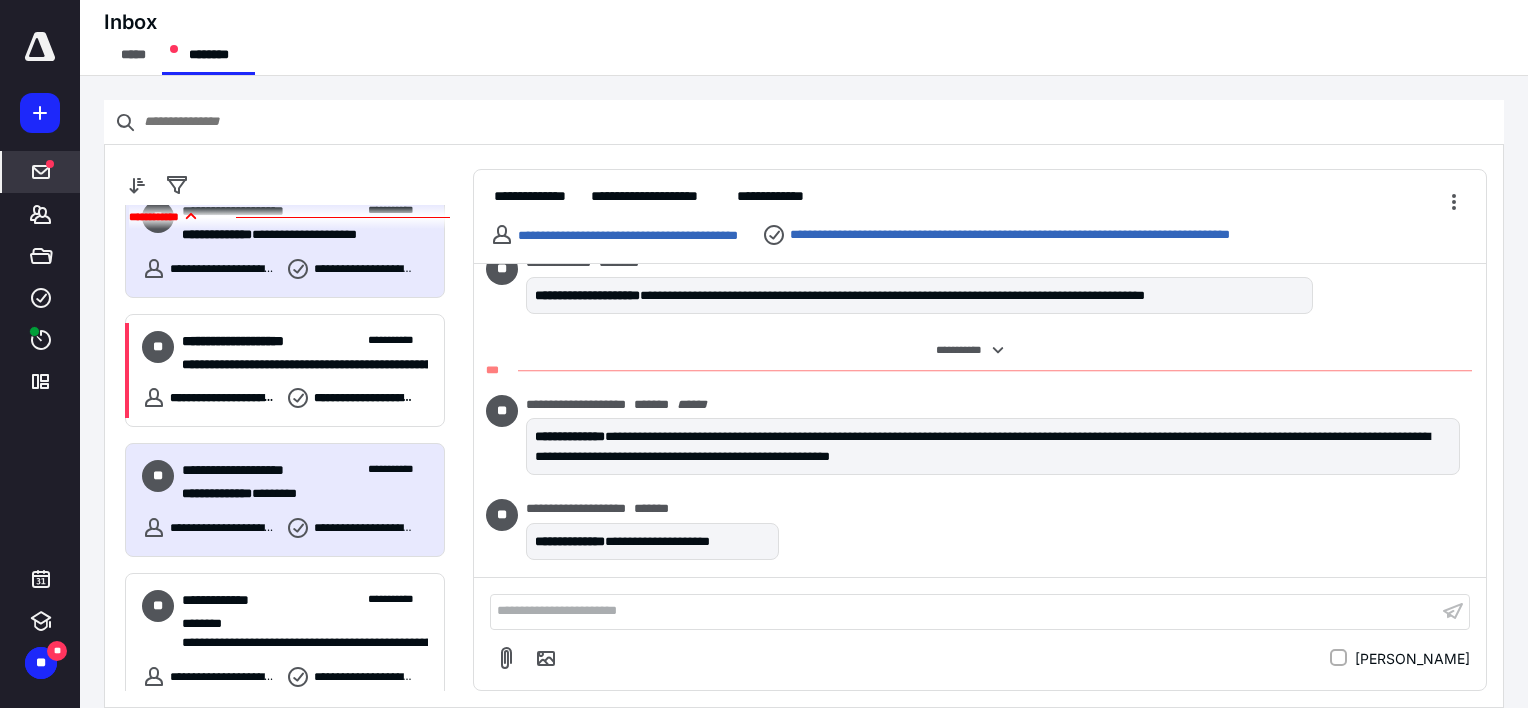 click on "**********" at bounding box center [297, 494] 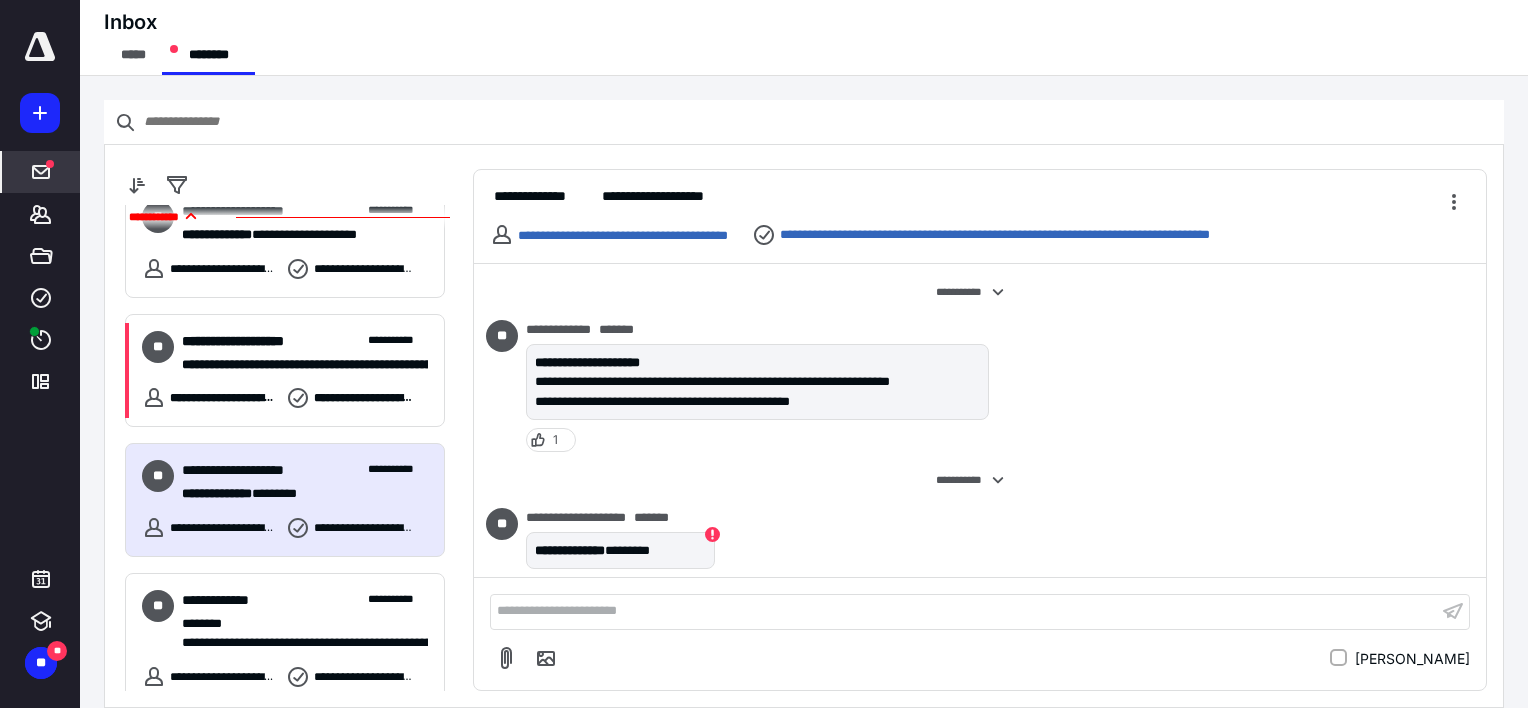 scroll, scrollTop: 8, scrollLeft: 0, axis: vertical 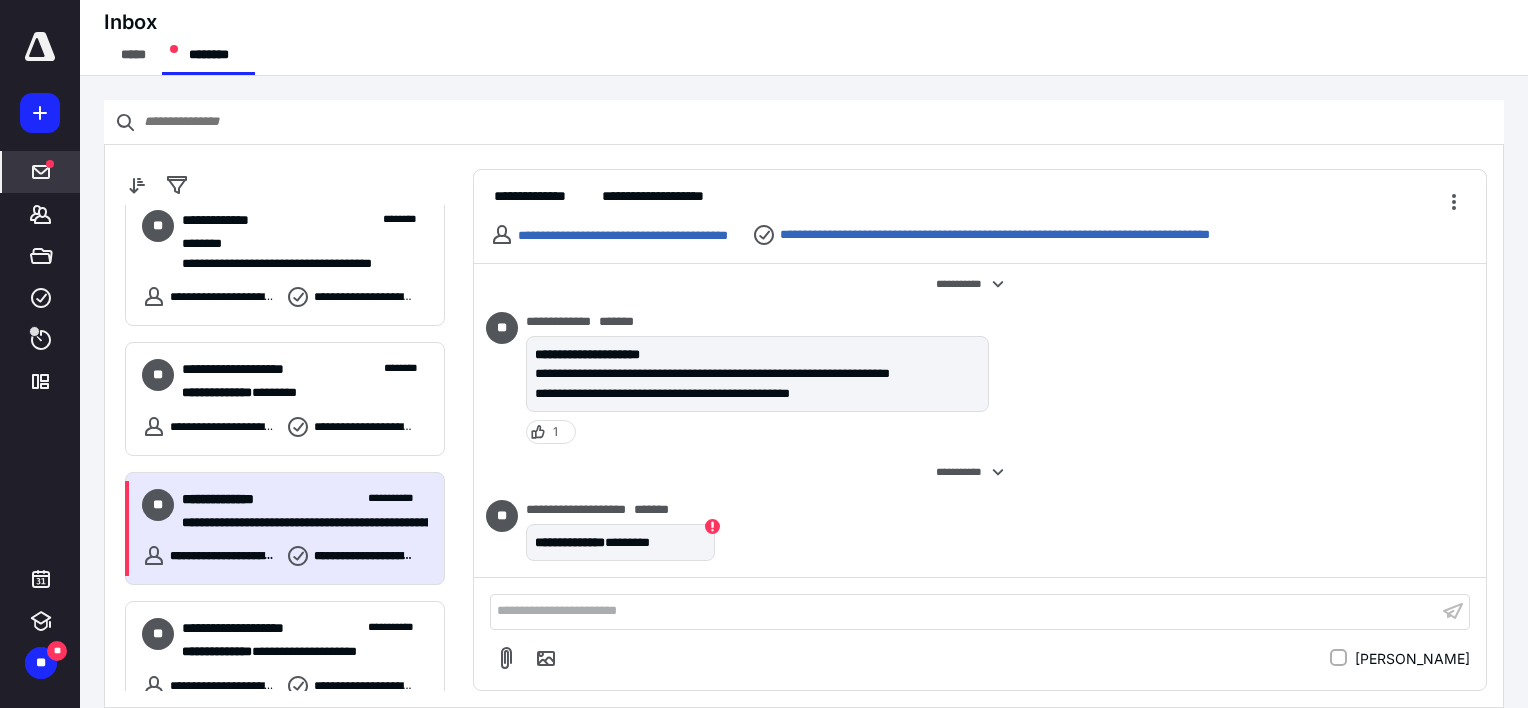 click on "**********" at bounding box center [305, 511] 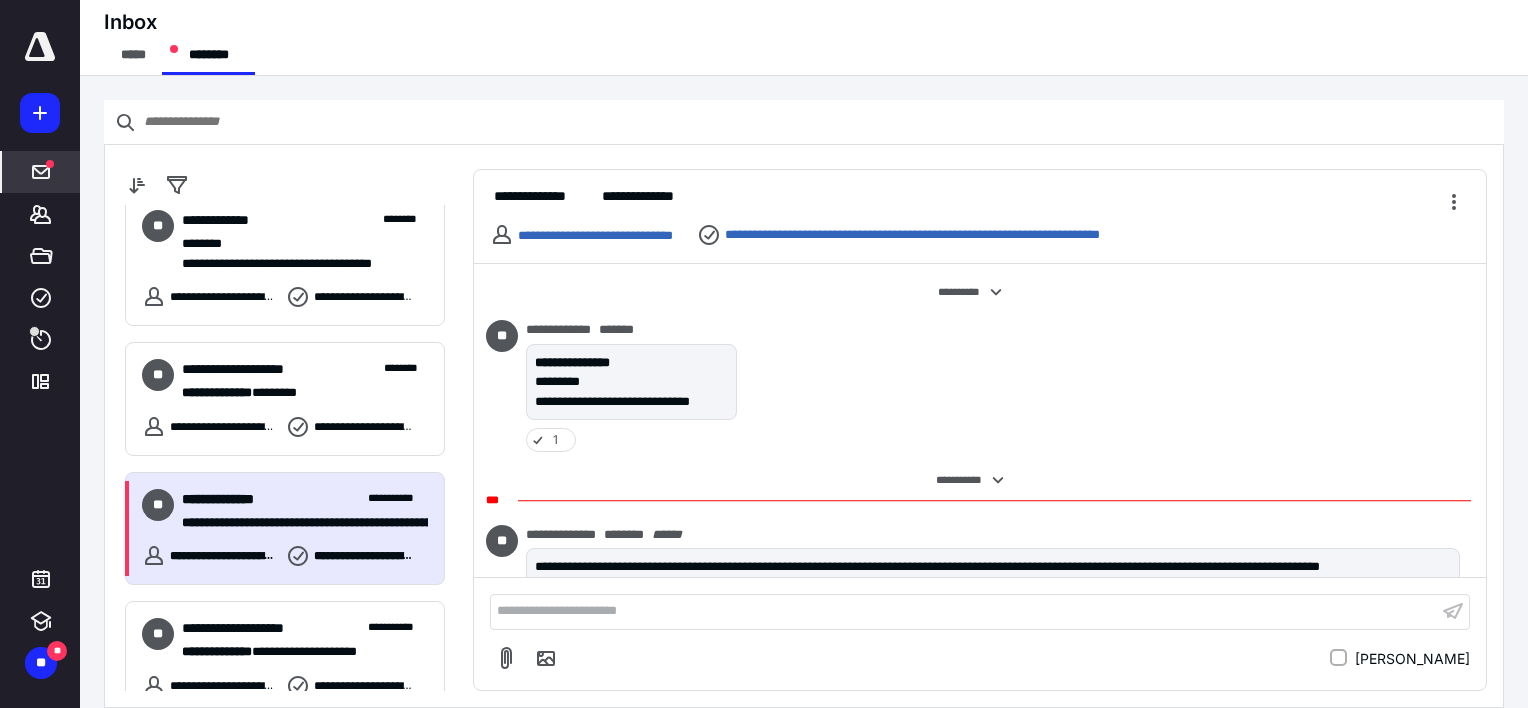 scroll, scrollTop: 45, scrollLeft: 0, axis: vertical 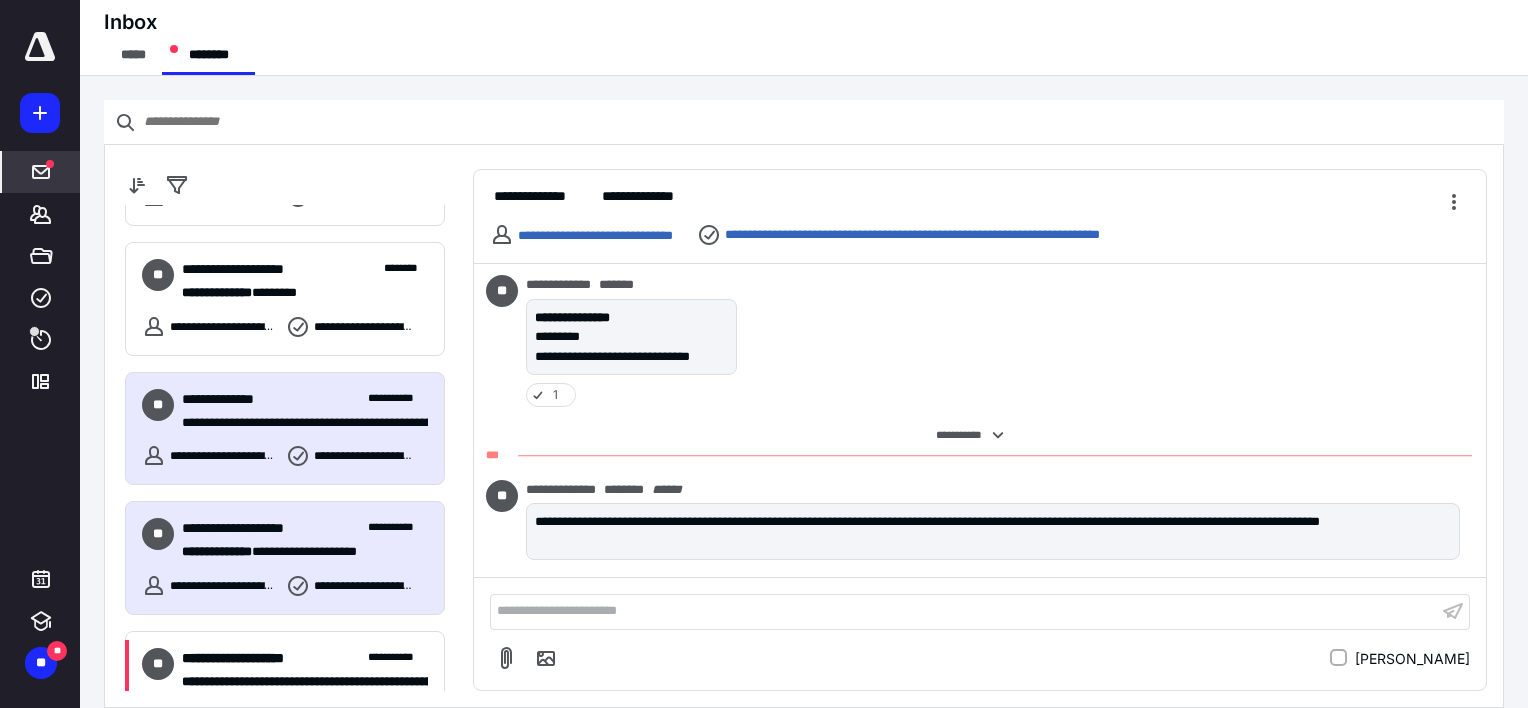 click on "**********" at bounding box center (305, 540) 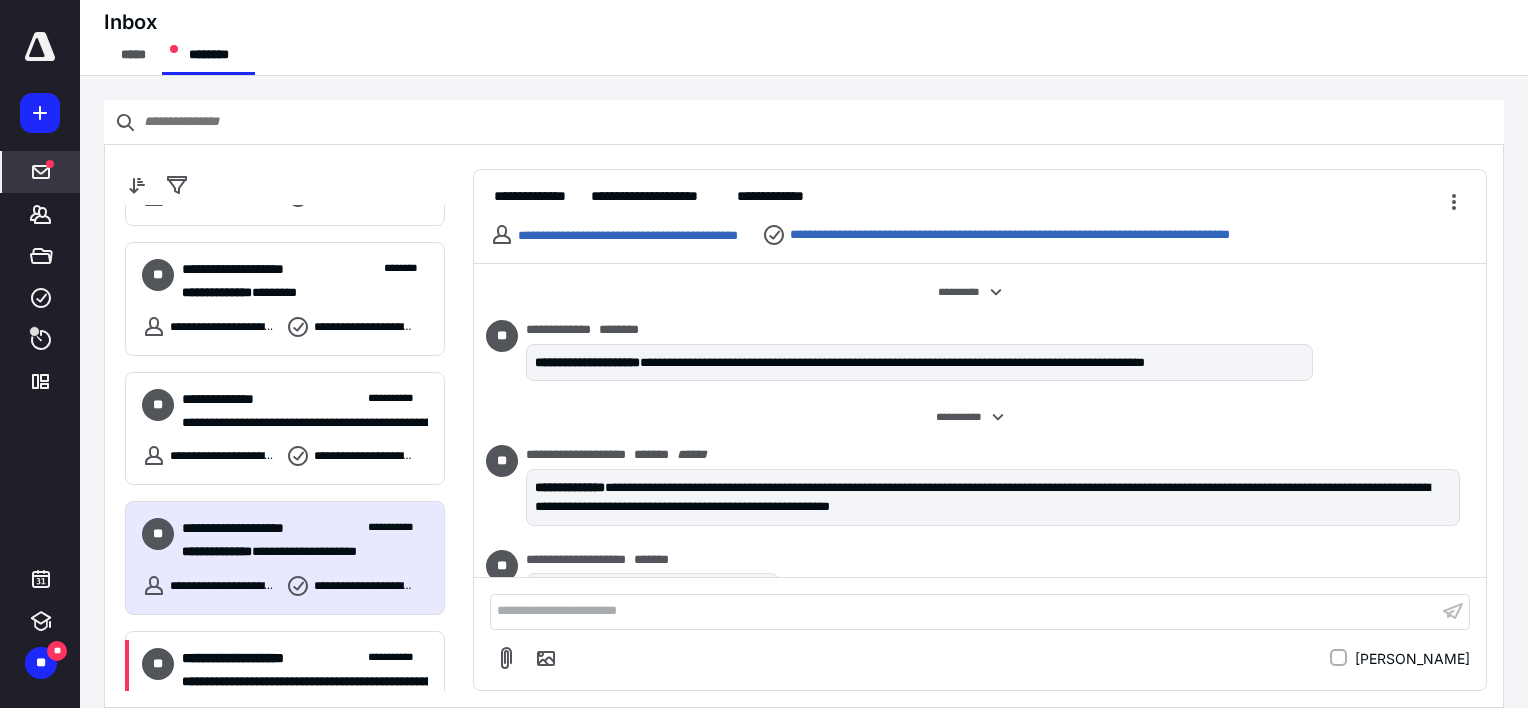 scroll, scrollTop: 50, scrollLeft: 0, axis: vertical 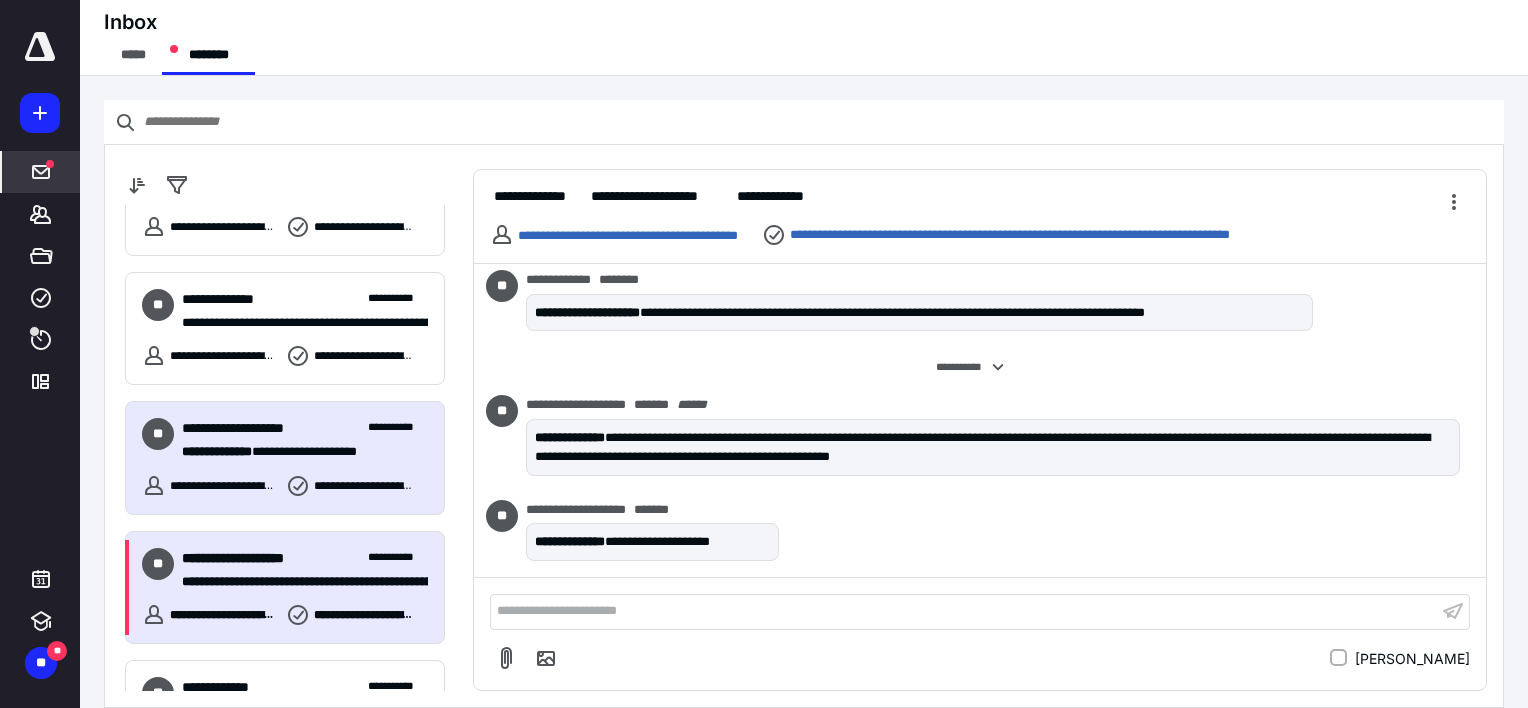 click on "**********" at bounding box center [297, 582] 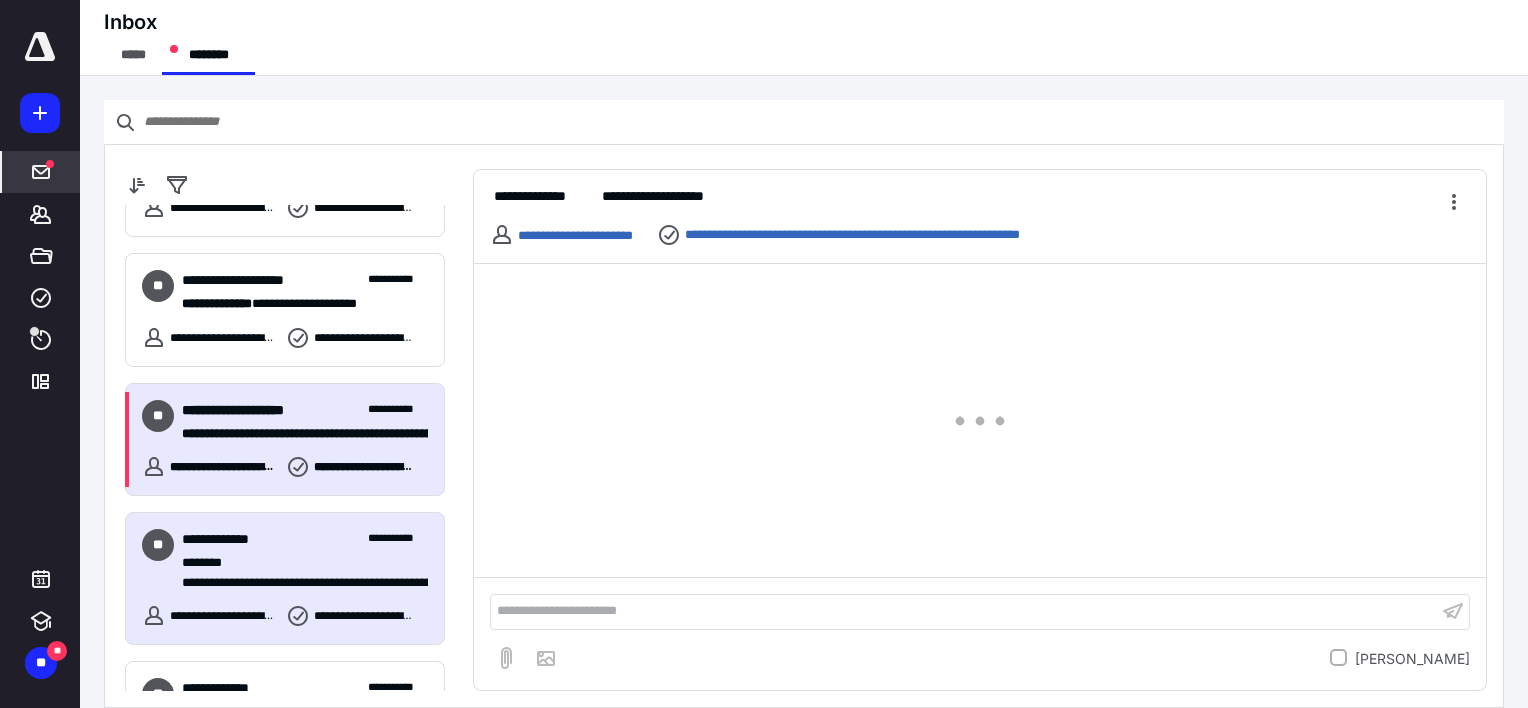 scroll, scrollTop: 1200, scrollLeft: 0, axis: vertical 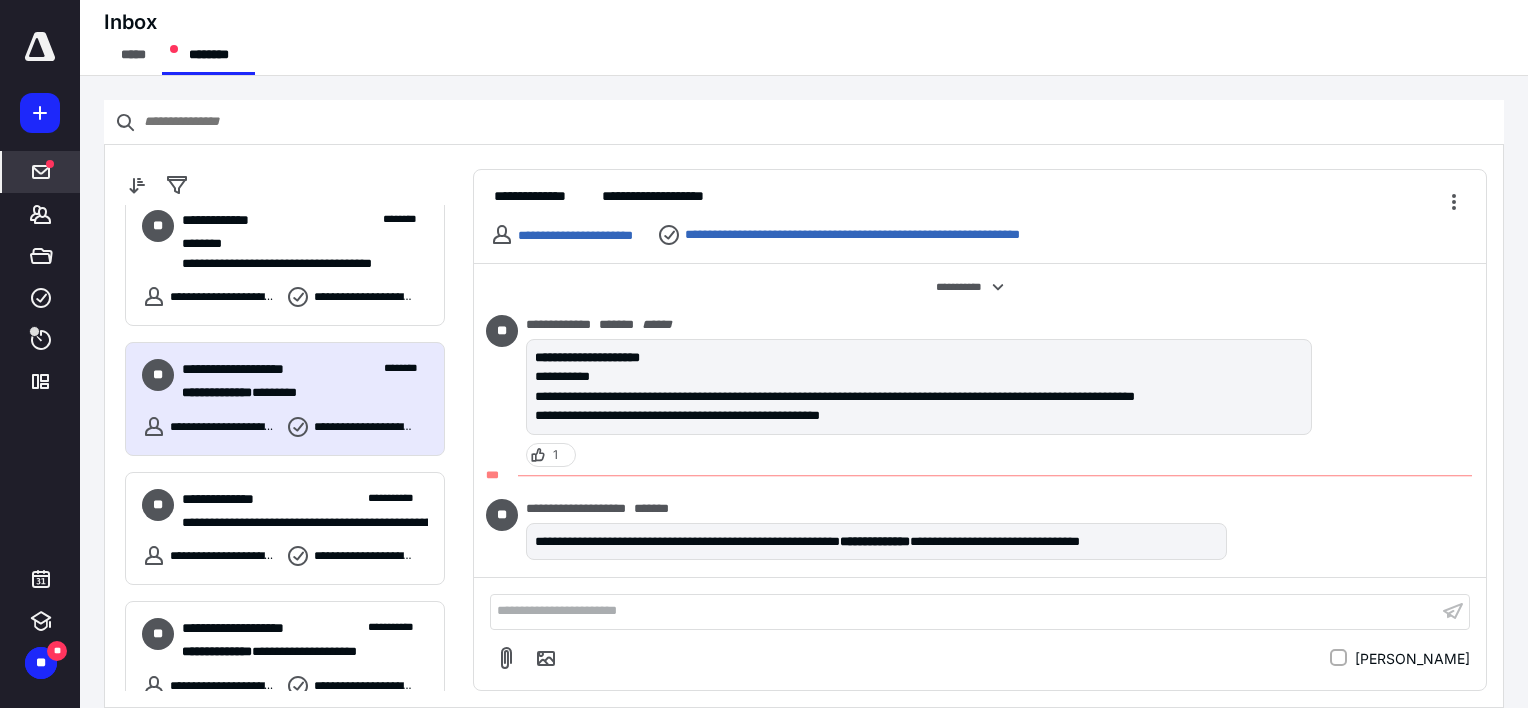 click on "**********" at bounding box center (297, 393) 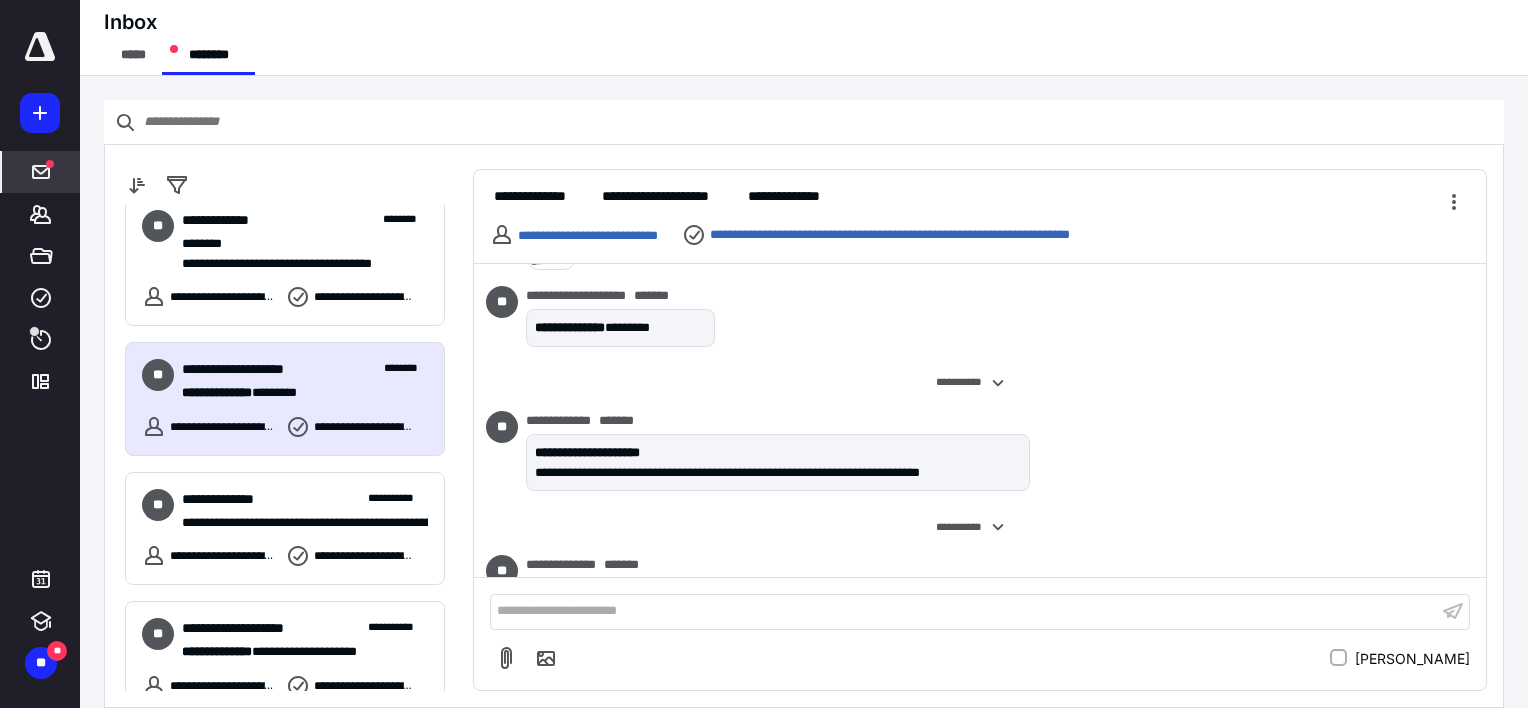 scroll, scrollTop: 362, scrollLeft: 0, axis: vertical 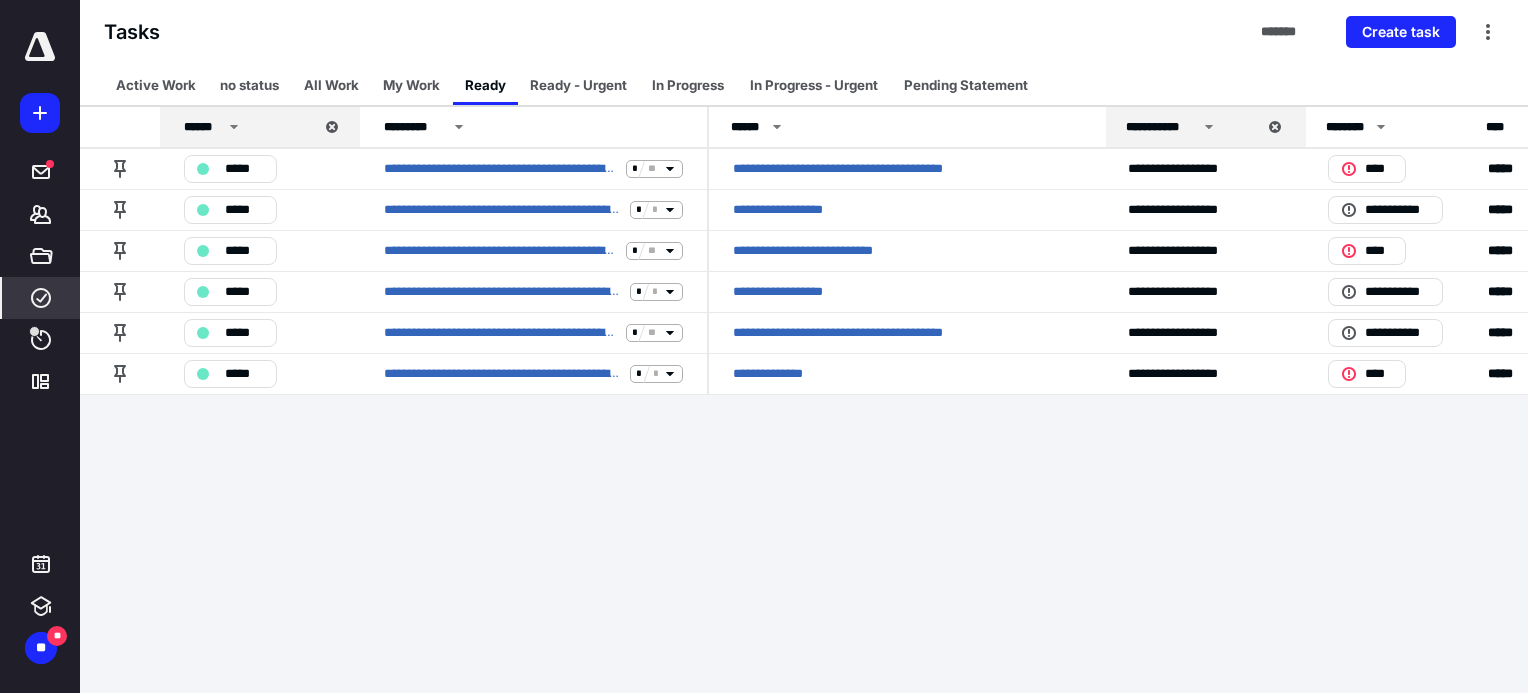 click on "Tasks ******* Create task" at bounding box center [804, 32] 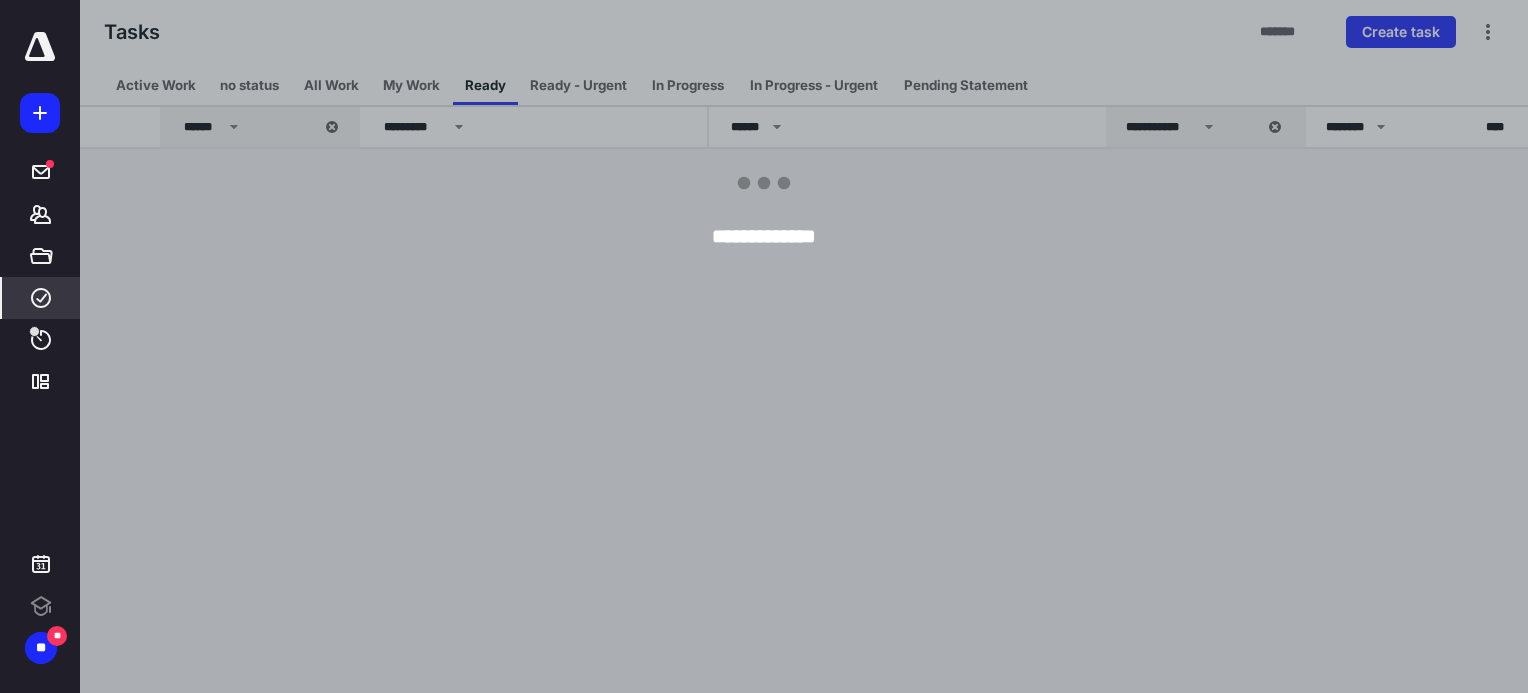 scroll, scrollTop: 0, scrollLeft: 0, axis: both 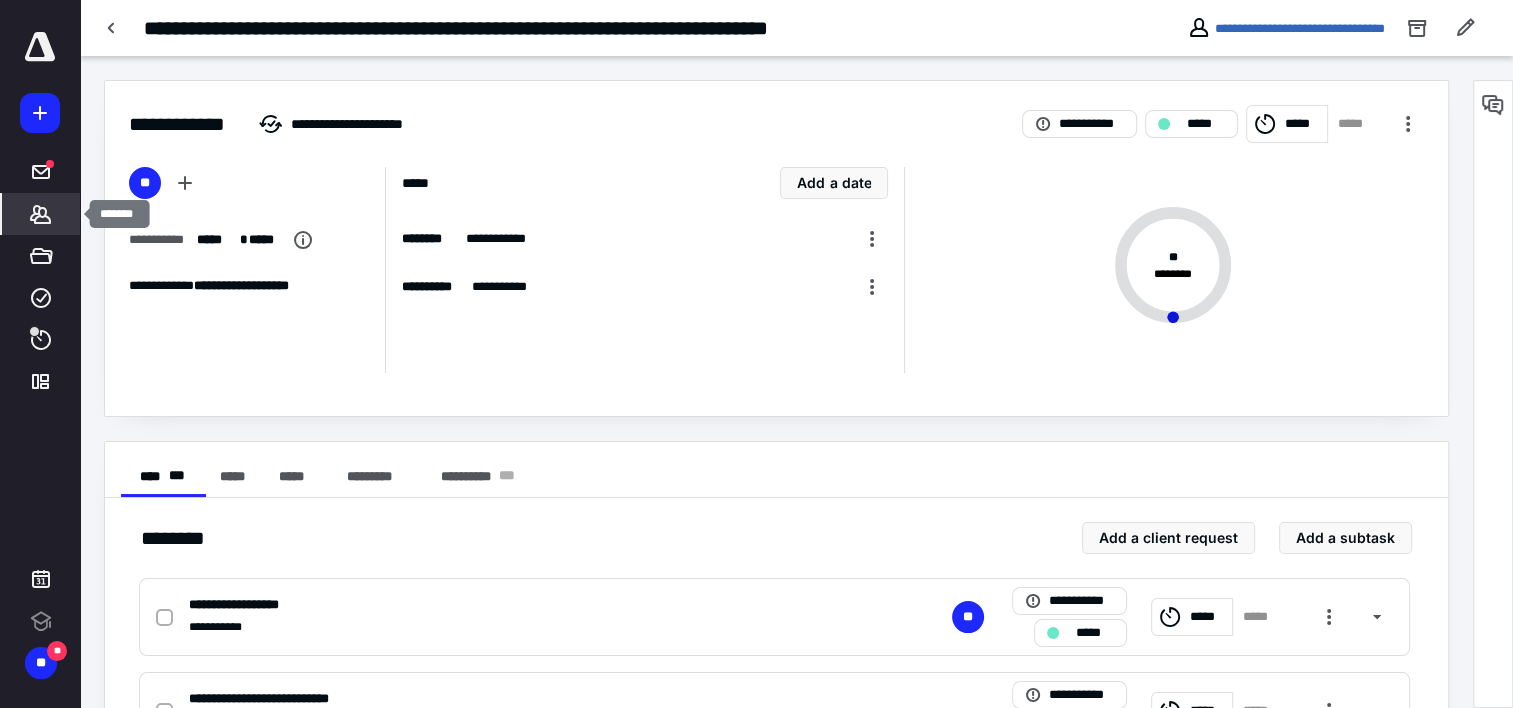 click 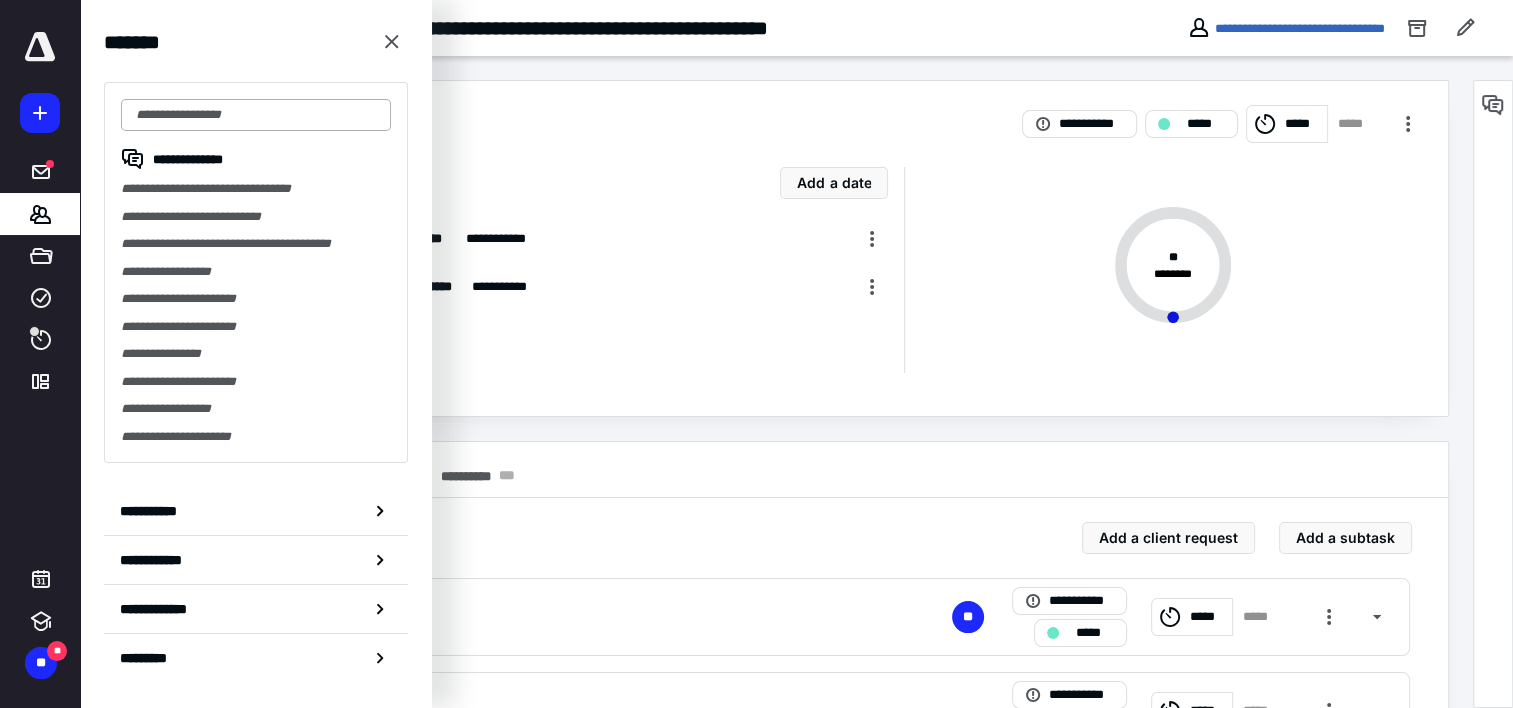 click at bounding box center (256, 115) 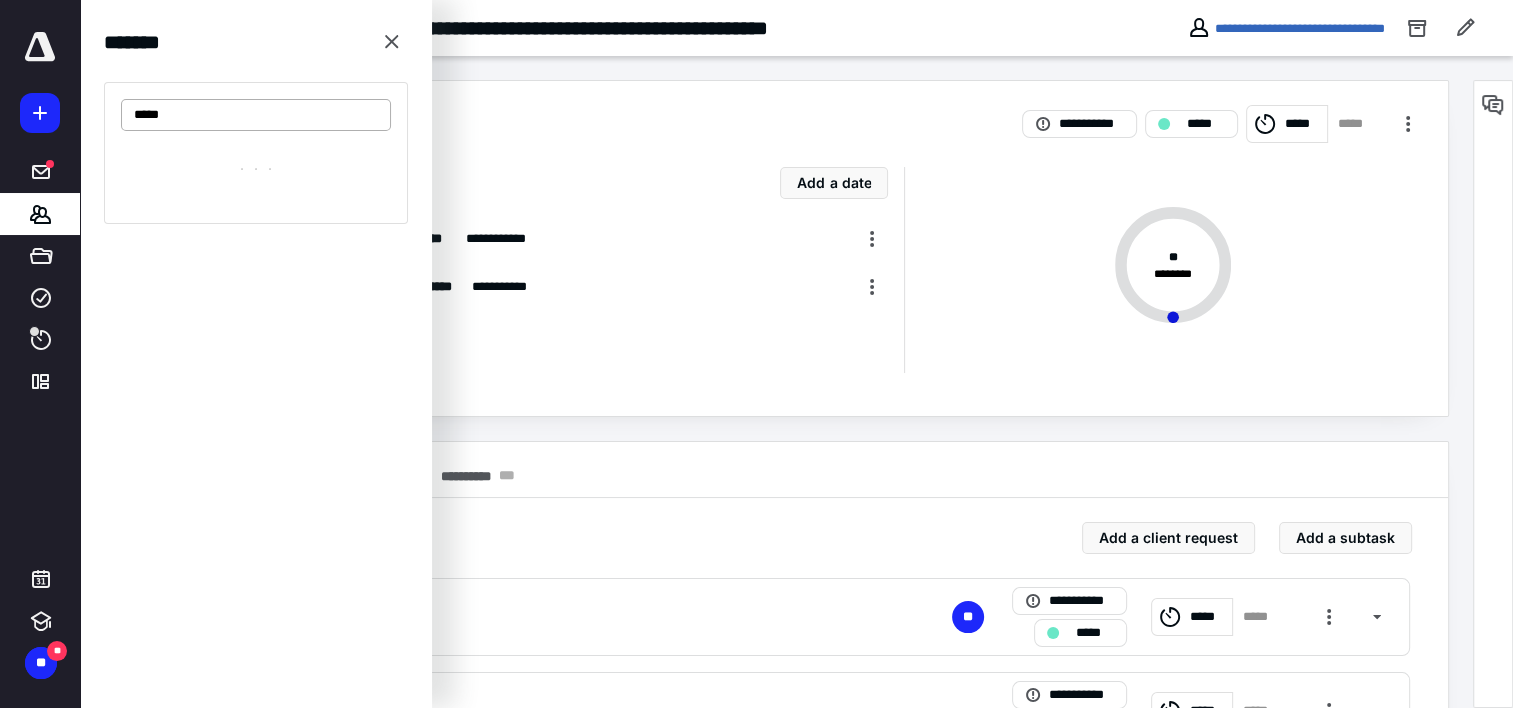 type on "******" 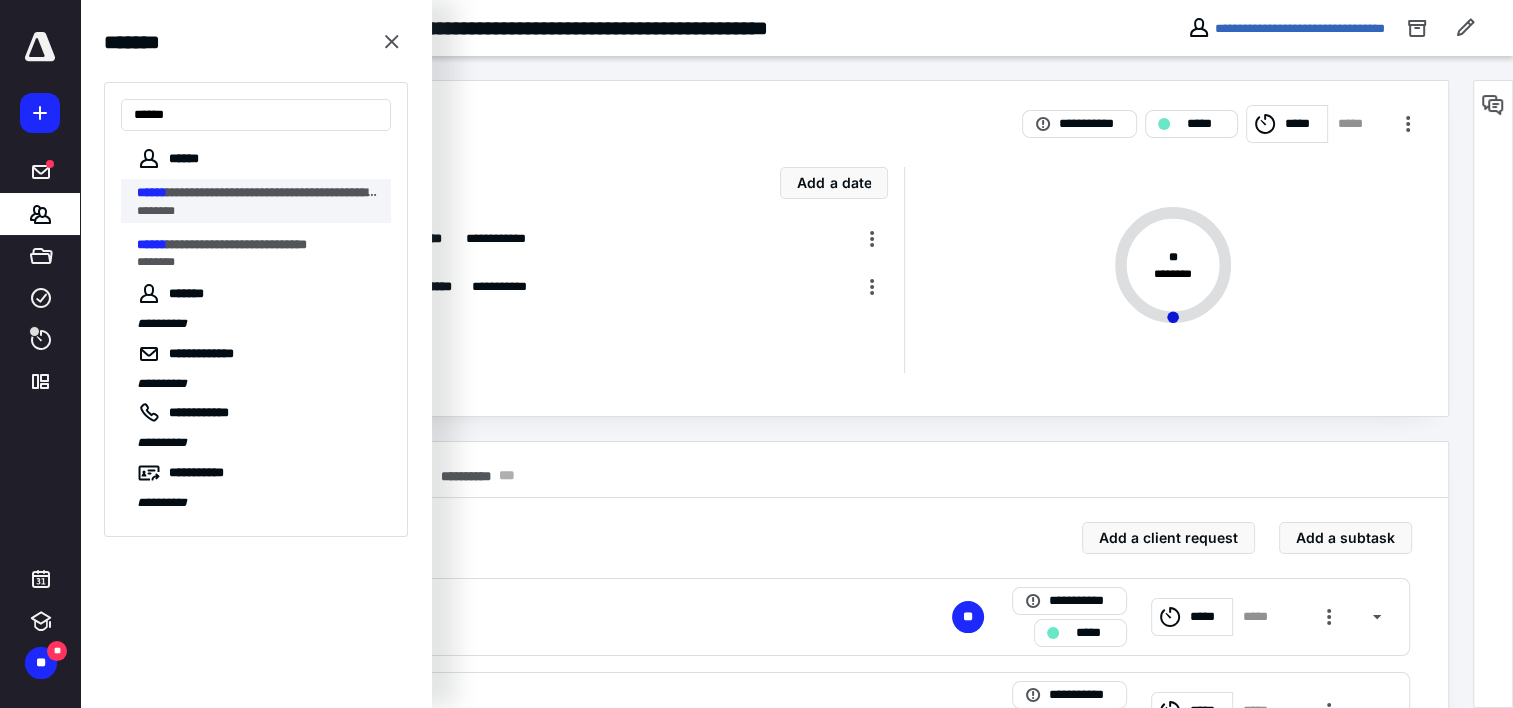 click on "**********" at bounding box center (289, 192) 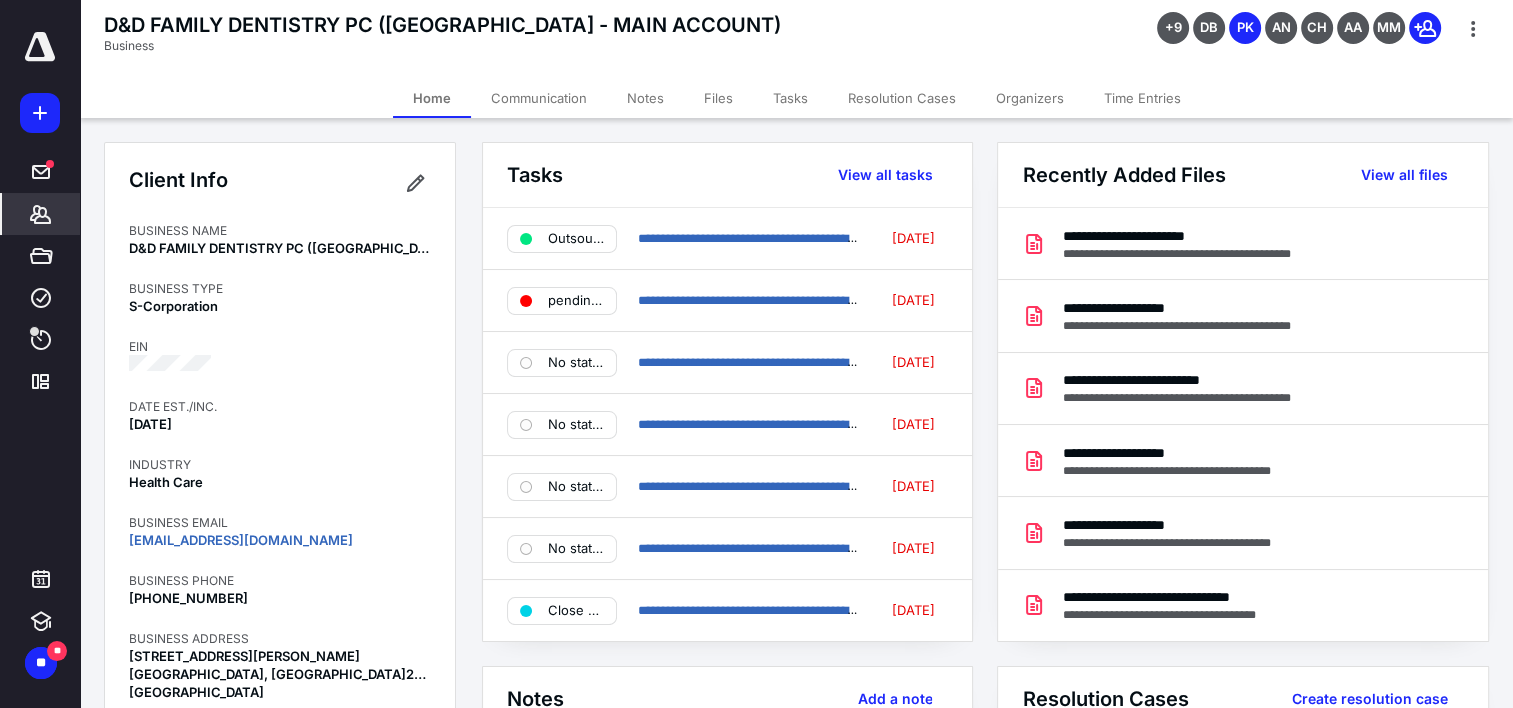click on "Tasks" at bounding box center [790, 98] 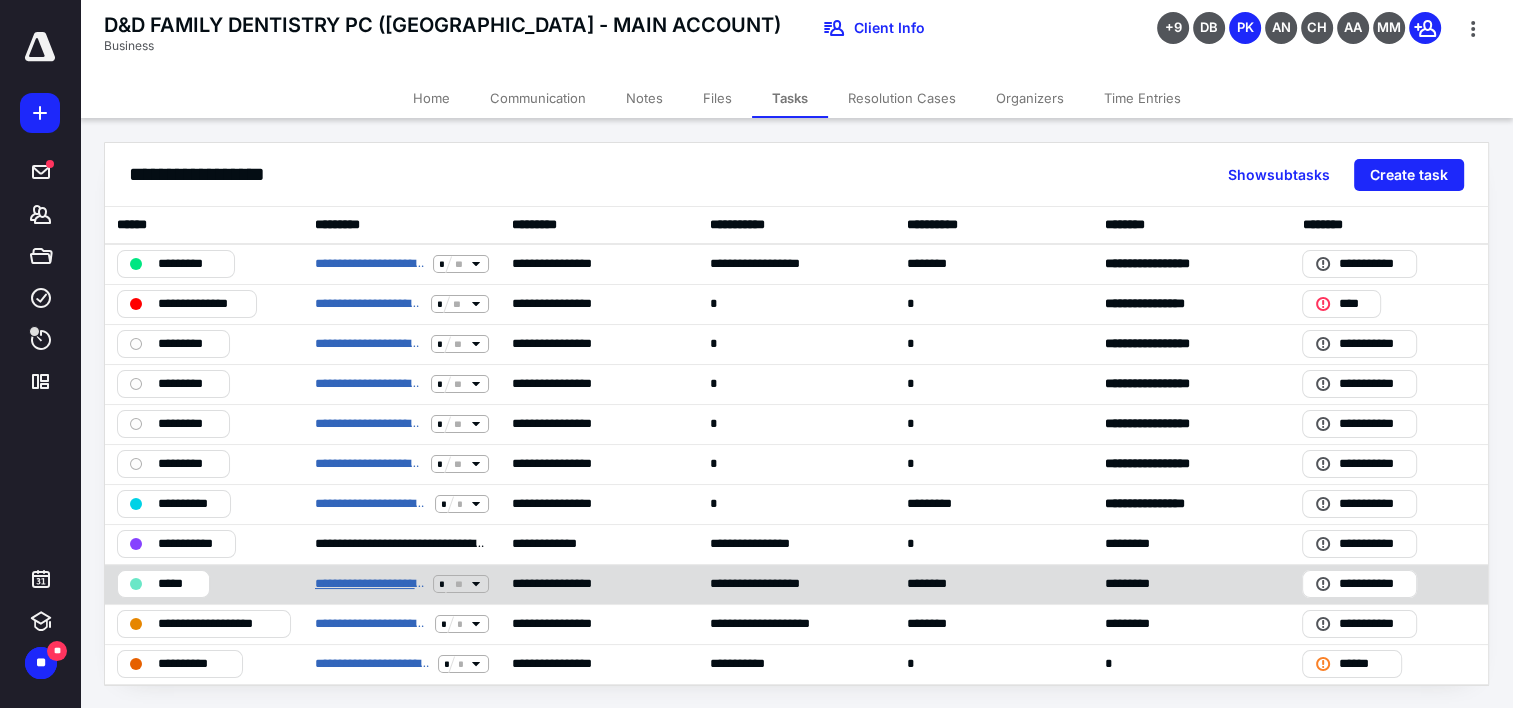 click on "**********" at bounding box center (370, 584) 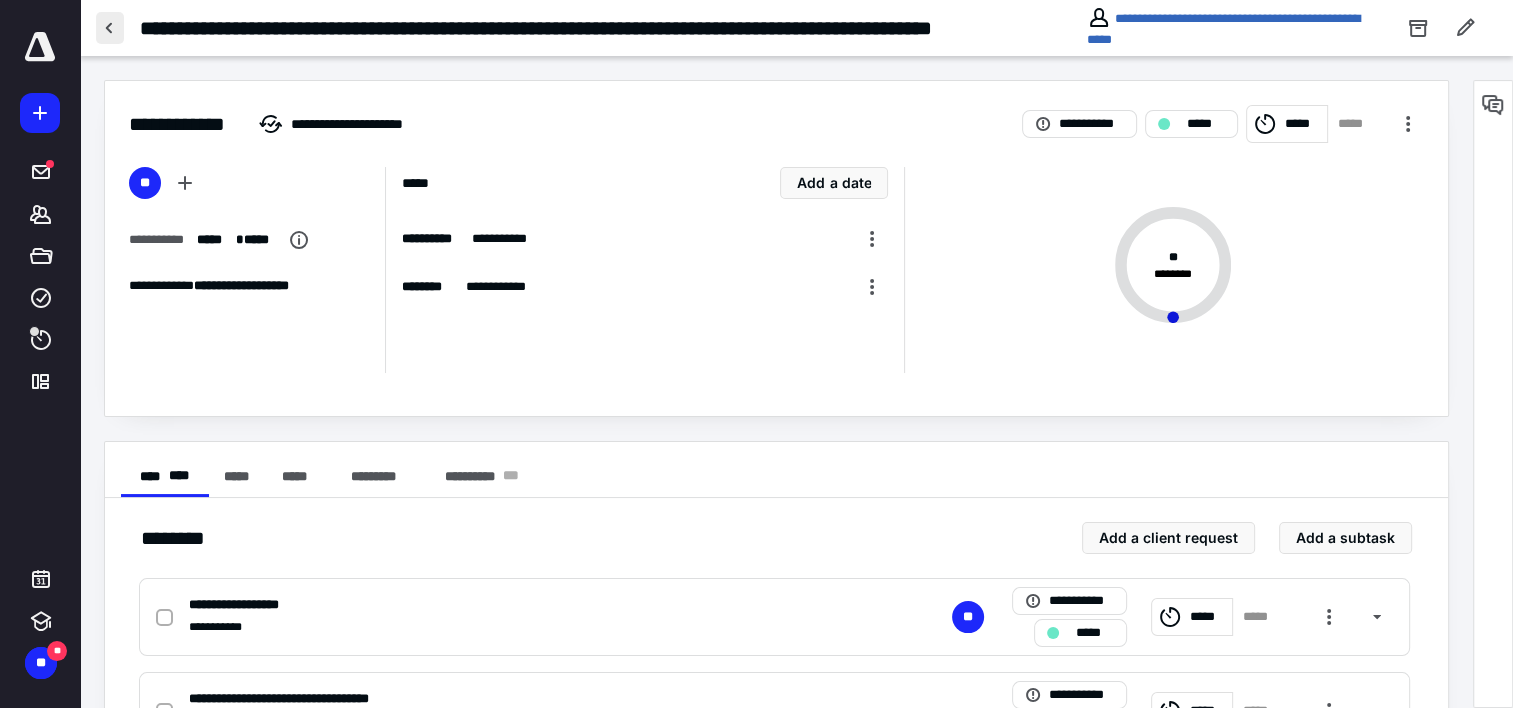 click at bounding box center (110, 28) 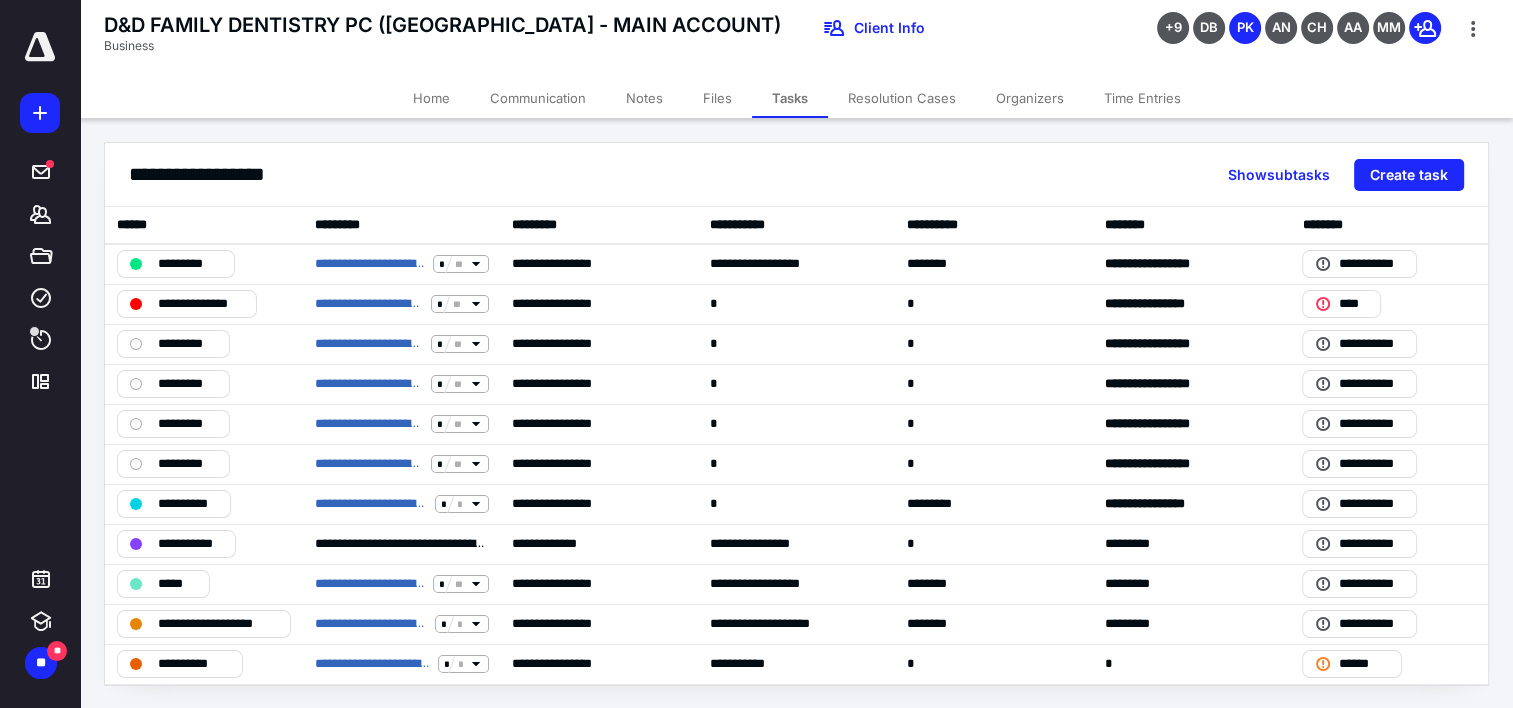 click on "Time Entries" at bounding box center [1142, 98] 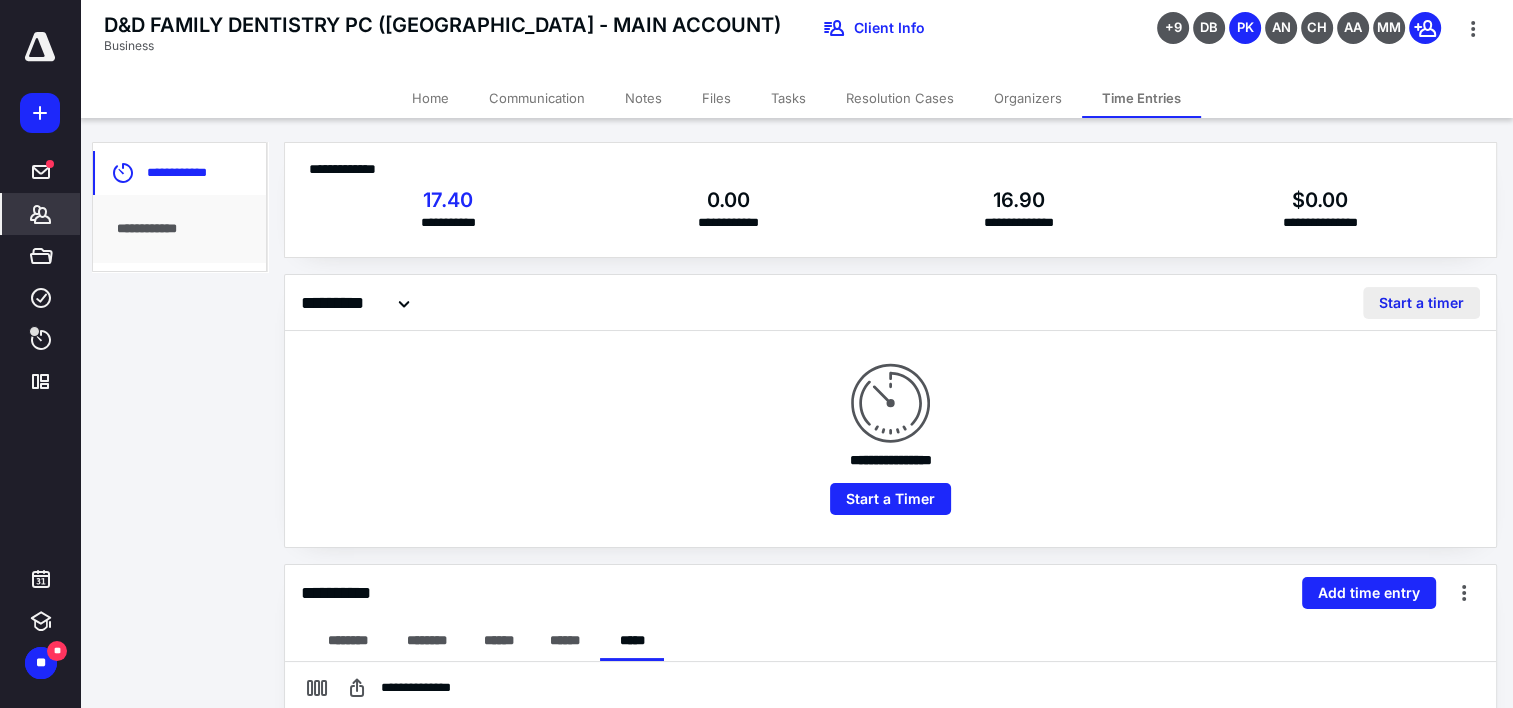 click on "Start a timer" at bounding box center (1421, 303) 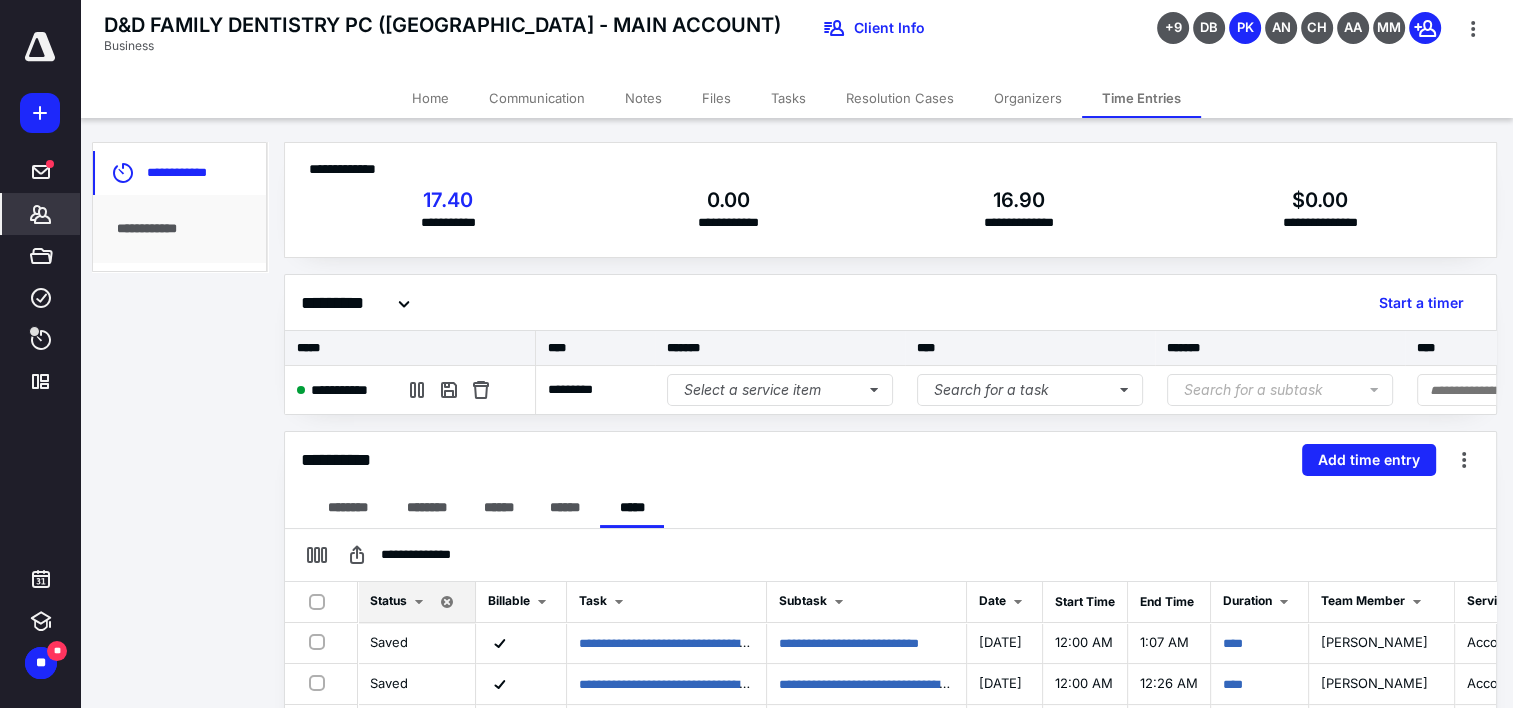 click on "Files" at bounding box center [716, 98] 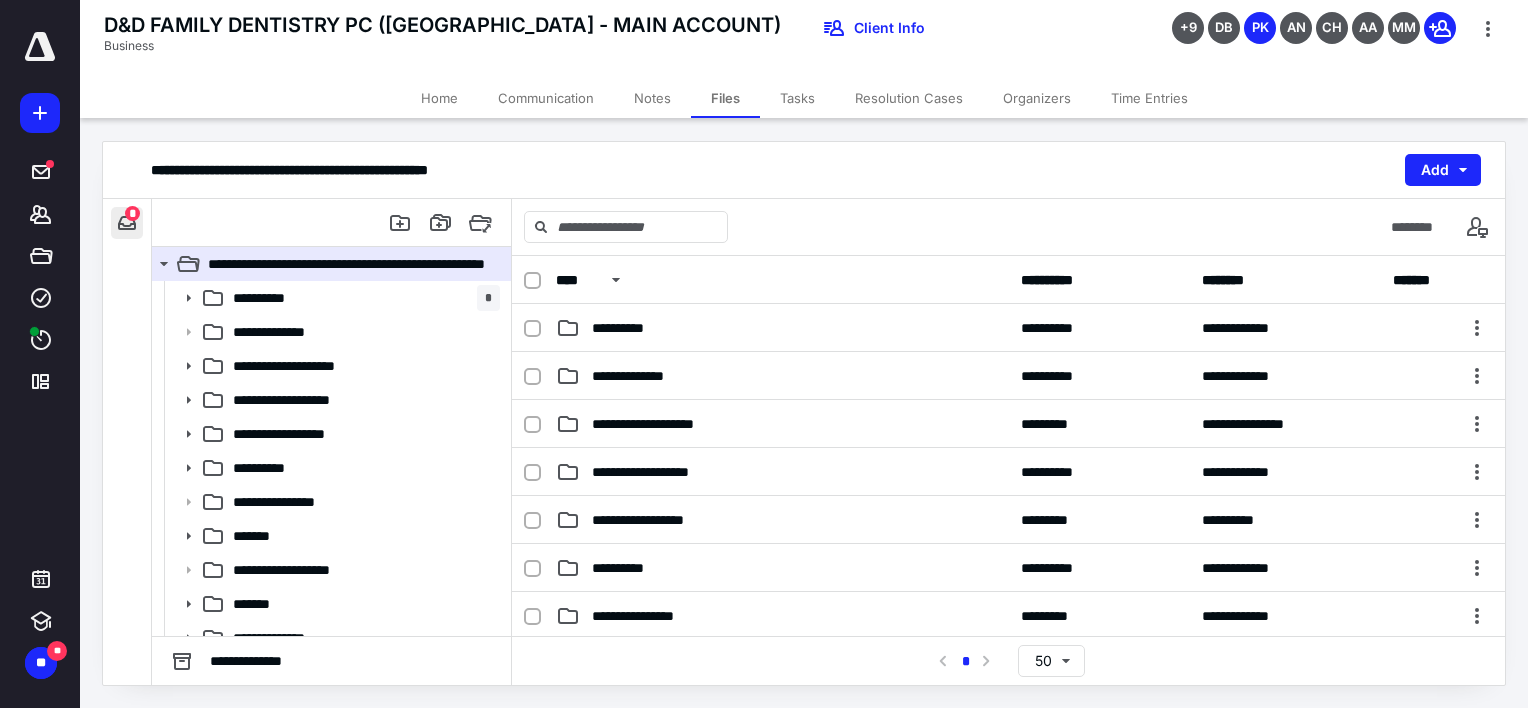 click at bounding box center [127, 223] 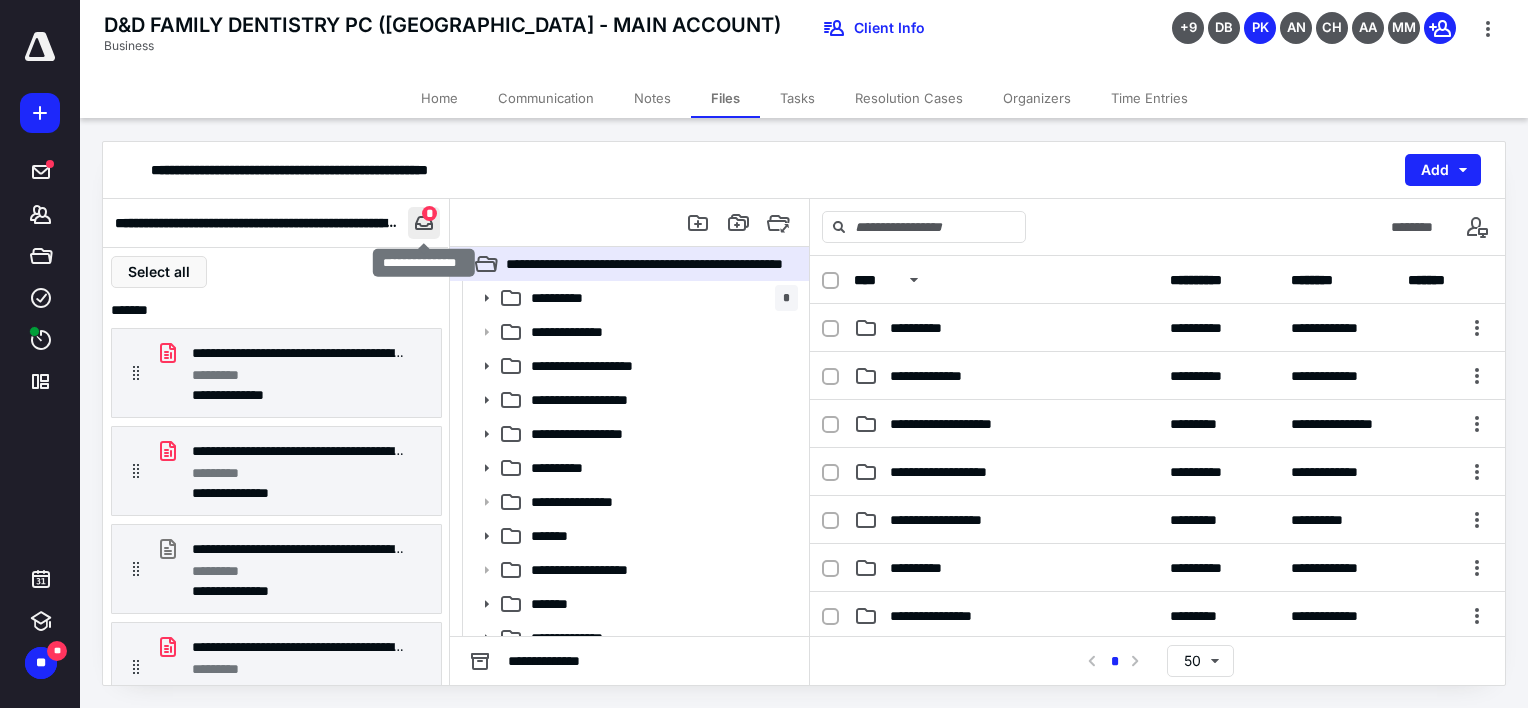 click at bounding box center [424, 223] 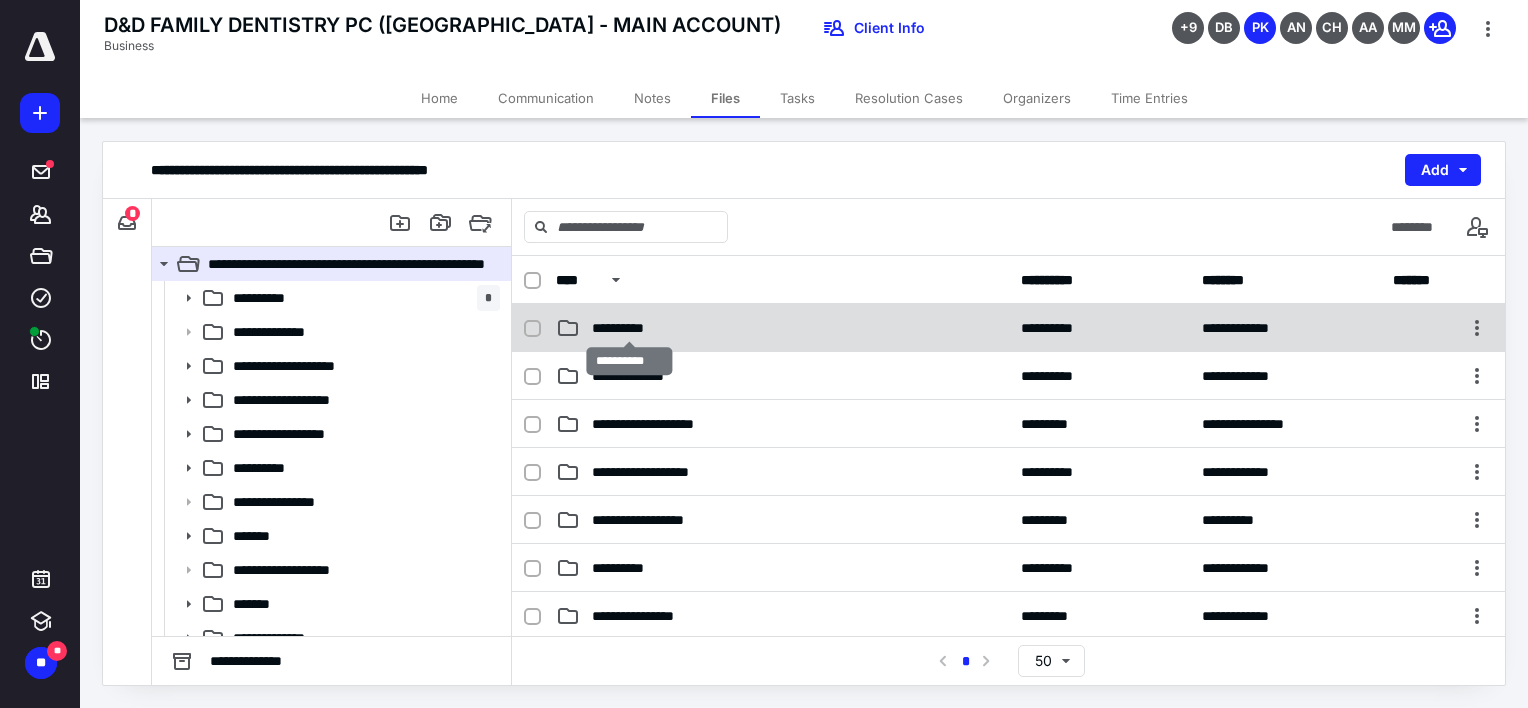 click on "**********" at bounding box center (629, 328) 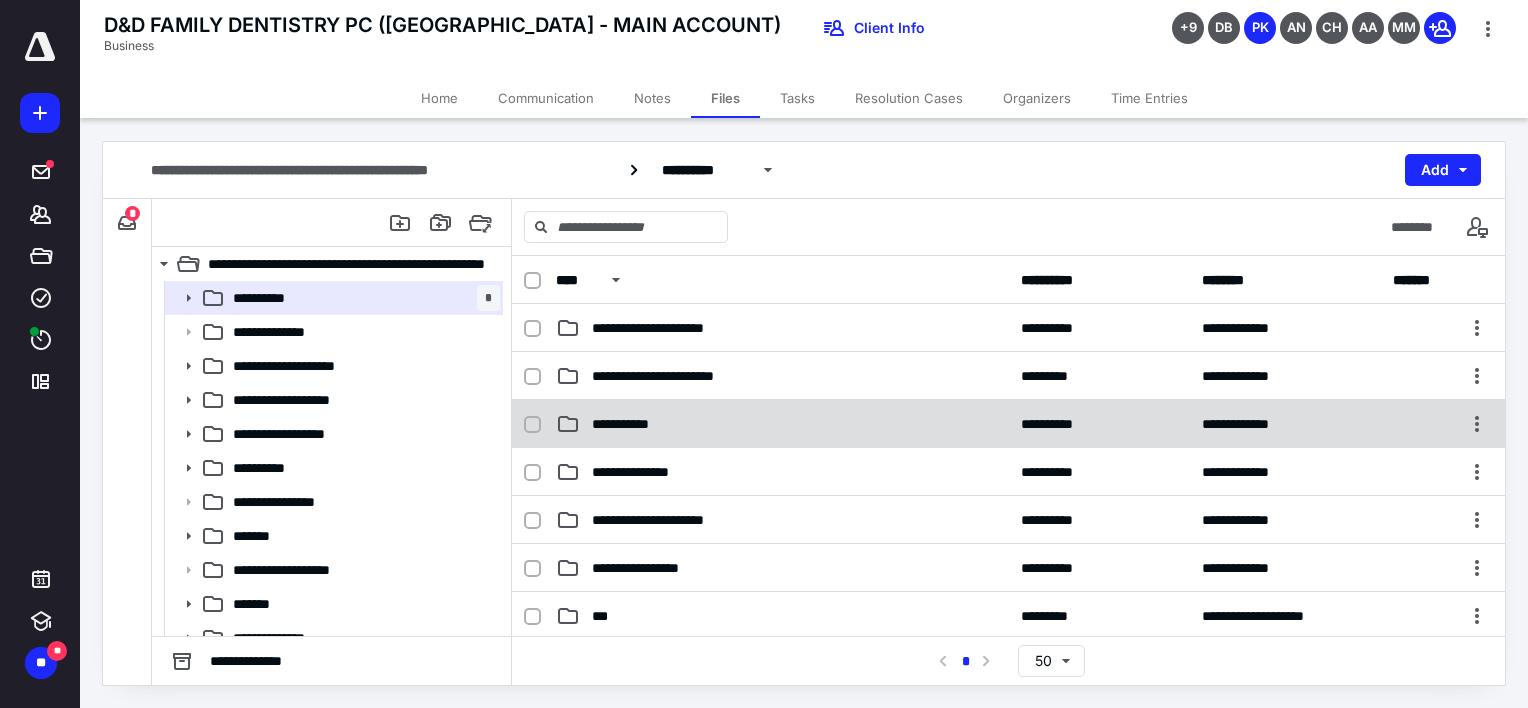 click 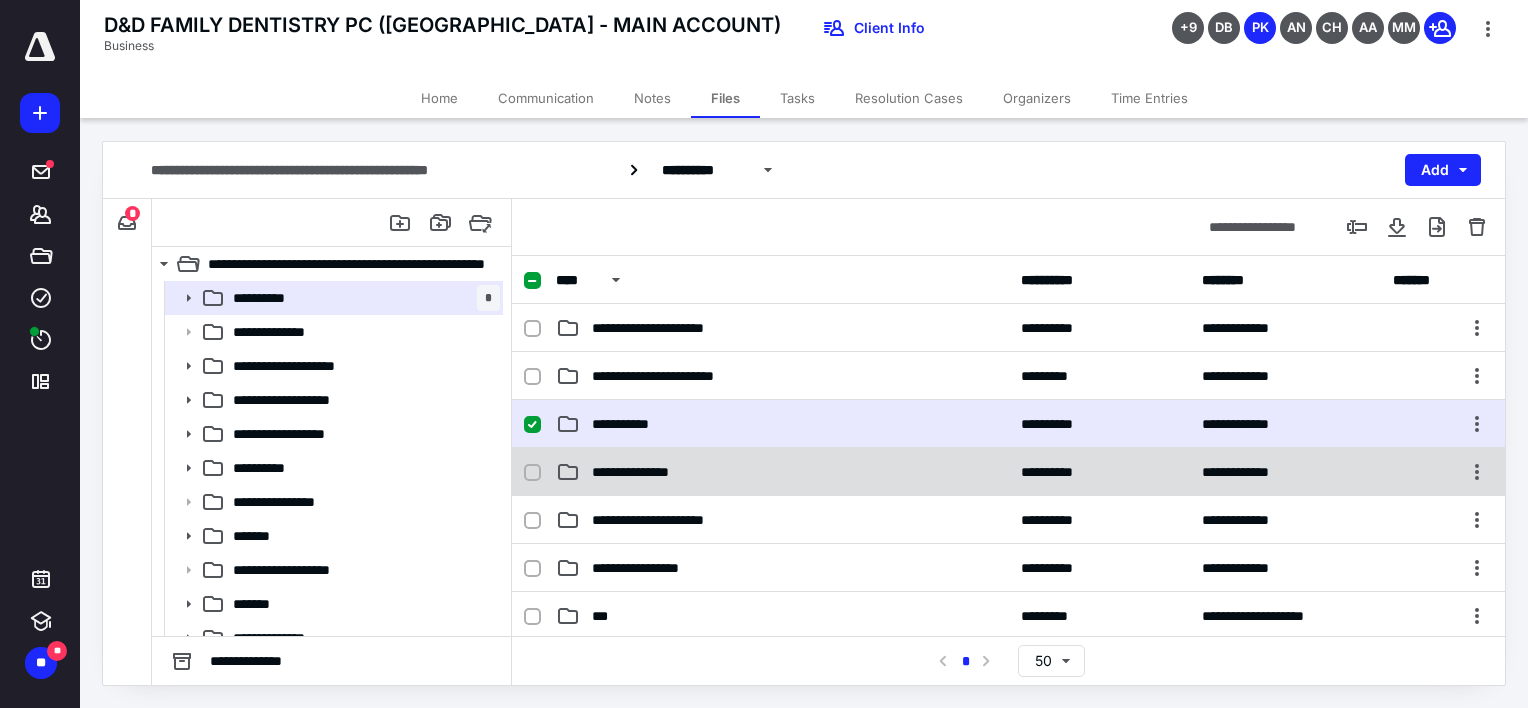 click at bounding box center [532, 473] 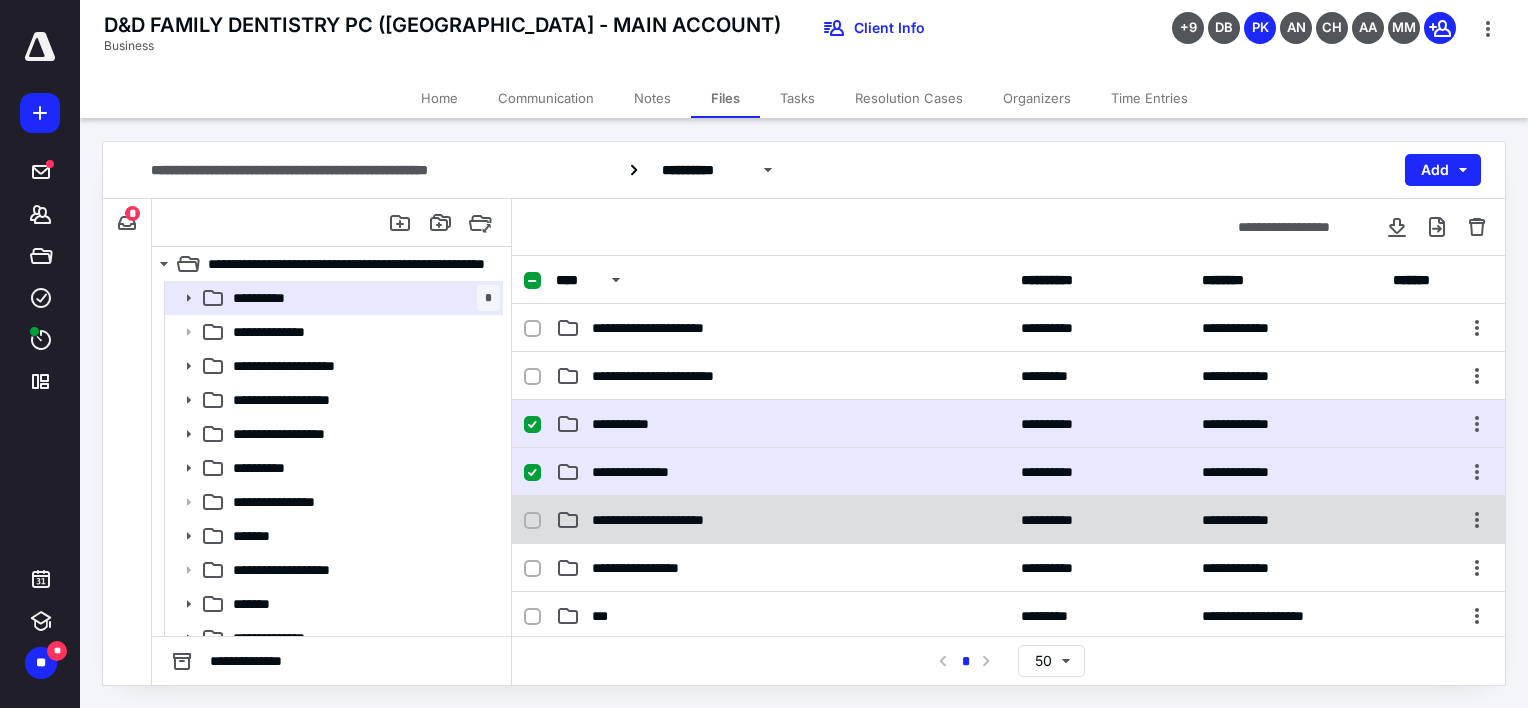 click at bounding box center (532, 521) 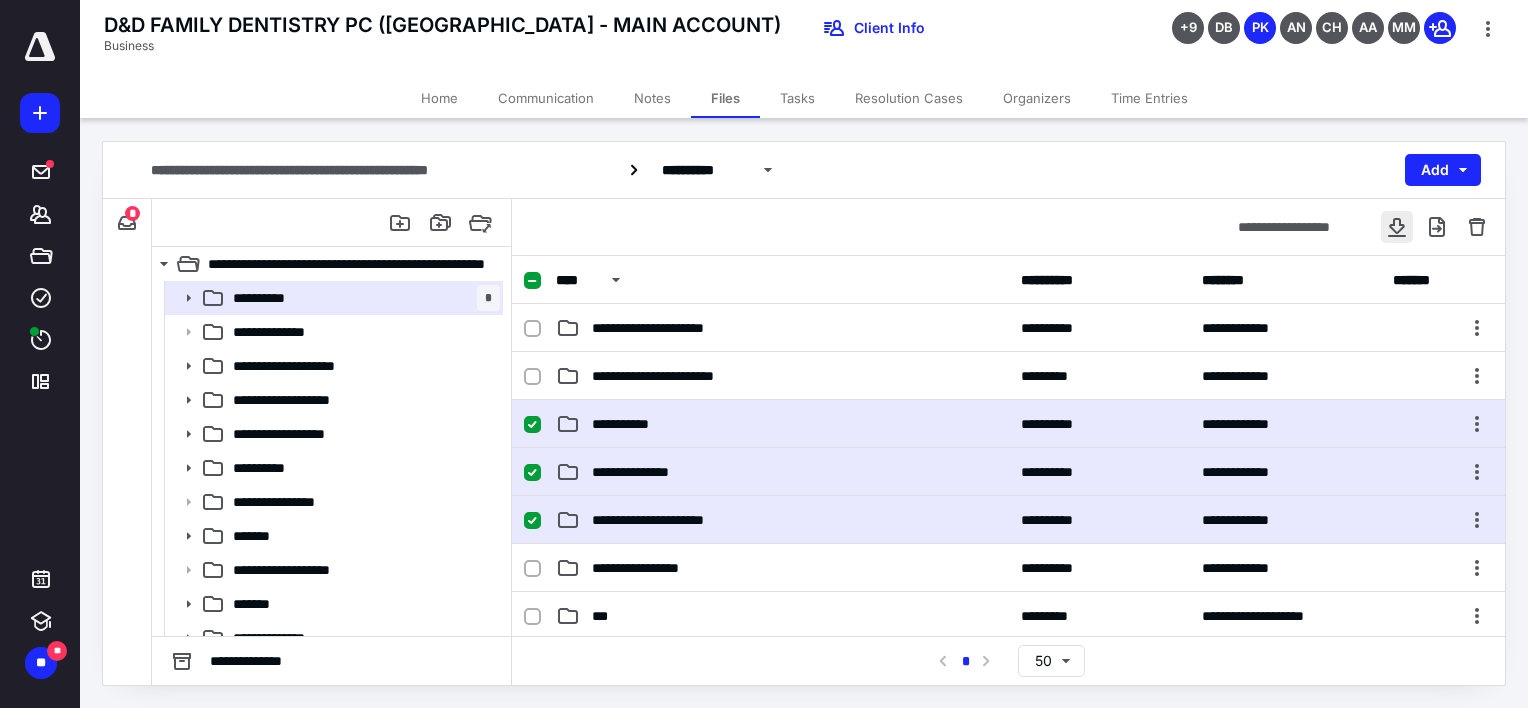 click at bounding box center [1397, 227] 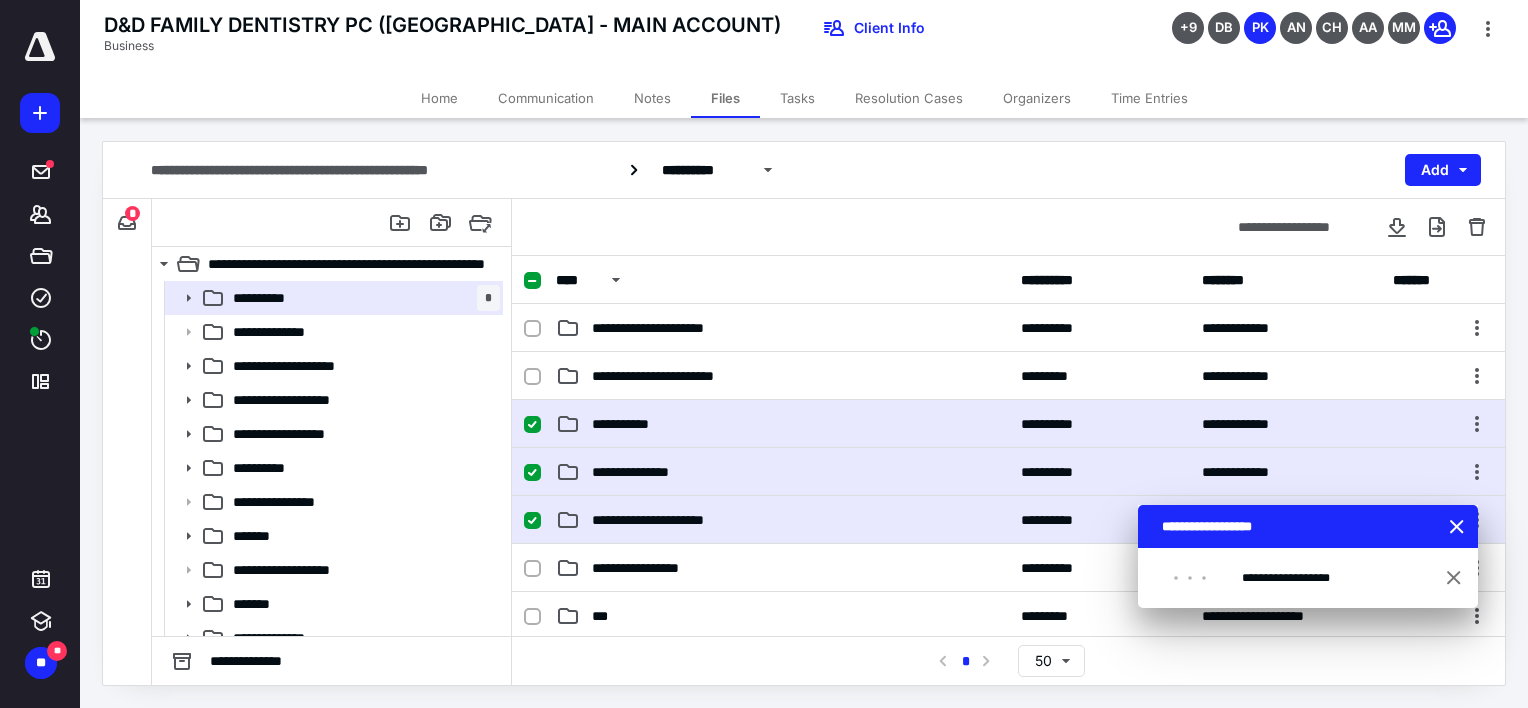 click on "D&D FAMILY DENTISTRY PC ([GEOGRAPHIC_DATA] - MAIN ACCOUNT) Business Client Info +9 DB PK AN CH AA MM" at bounding box center (804, 39) 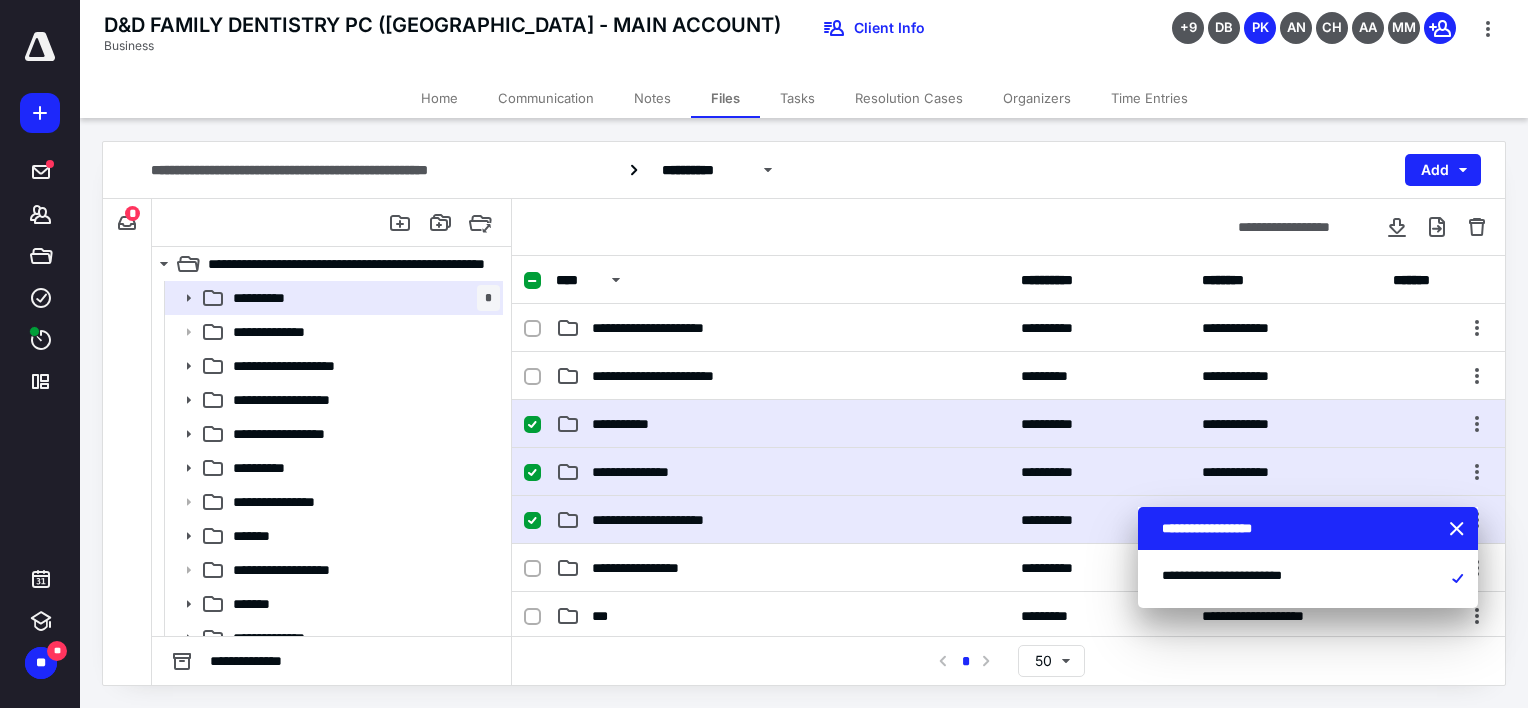 checkbox on "true" 